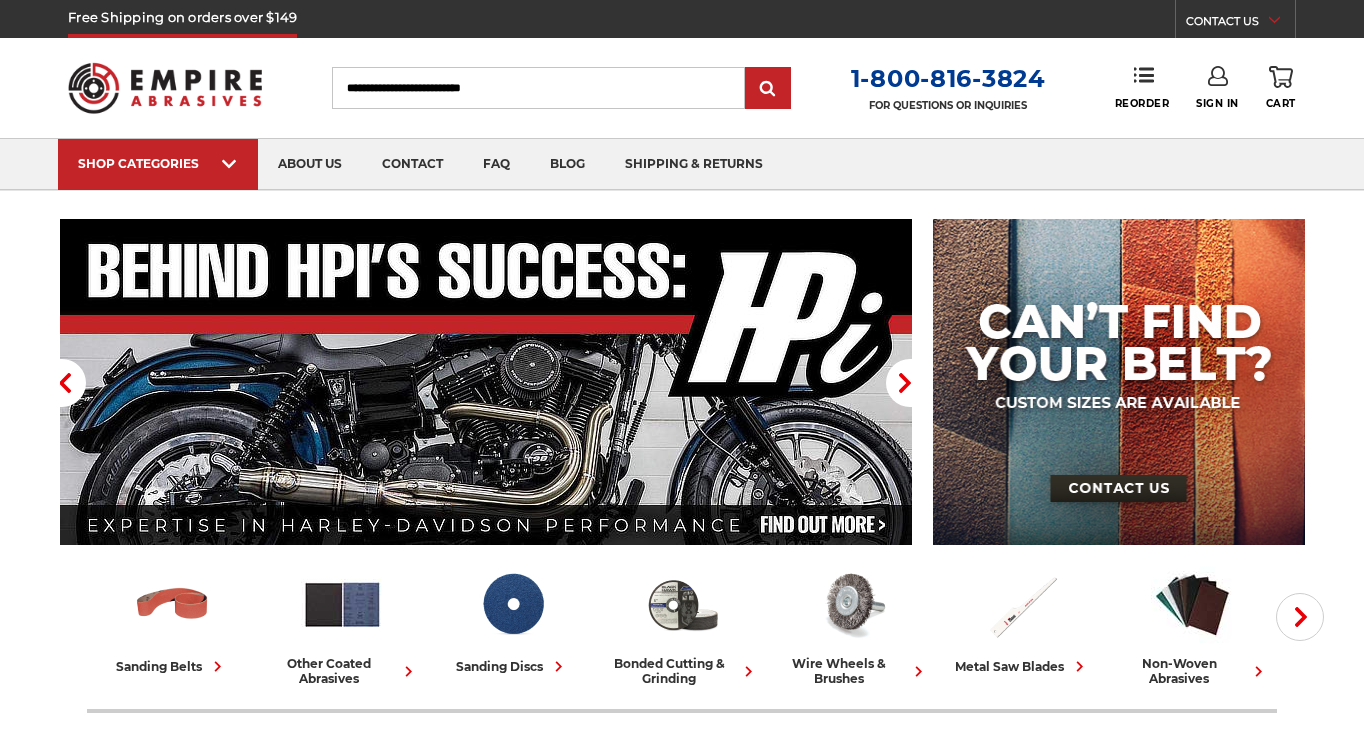 scroll, scrollTop: 0, scrollLeft: 0, axis: both 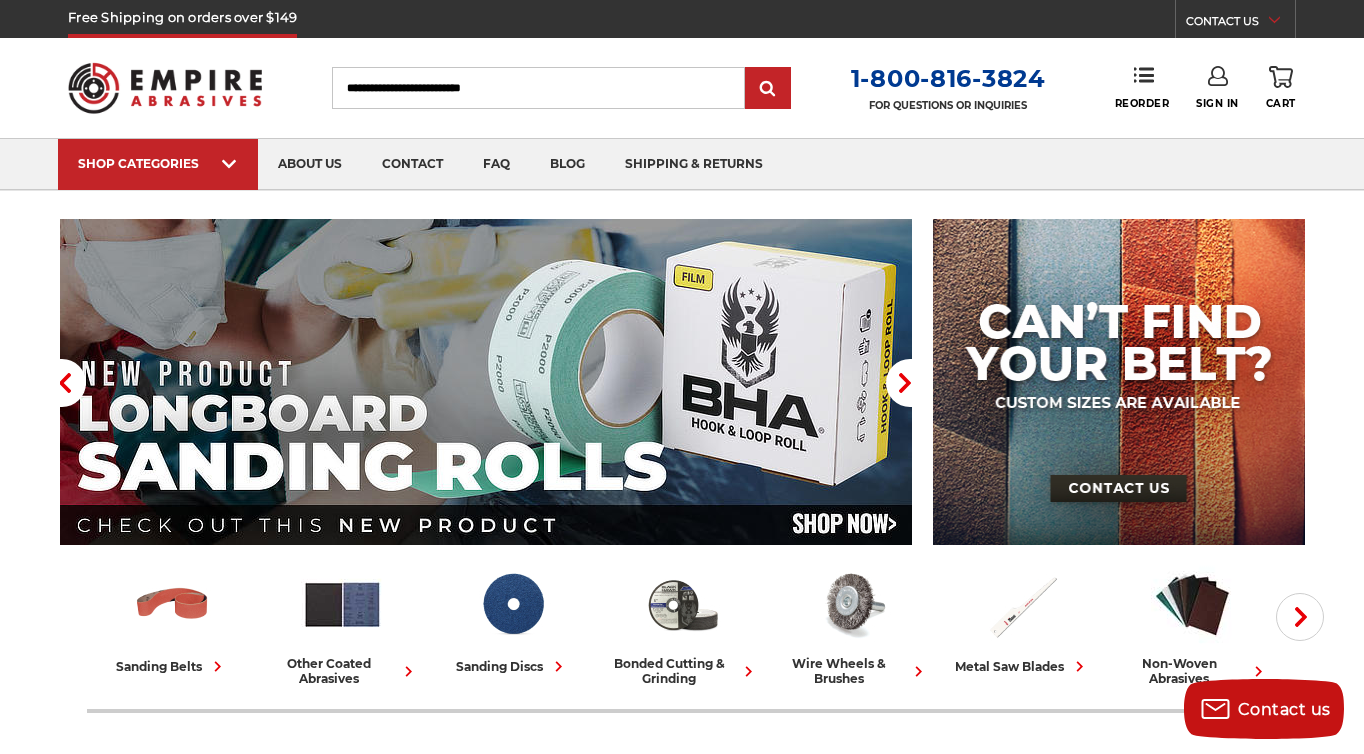 click 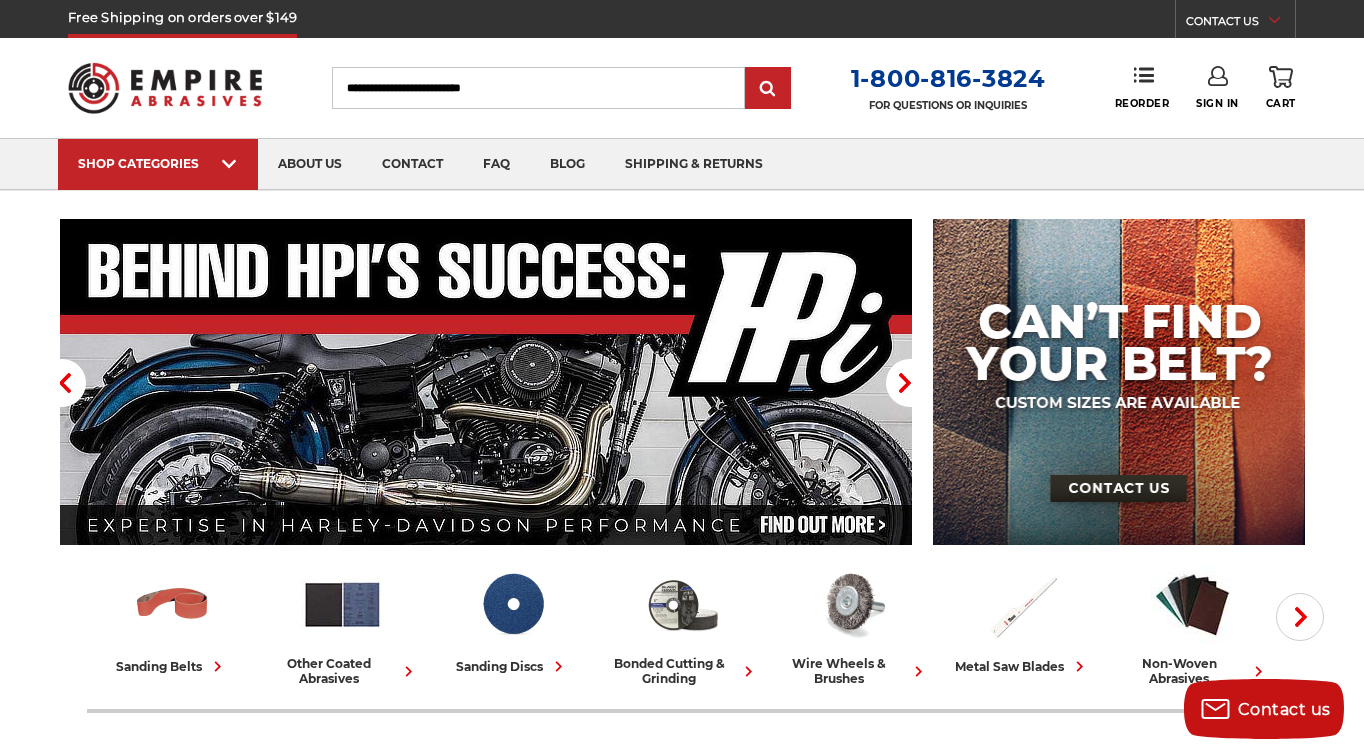 click 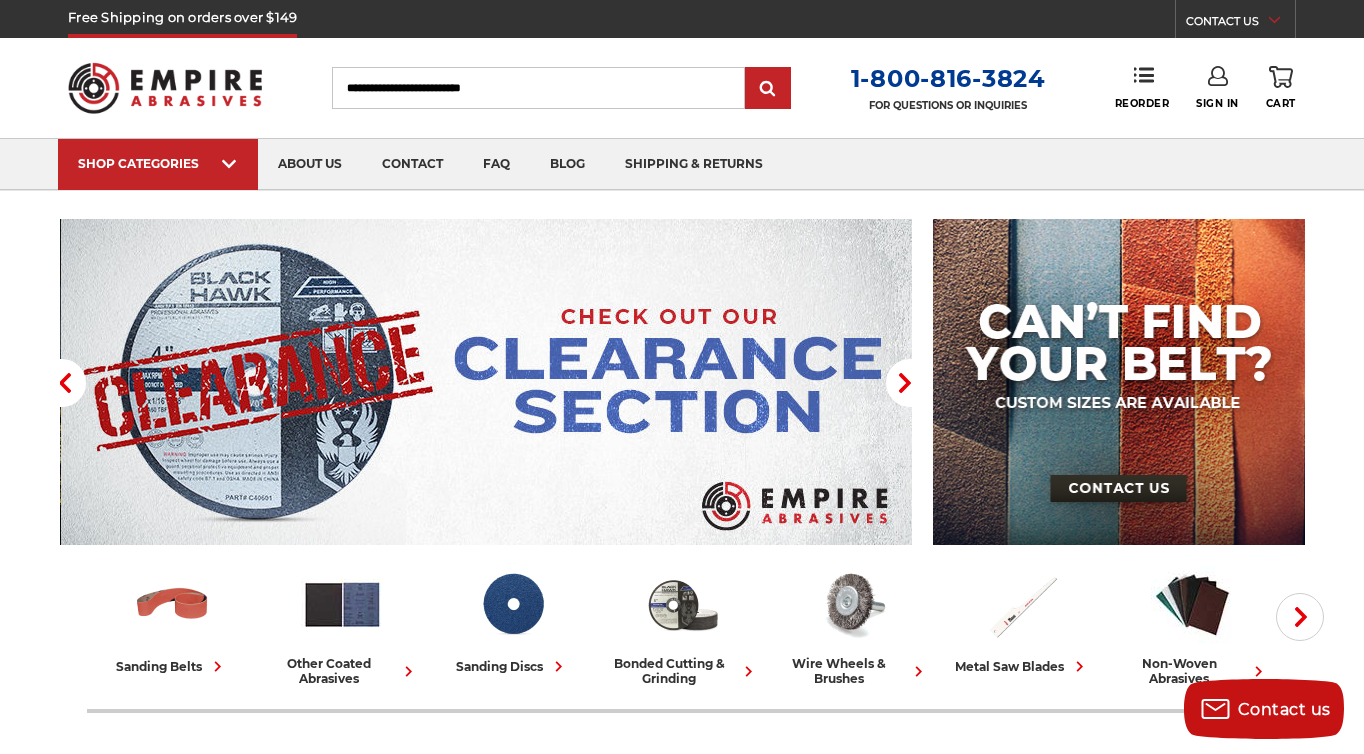click at bounding box center (487, 382) 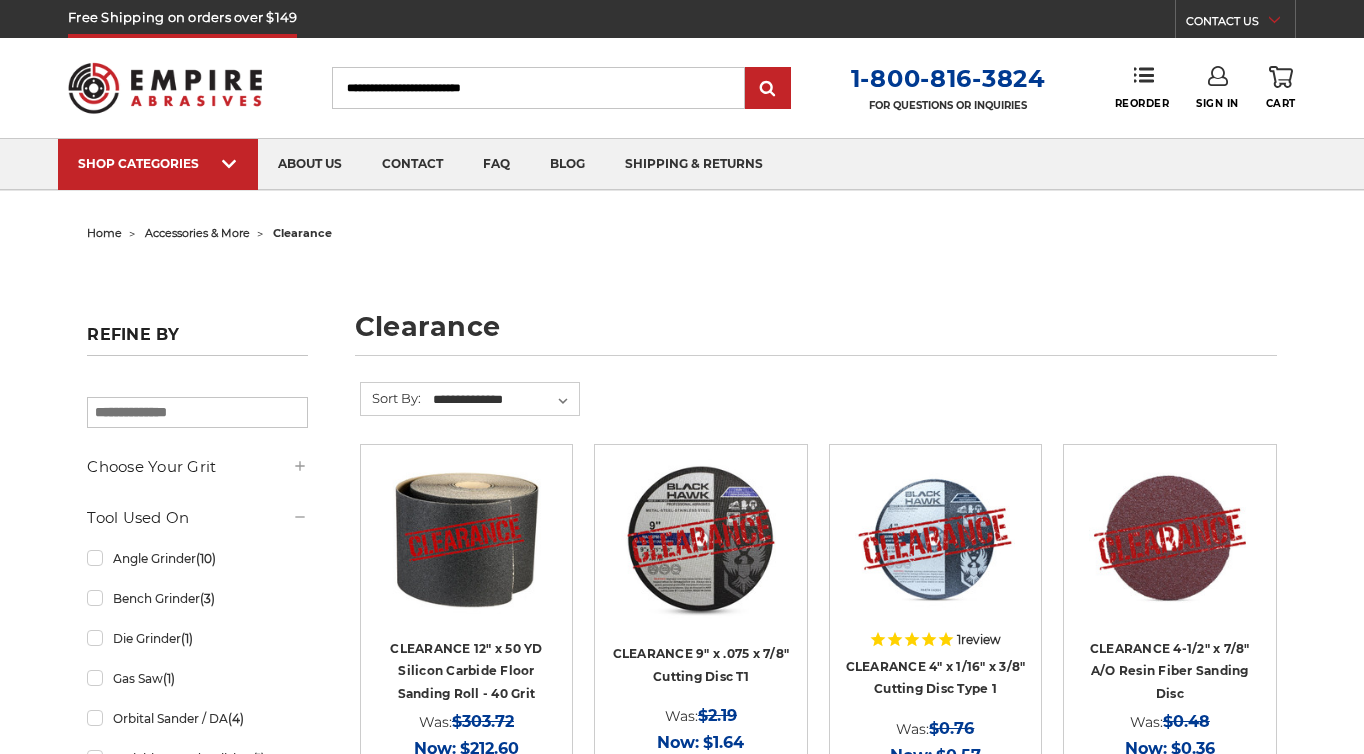 scroll, scrollTop: 227, scrollLeft: 0, axis: vertical 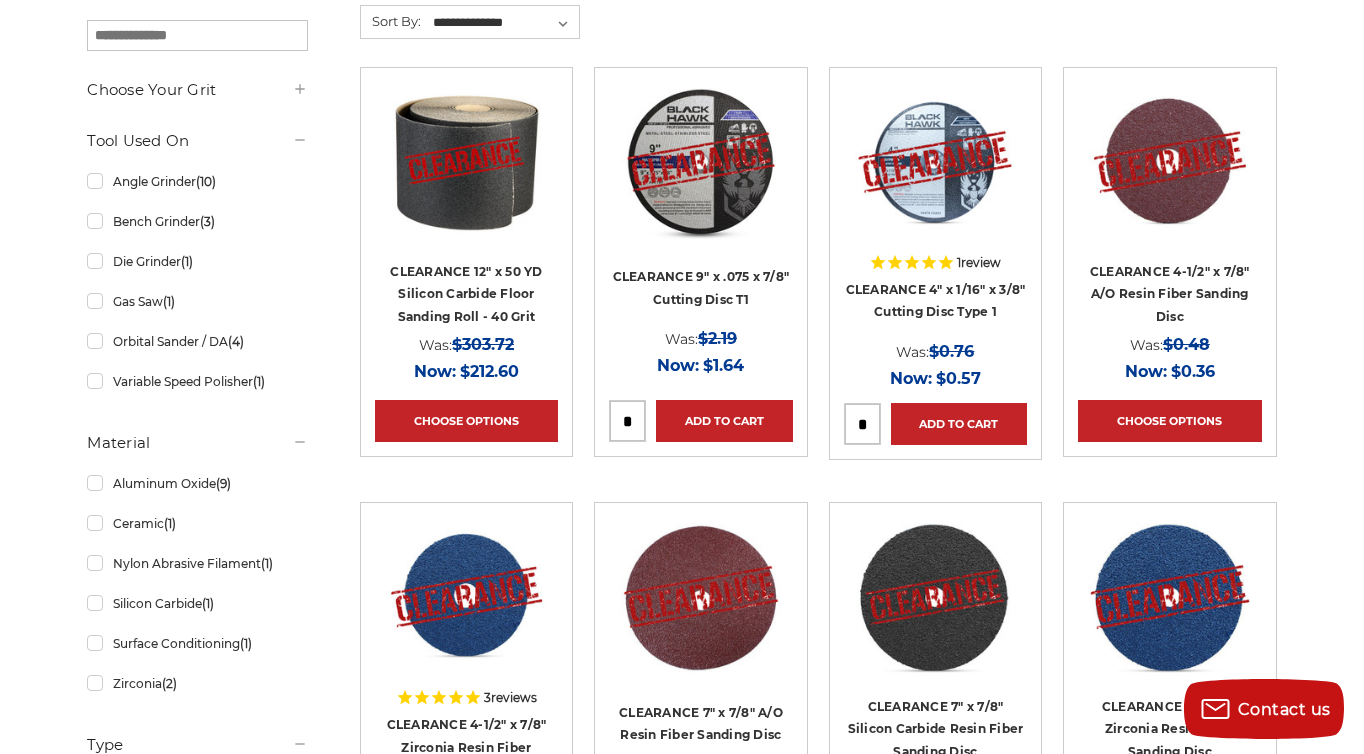 click on "Was:
$0.76" at bounding box center [935, 351] 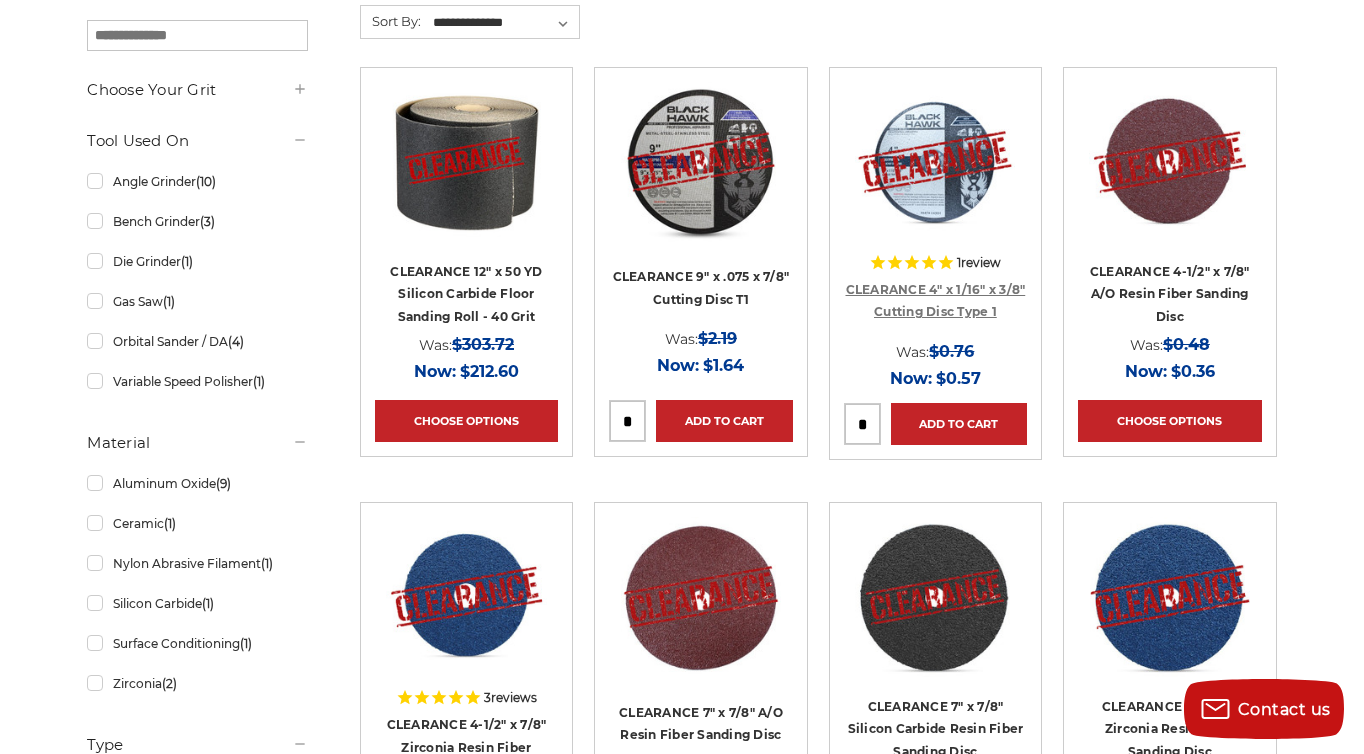 click on "CLEARANCE 4" x 1/16" x 3/8" Cutting Disc Type 1" at bounding box center [936, 301] 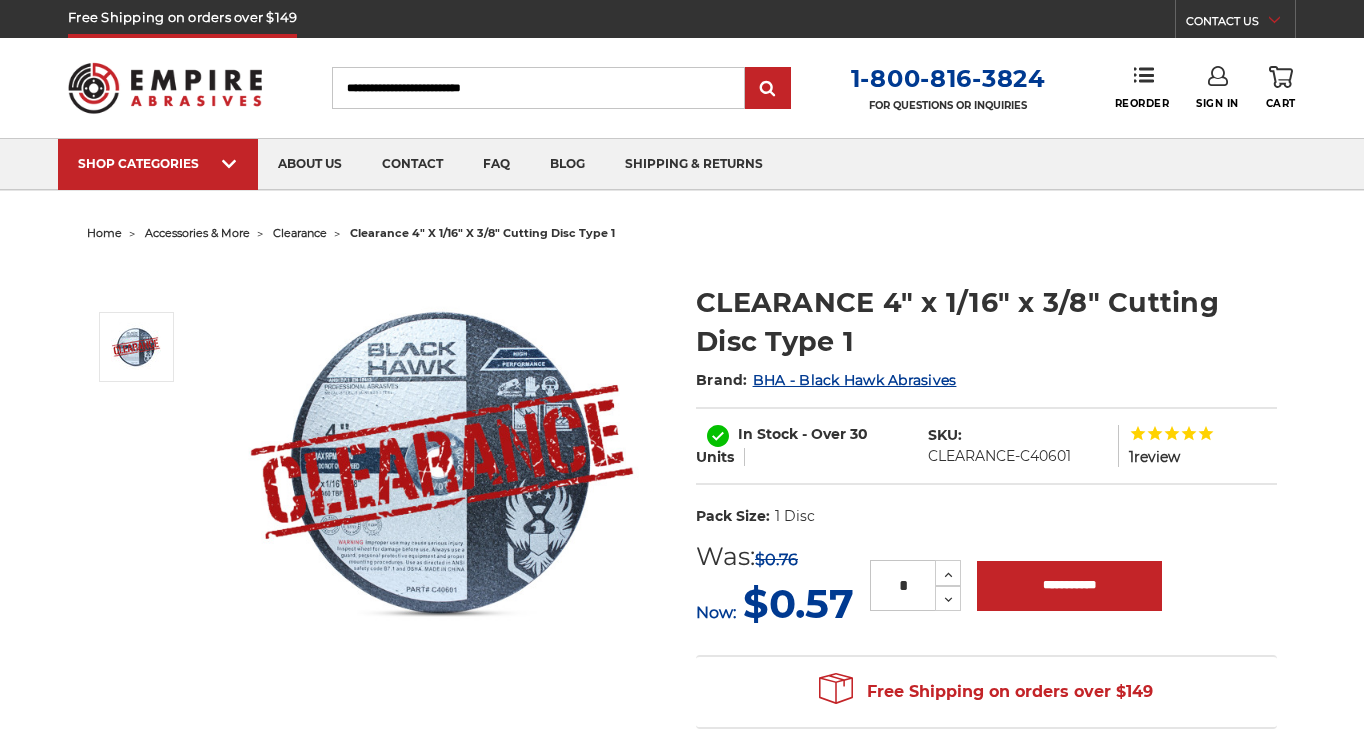 scroll, scrollTop: 126, scrollLeft: 0, axis: vertical 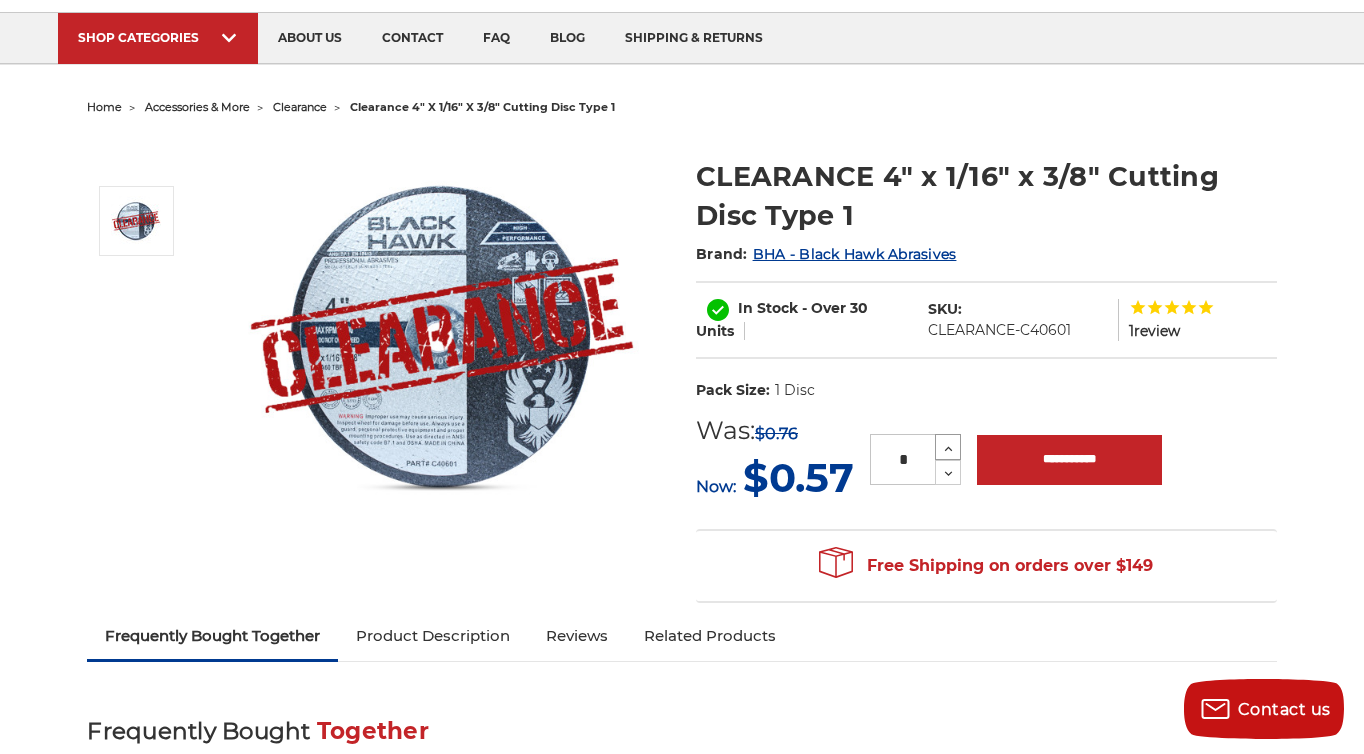 click 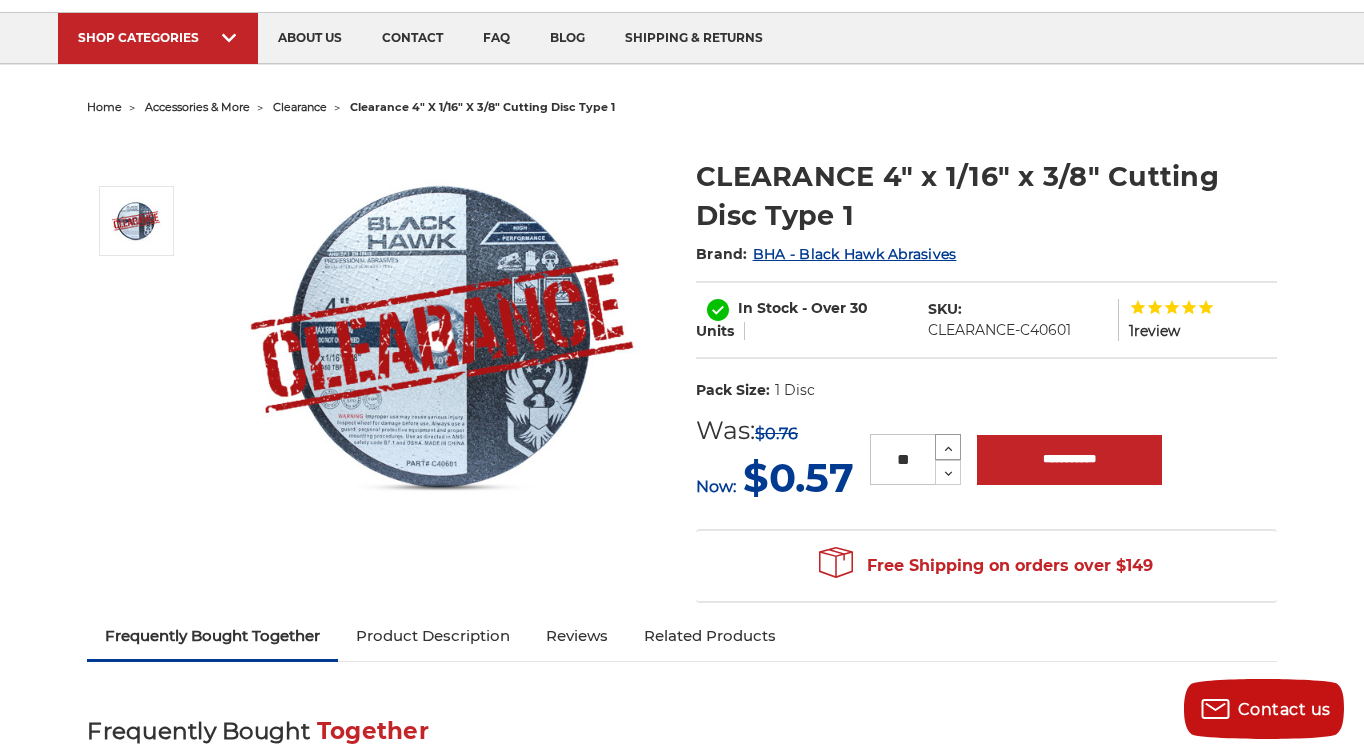 click 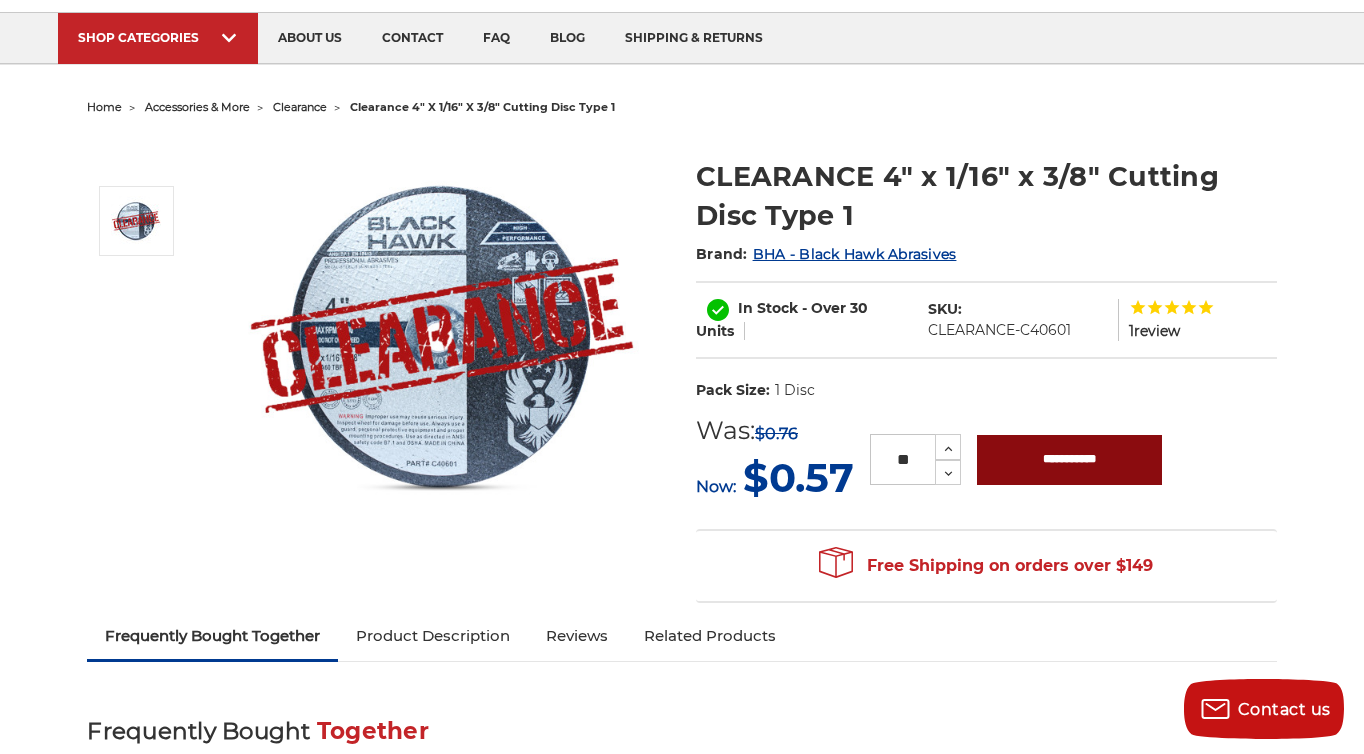 click on "**********" at bounding box center (1069, 460) 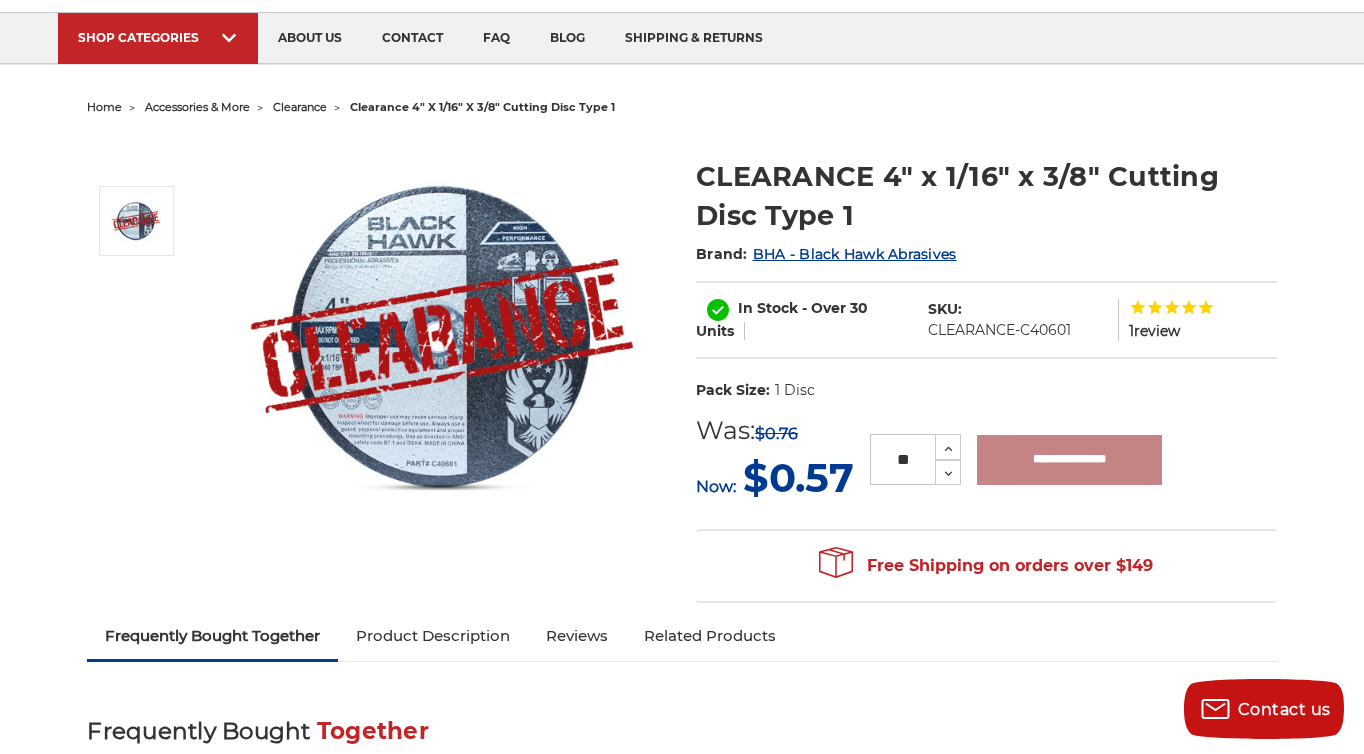 type on "**********" 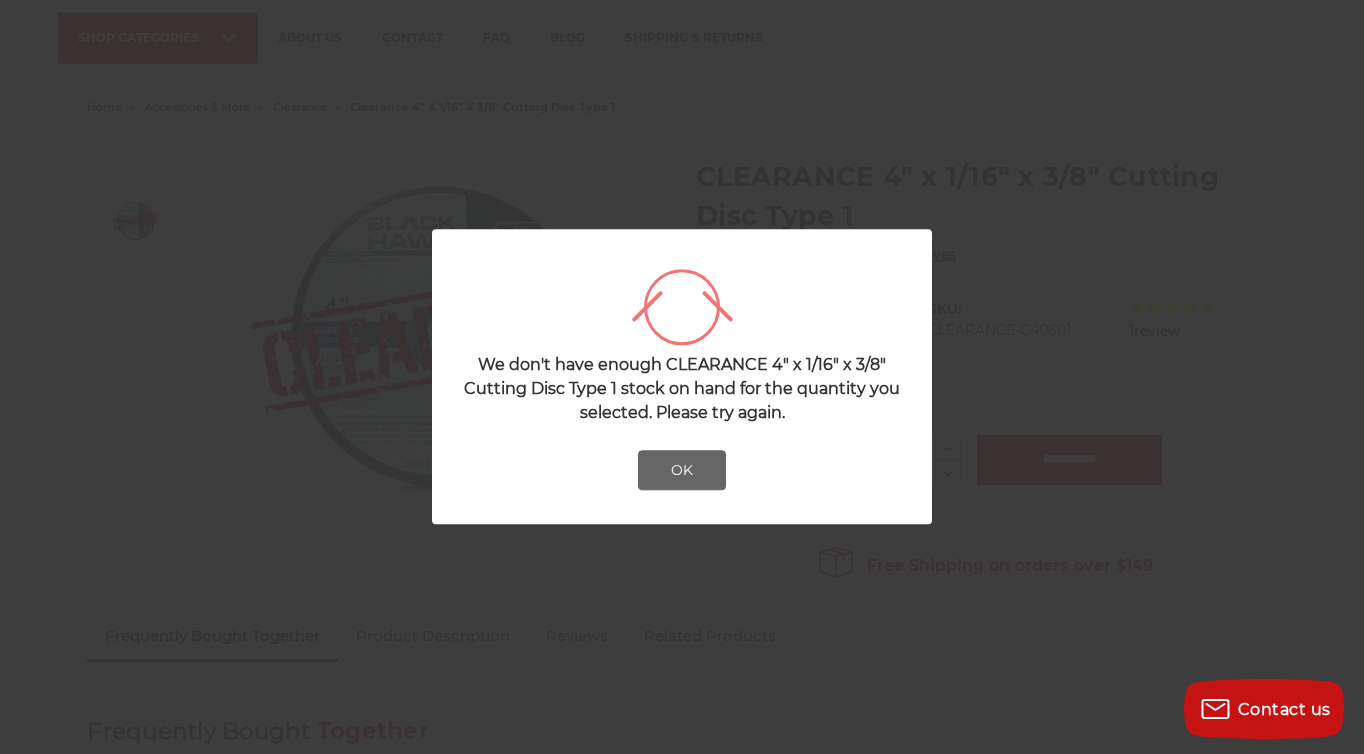 click on "OK" at bounding box center [682, 471] 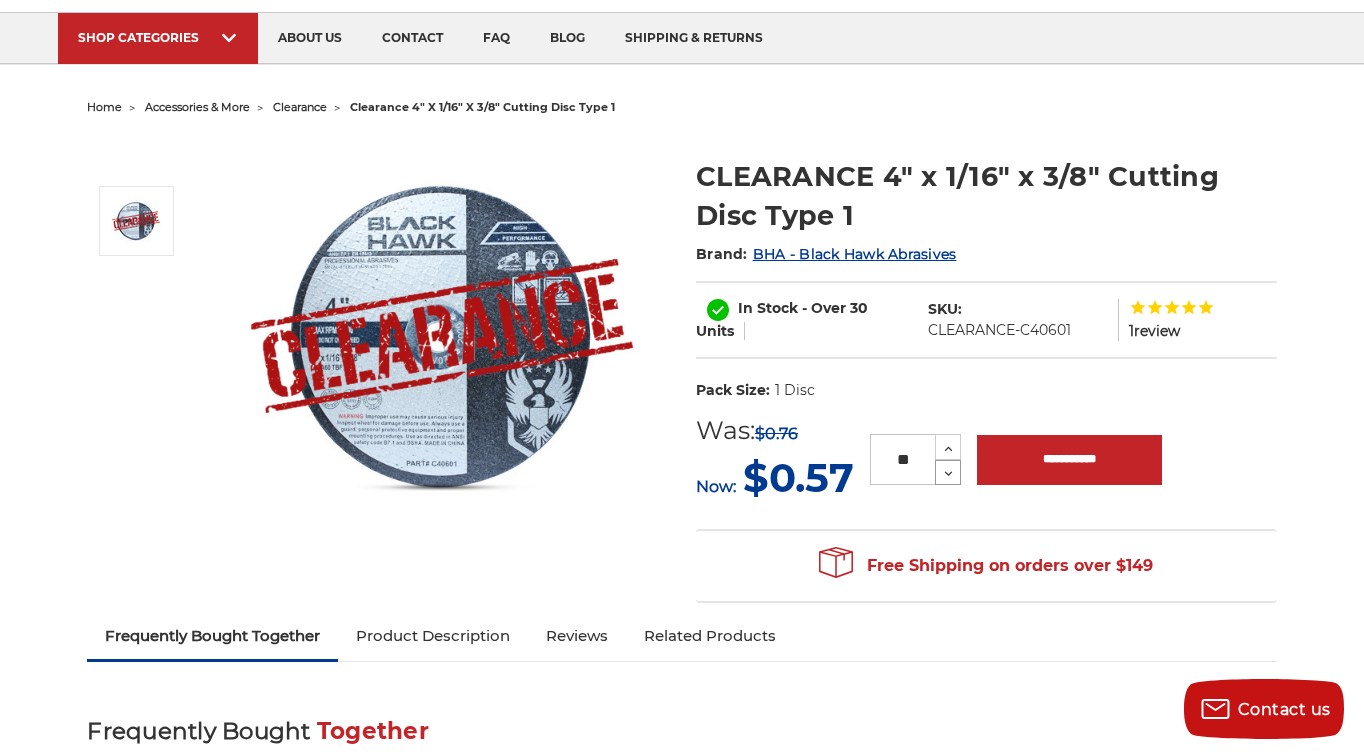 click 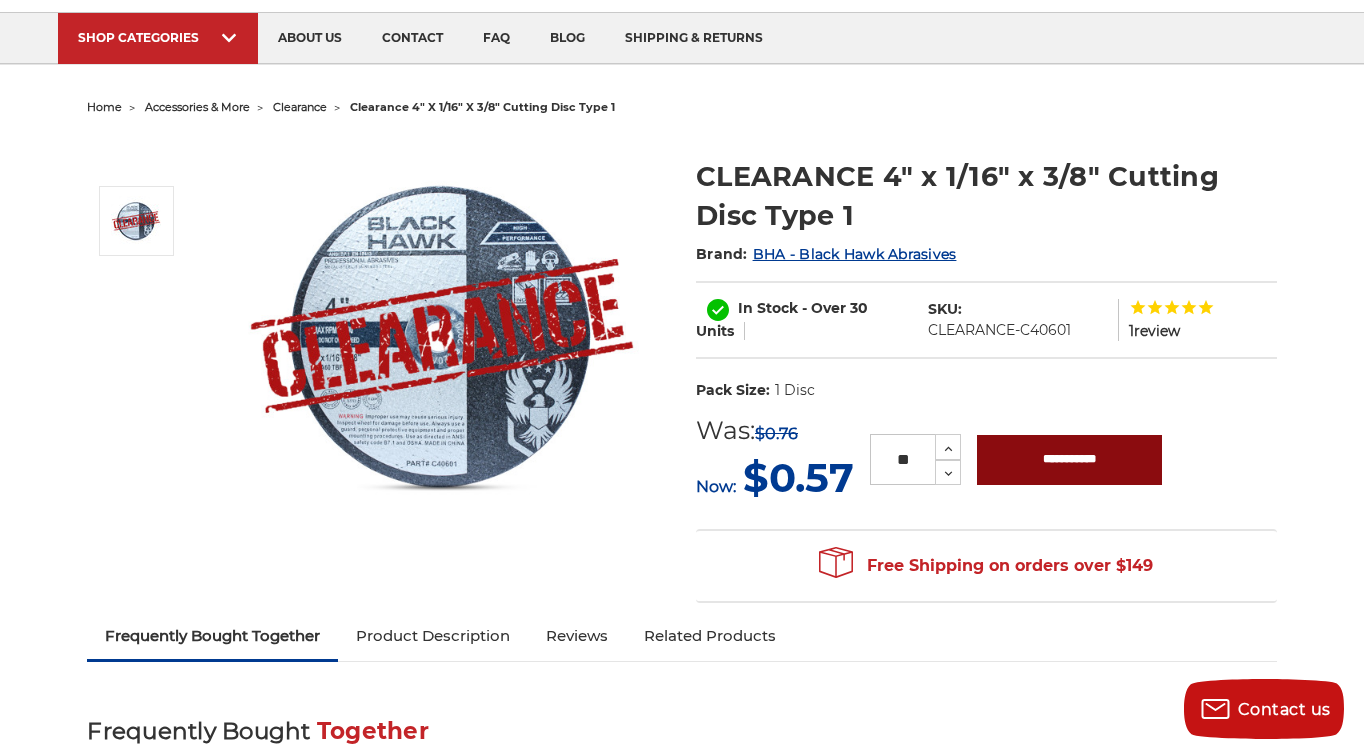 click on "**********" at bounding box center [1069, 460] 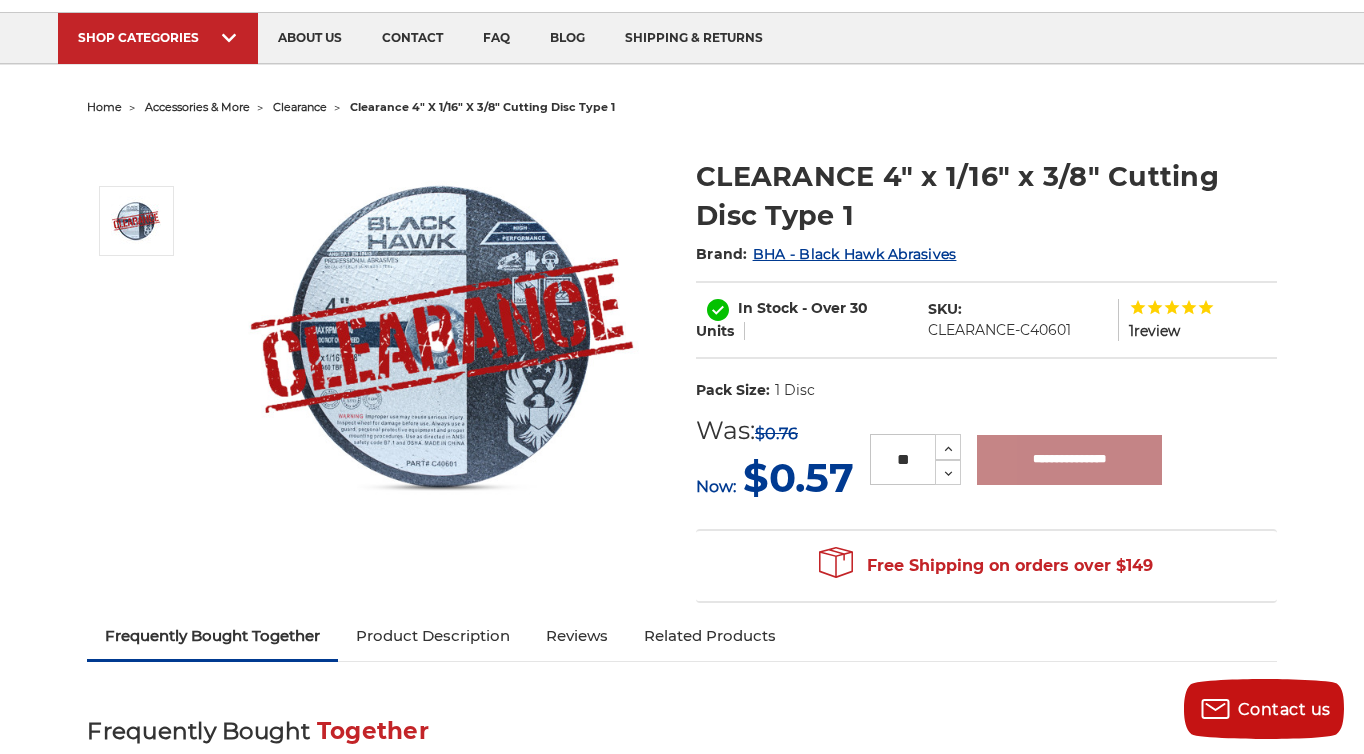 type on "**********" 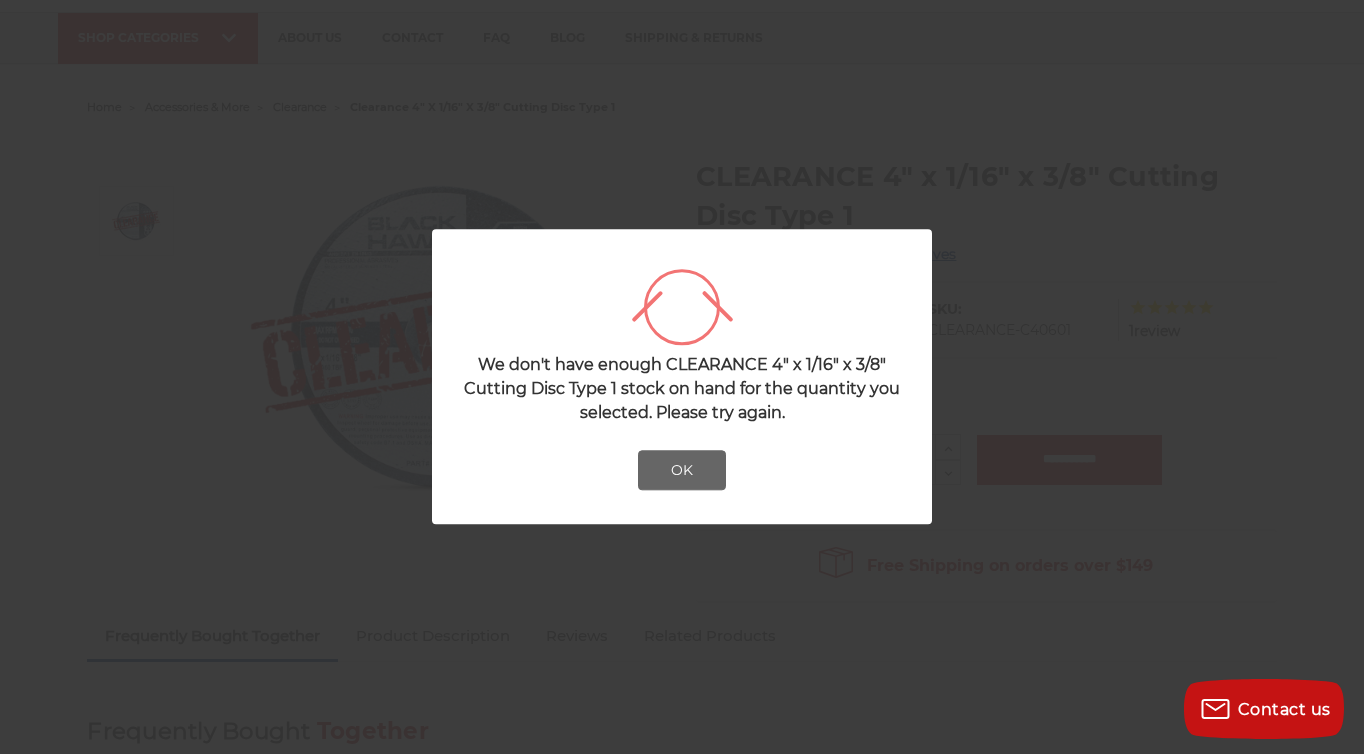 click on "OK" at bounding box center [682, 471] 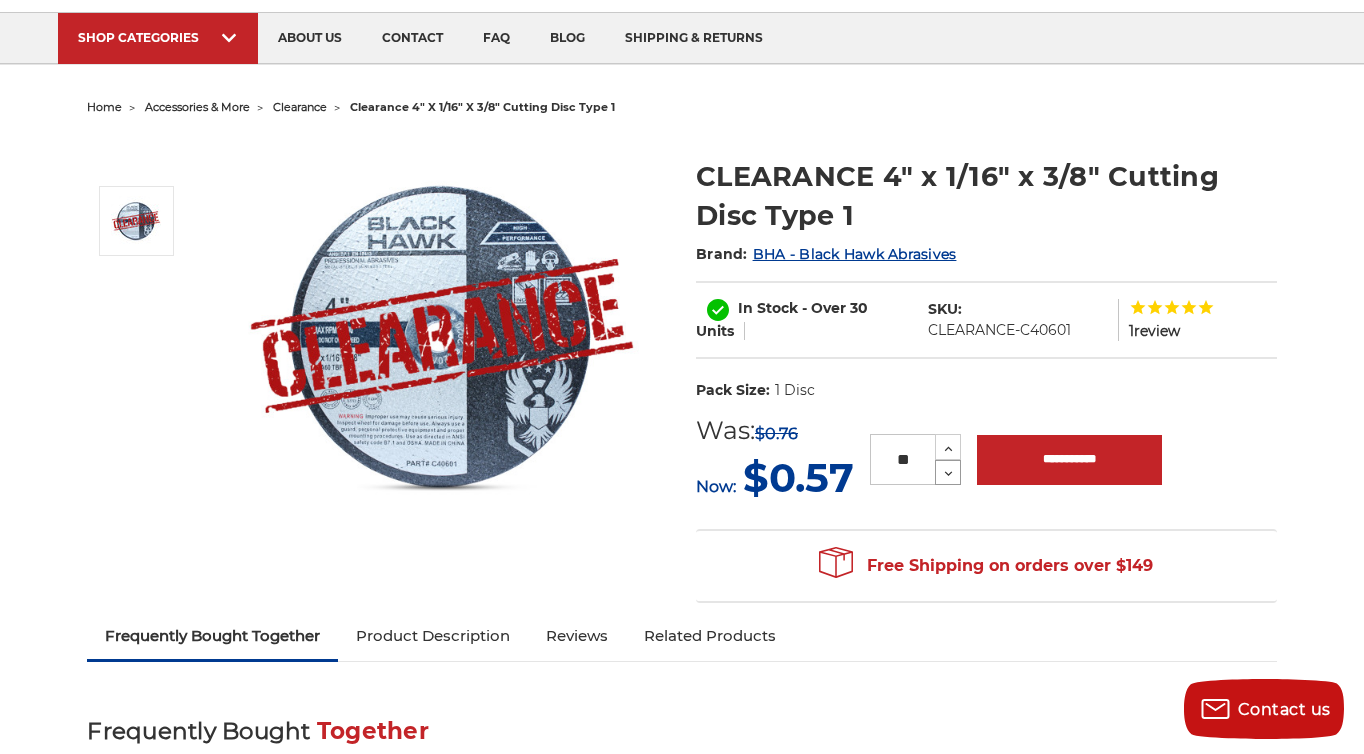 click on "Decrease Quantity:" at bounding box center (948, 472) 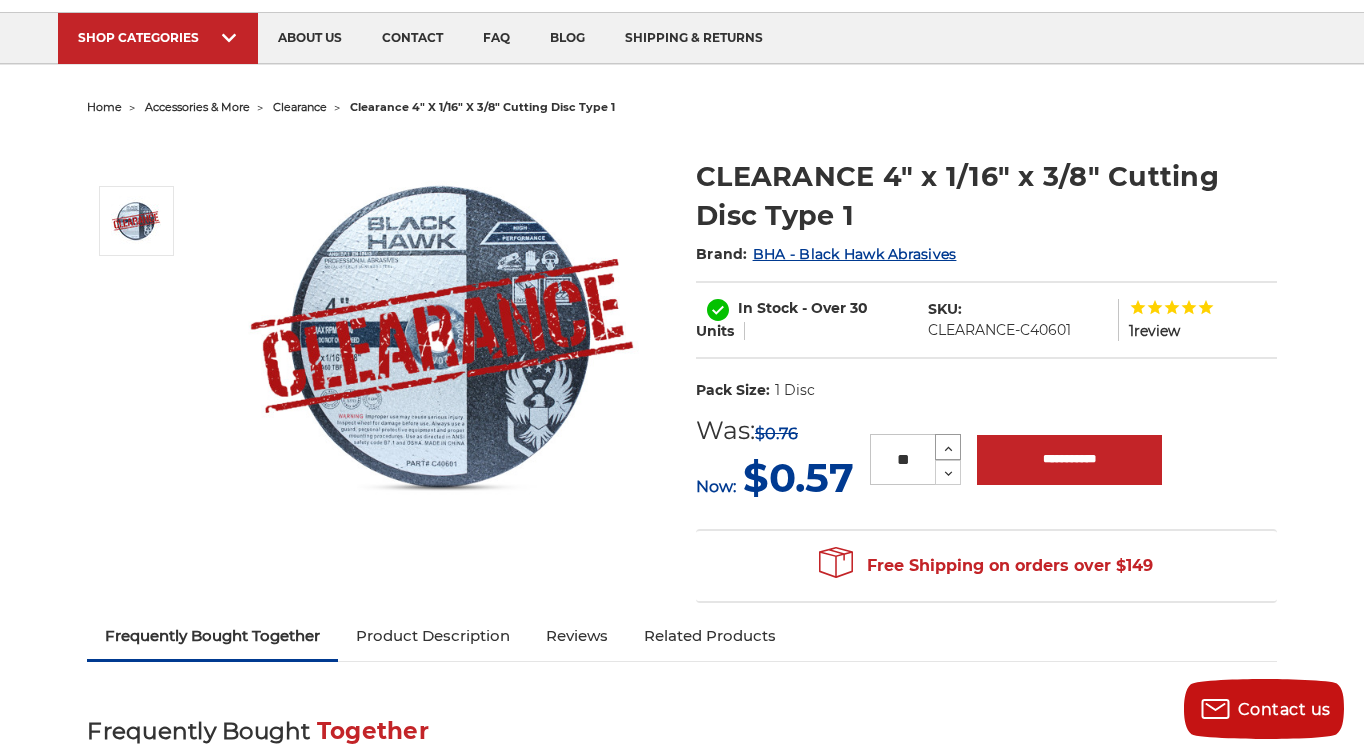 click 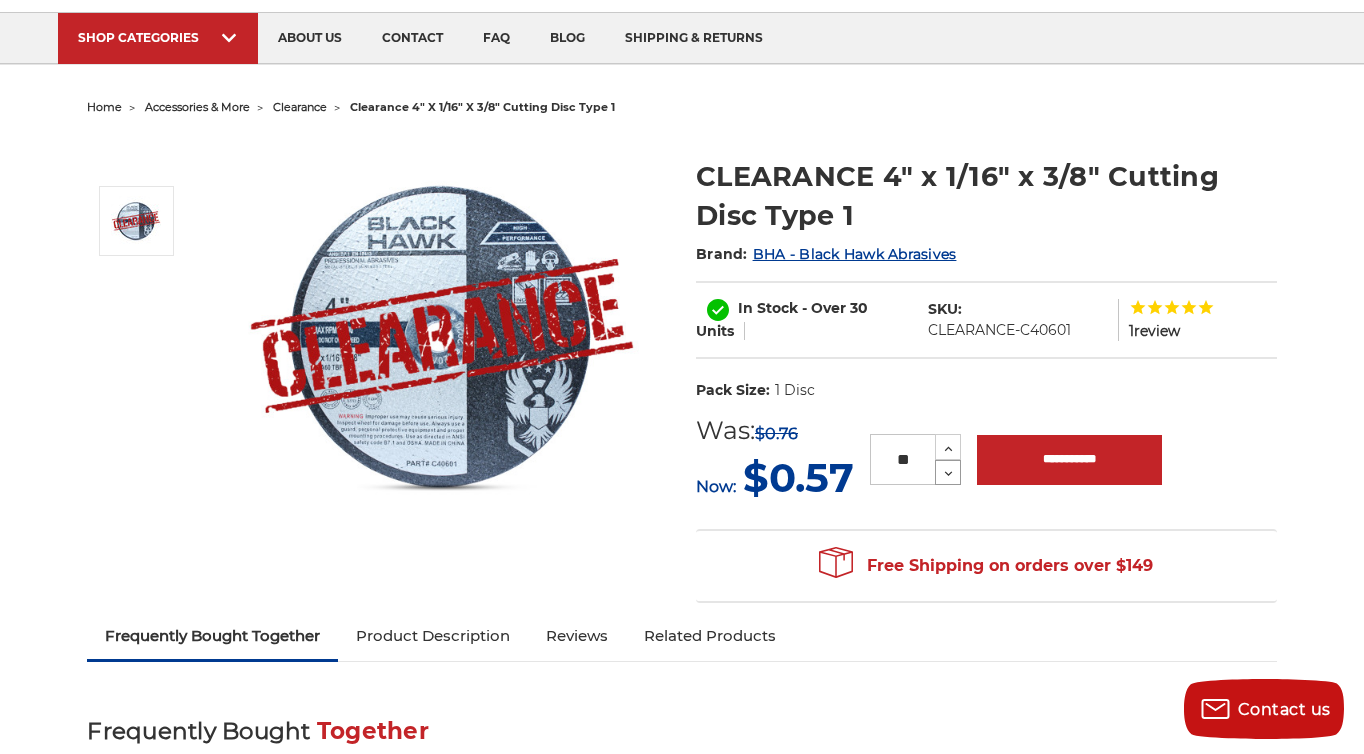 click 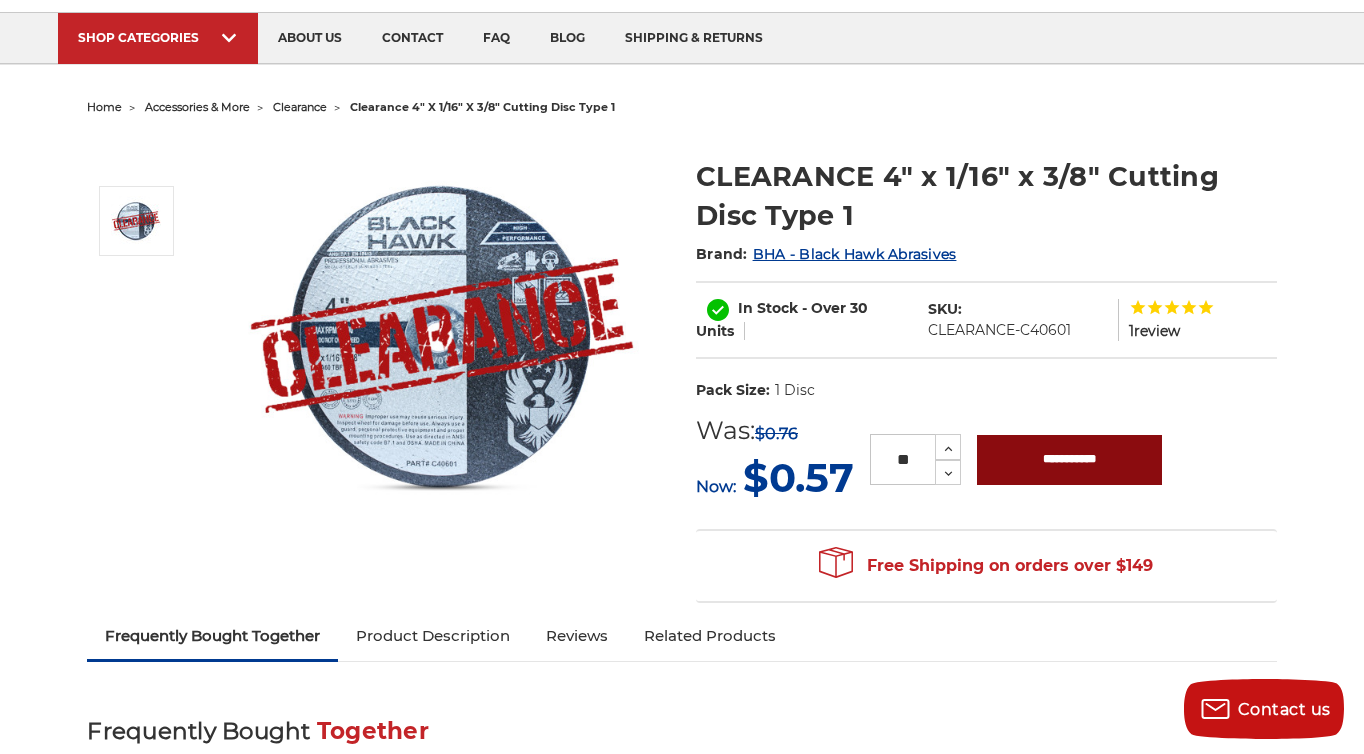 click on "**********" at bounding box center (1069, 460) 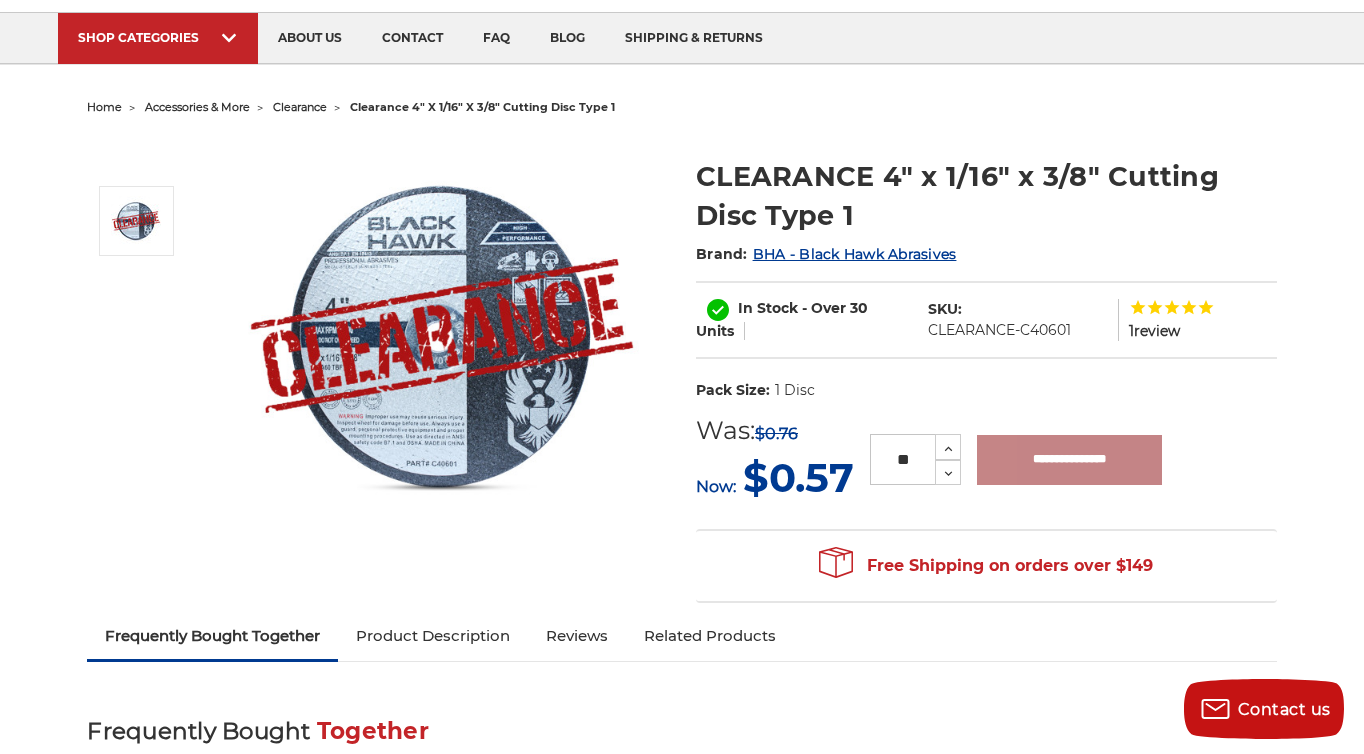 type on "**********" 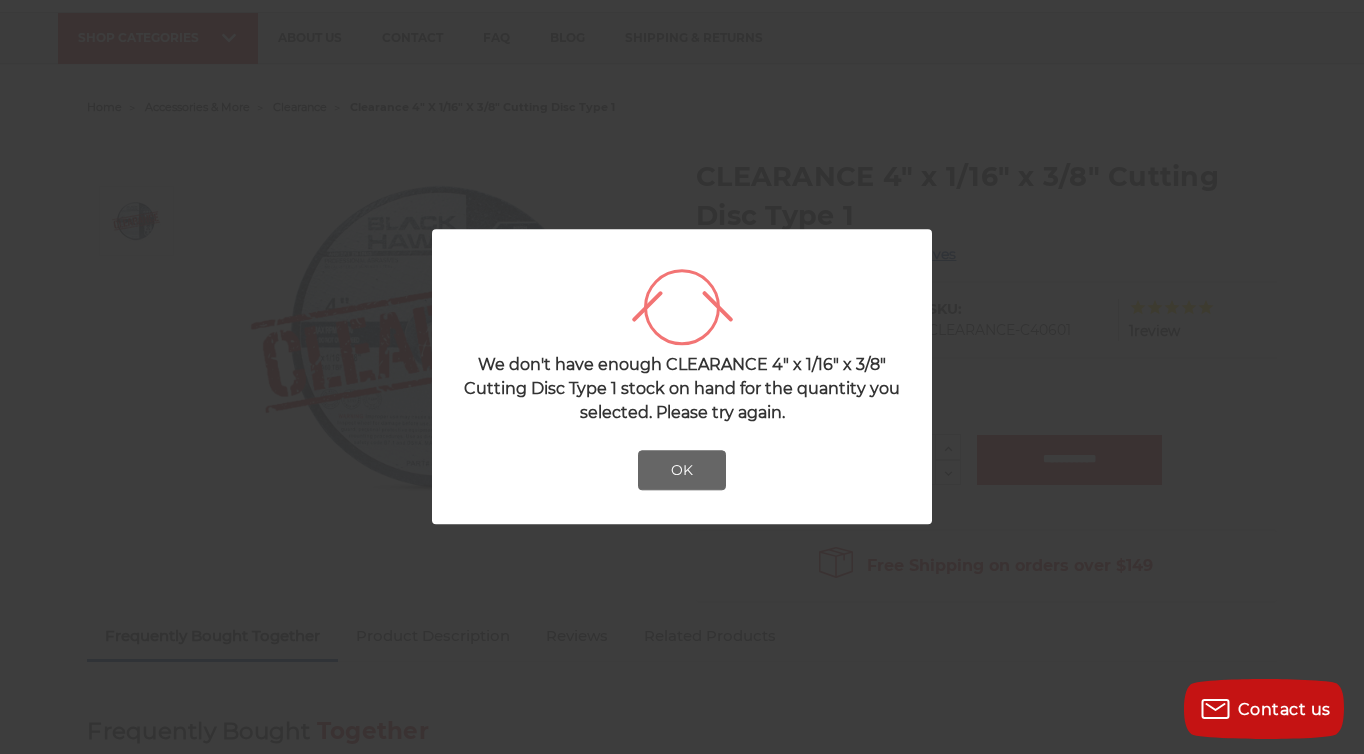 click on "OK" at bounding box center [682, 471] 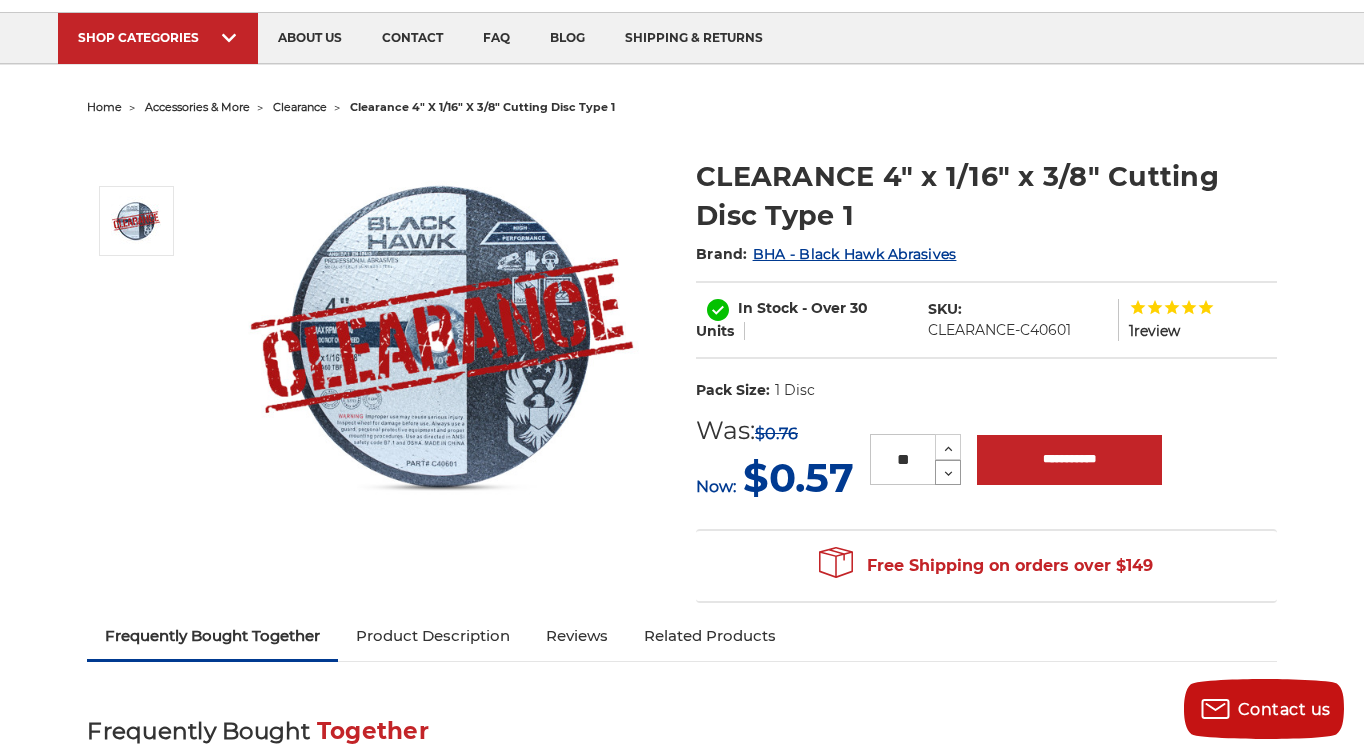 click 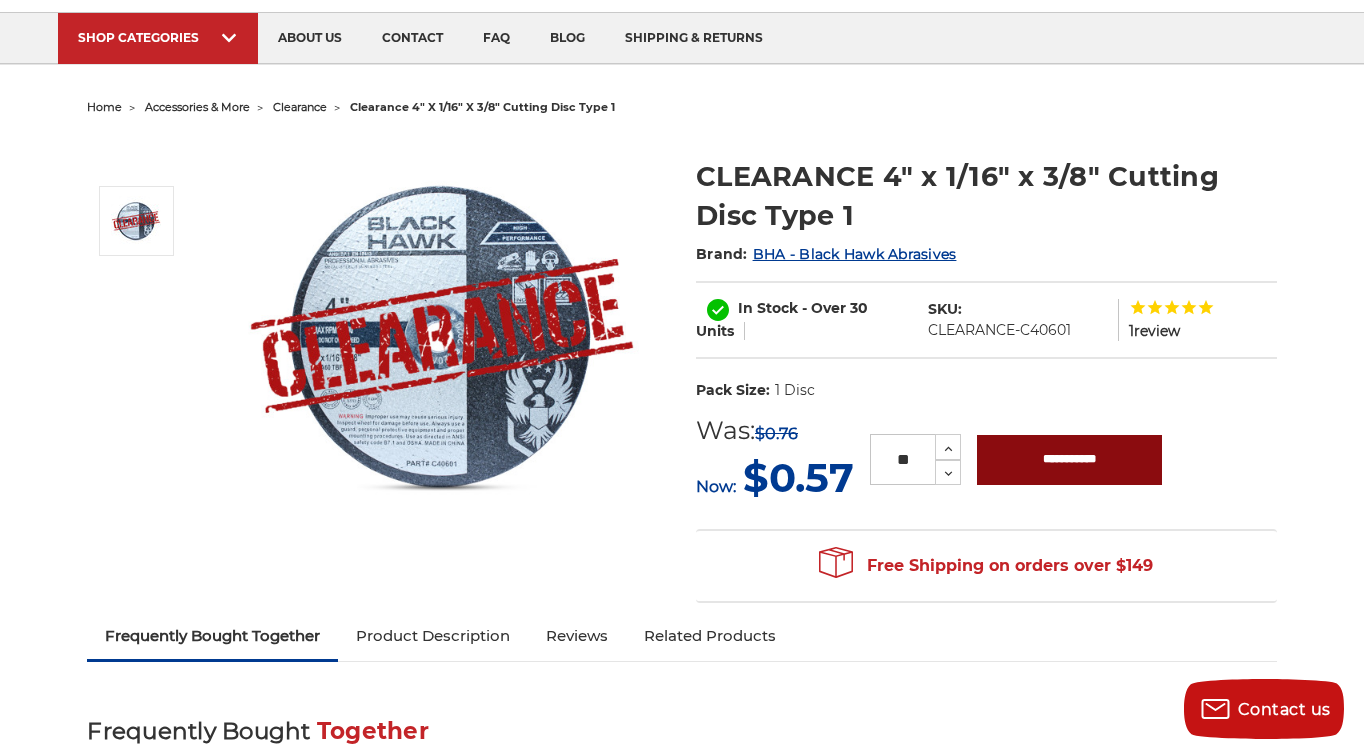 click on "**********" at bounding box center (1069, 460) 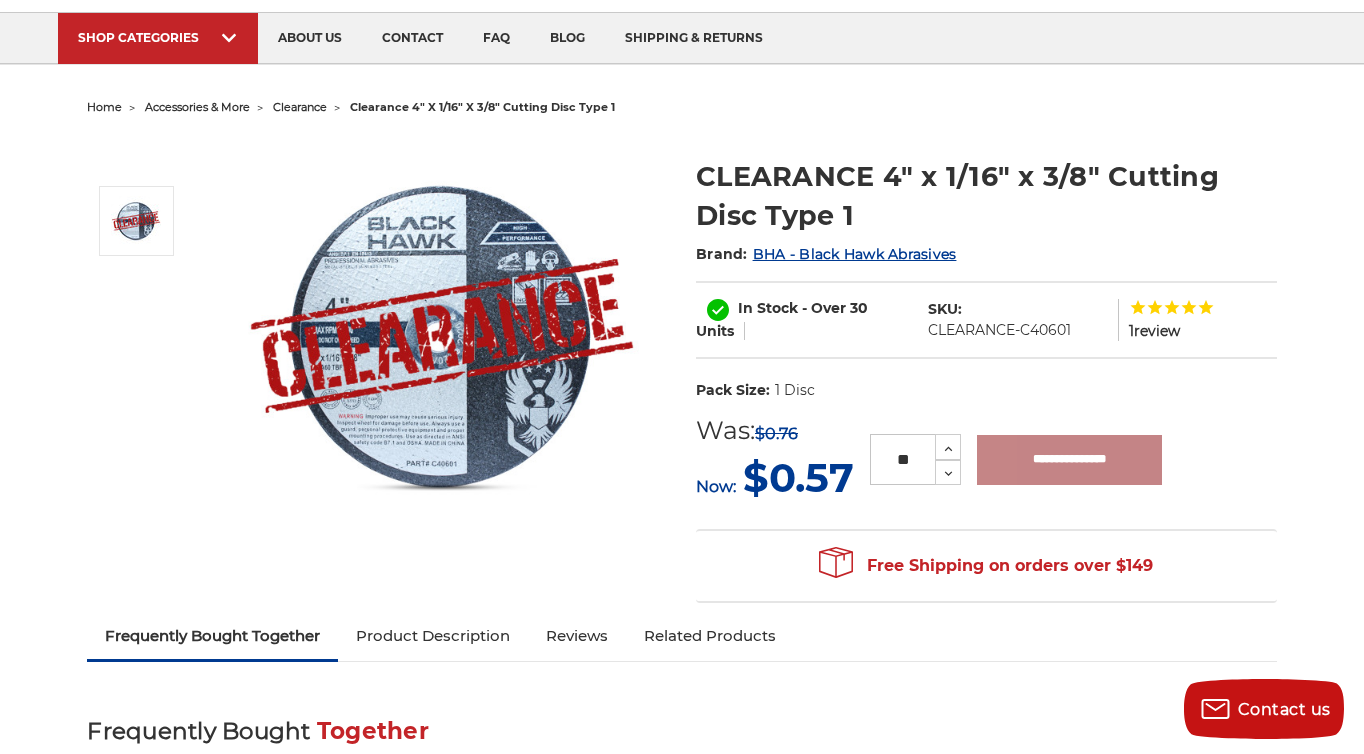 type on "**********" 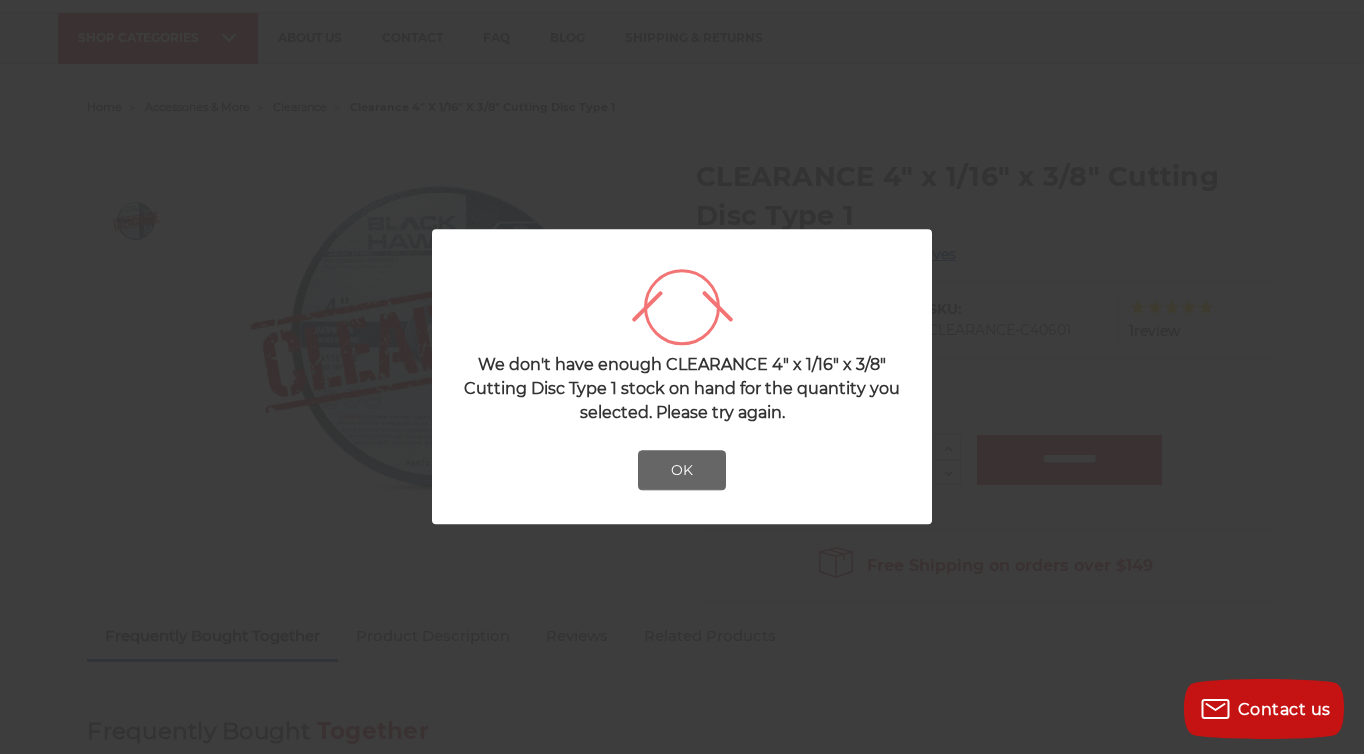 click on "OK" at bounding box center (682, 471) 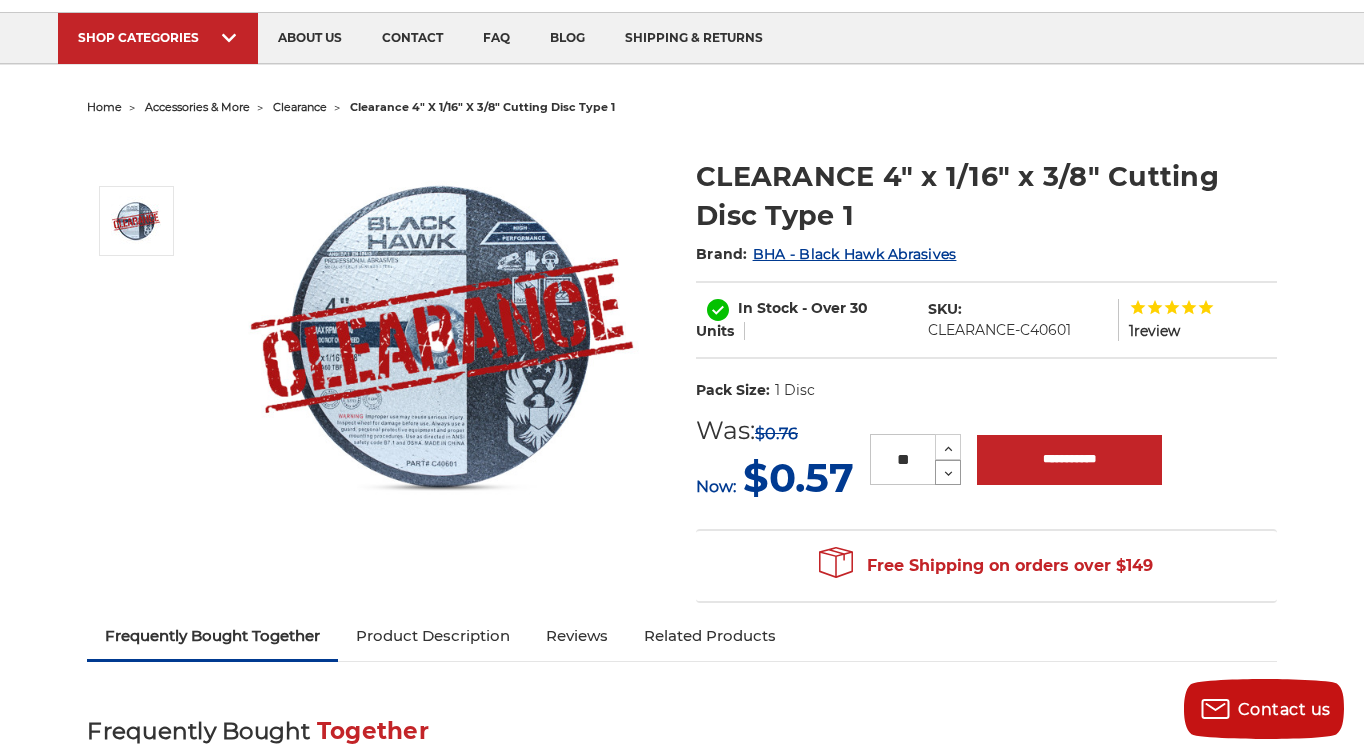 click 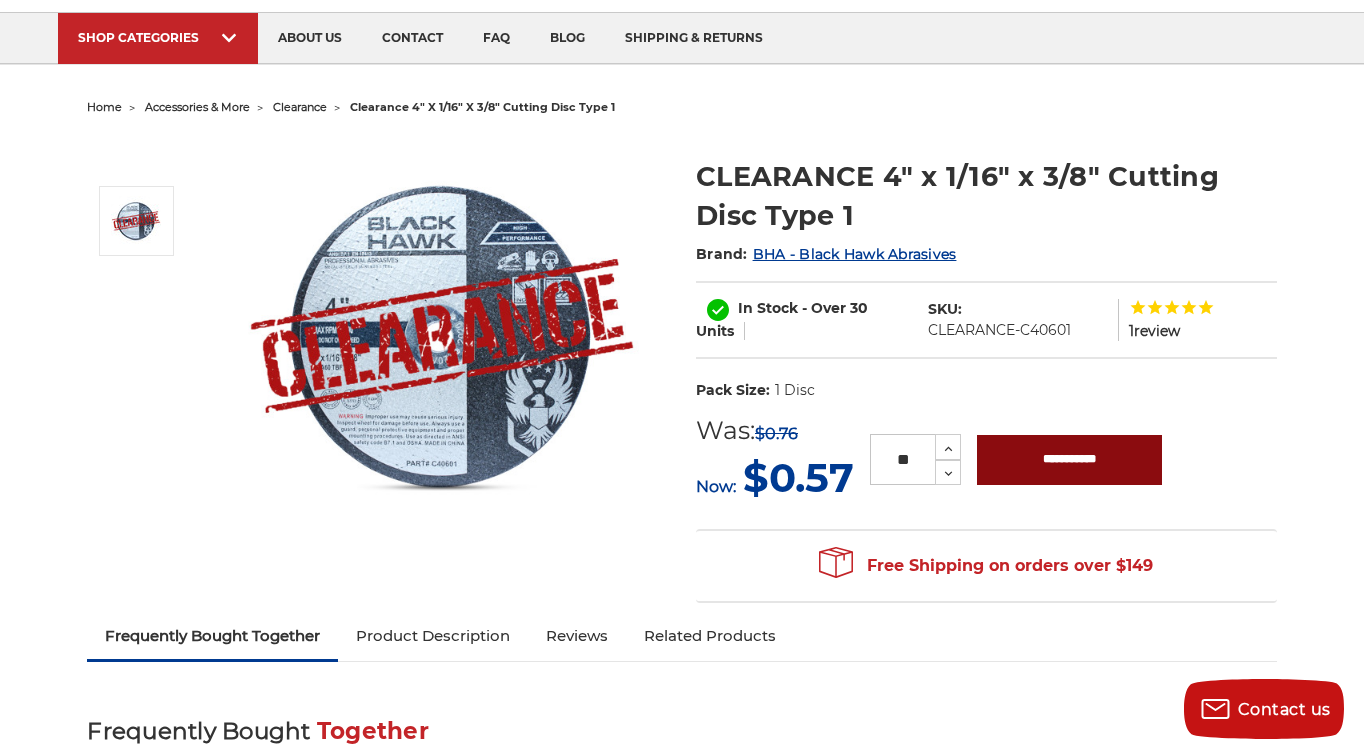 click on "**********" at bounding box center (1069, 460) 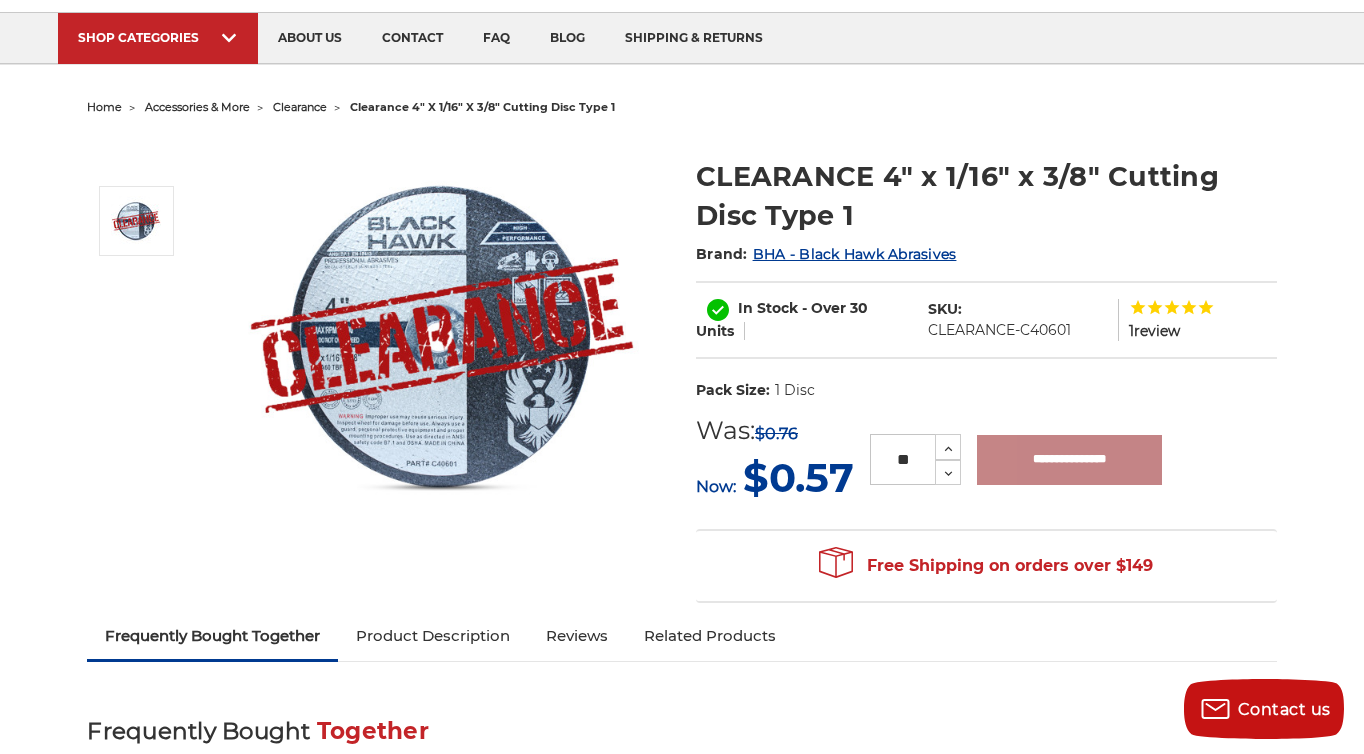 type on "**********" 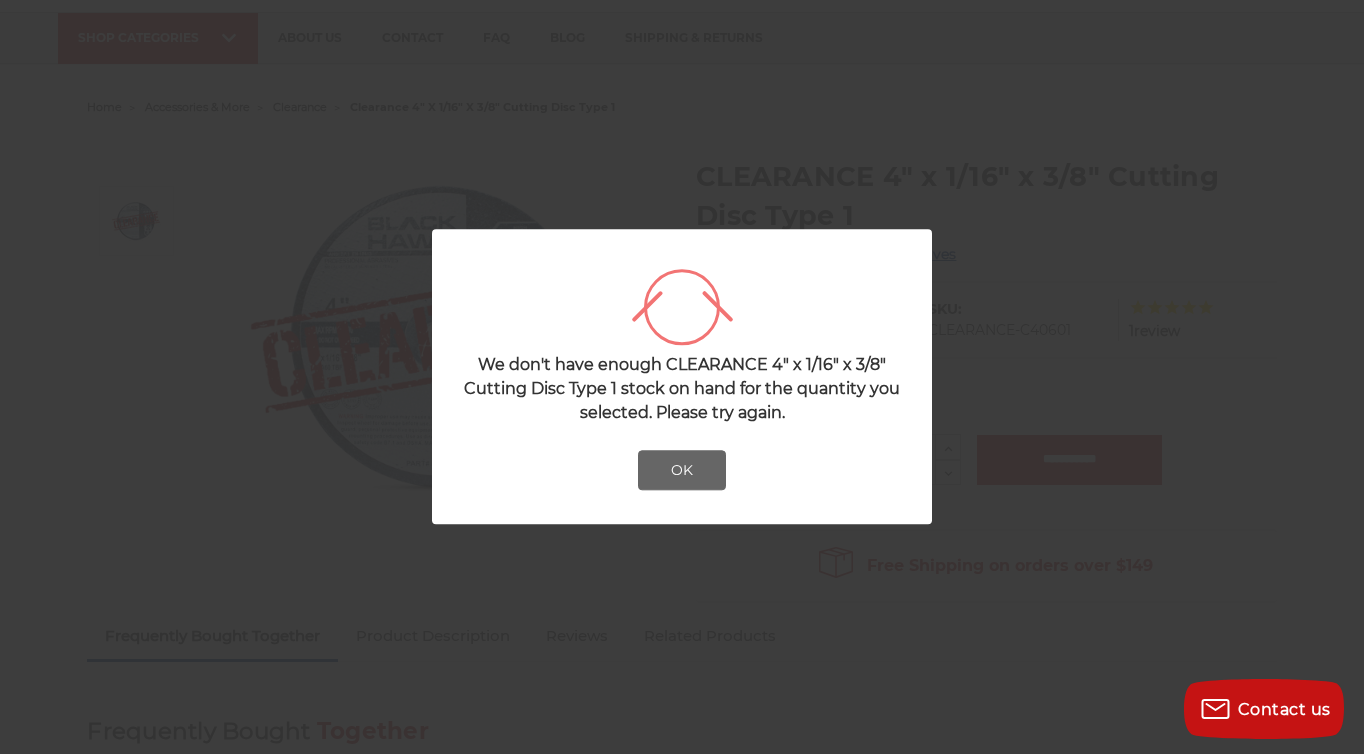 click on "OK" at bounding box center [682, 471] 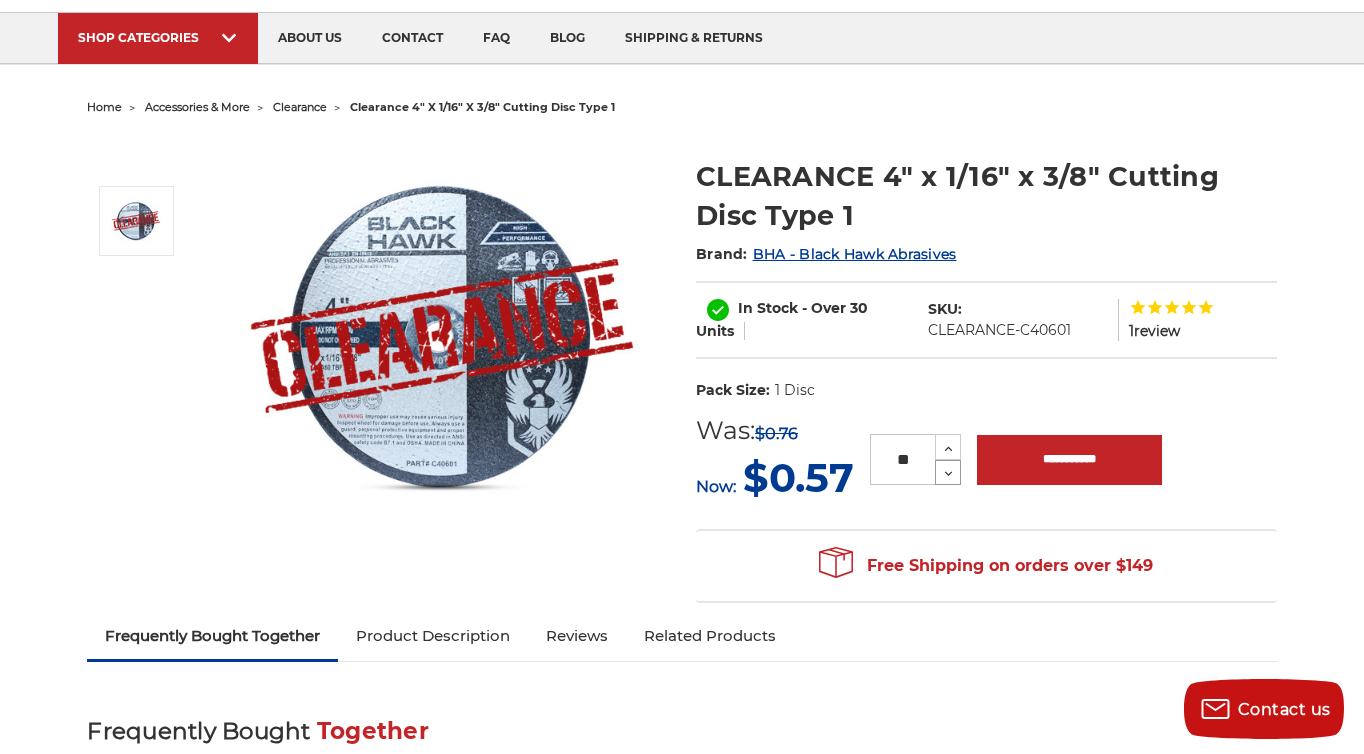 click 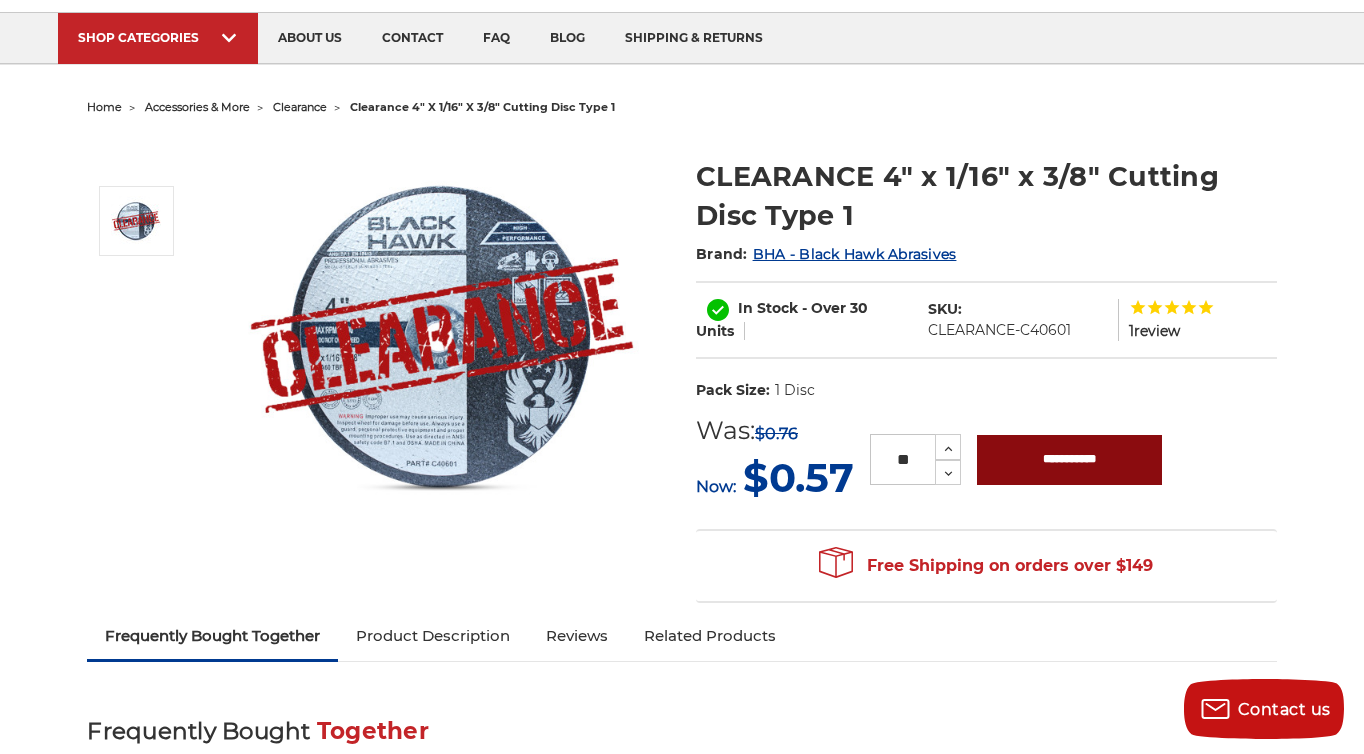click on "**********" at bounding box center (1069, 460) 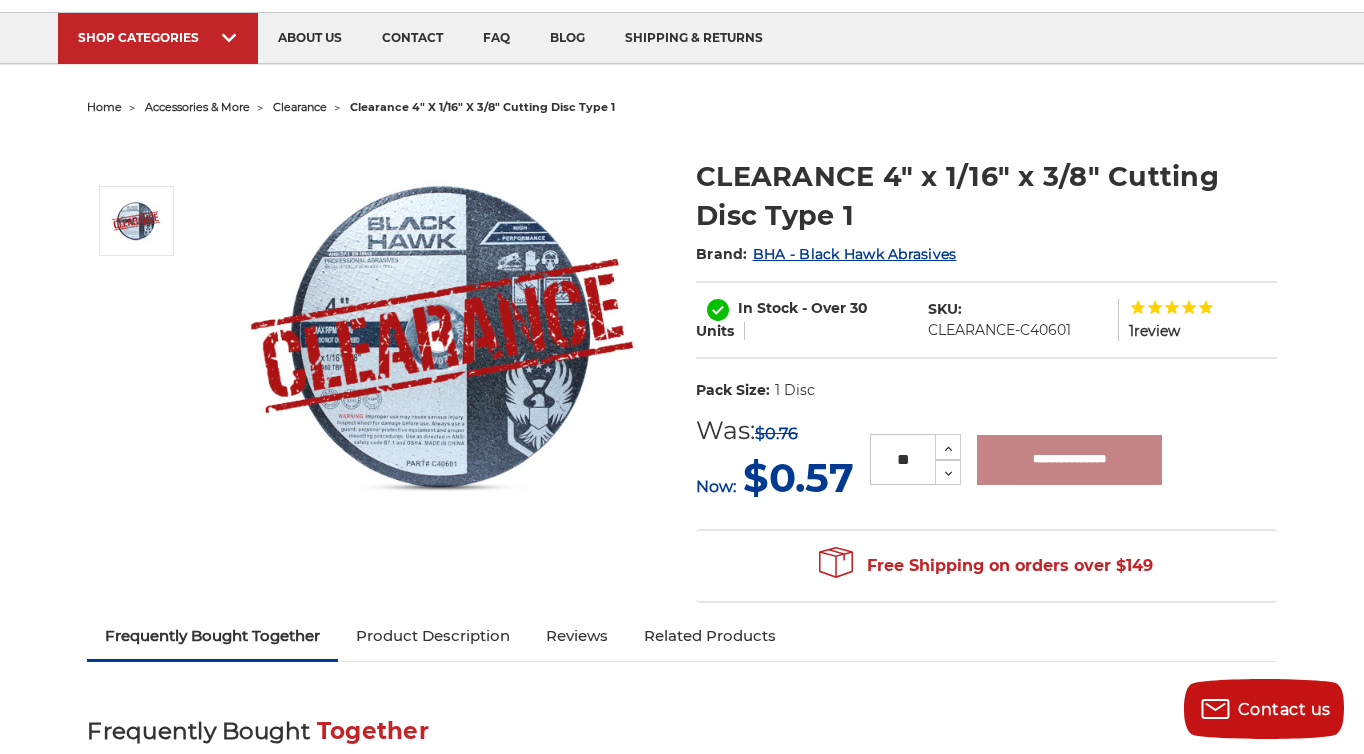 type on "**********" 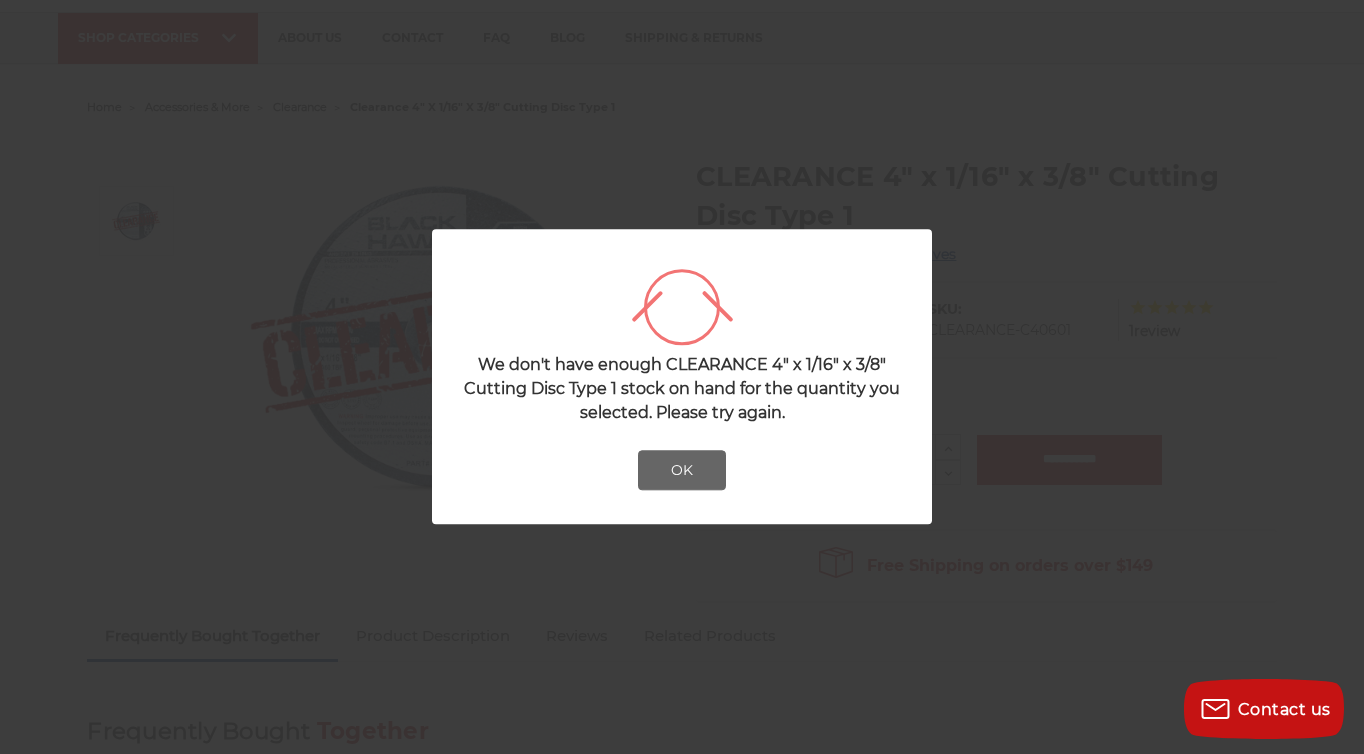 click on "OK" at bounding box center (682, 471) 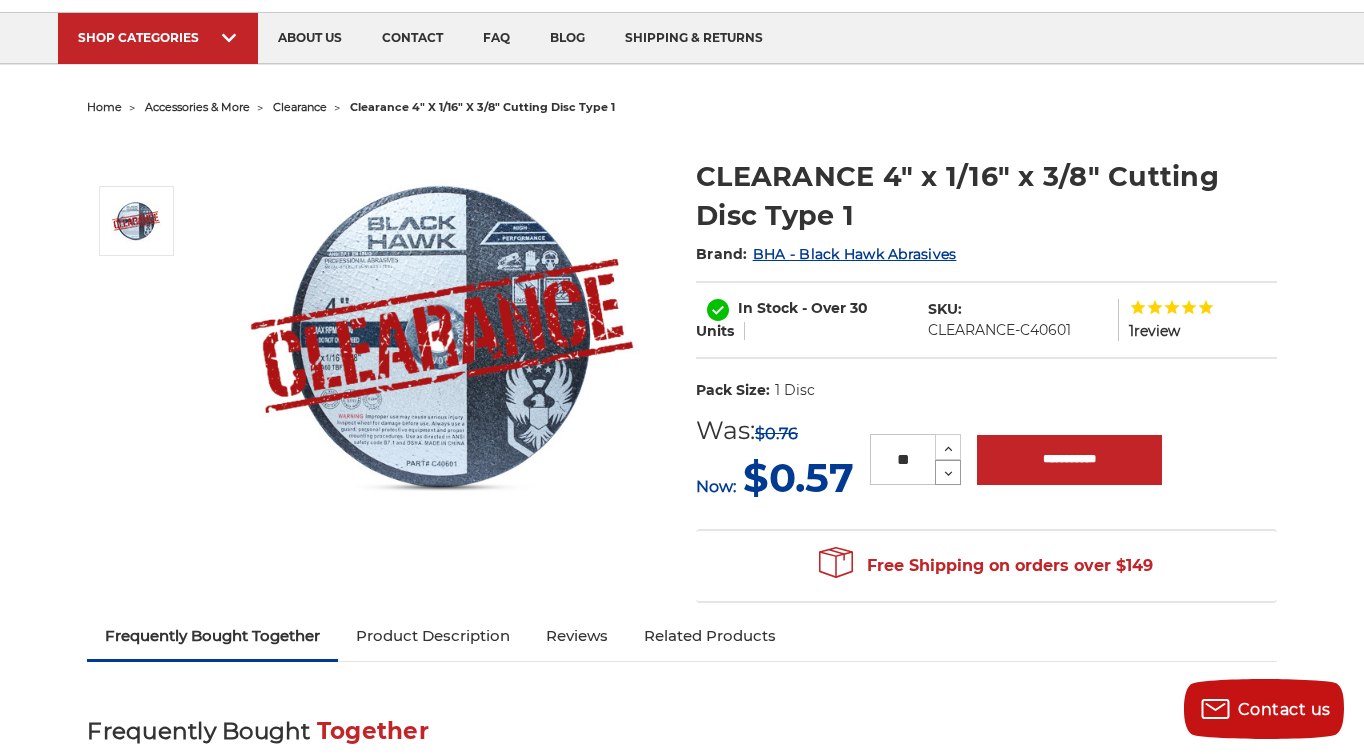 click 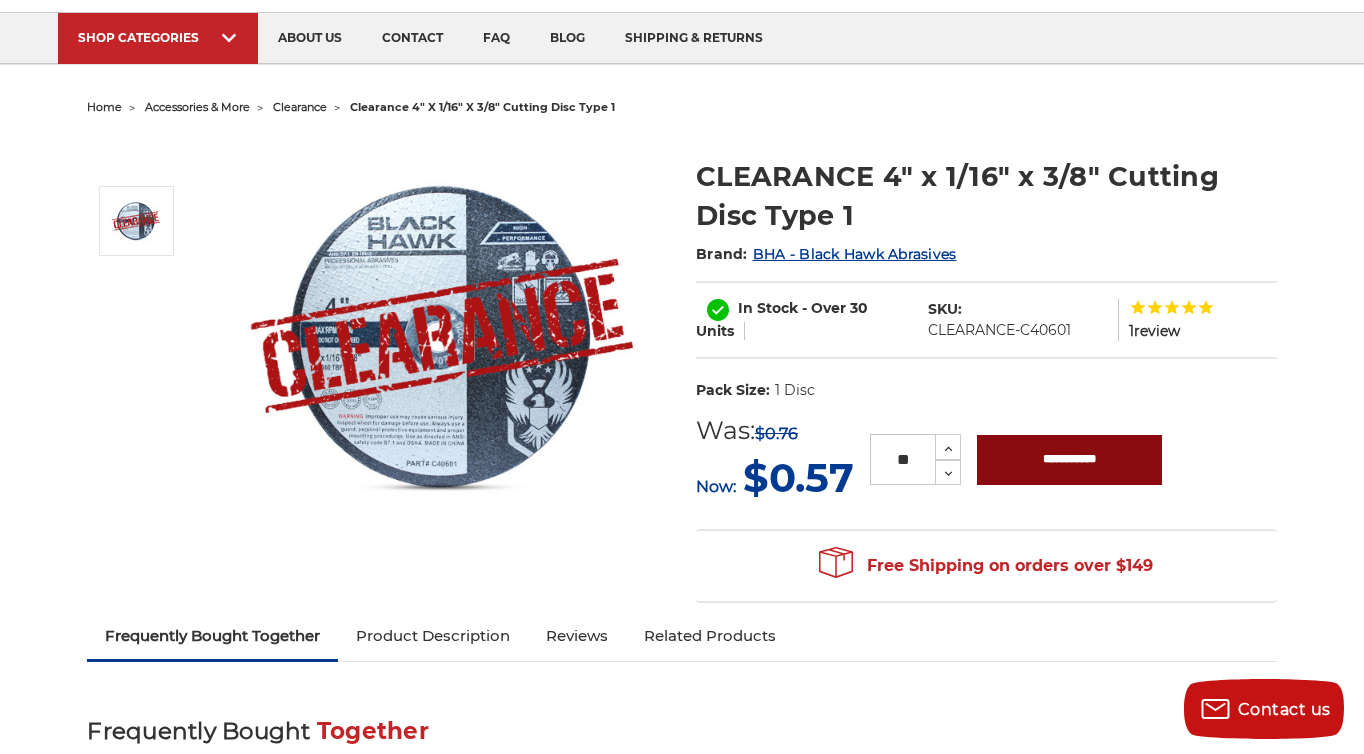 click on "**********" at bounding box center [1069, 460] 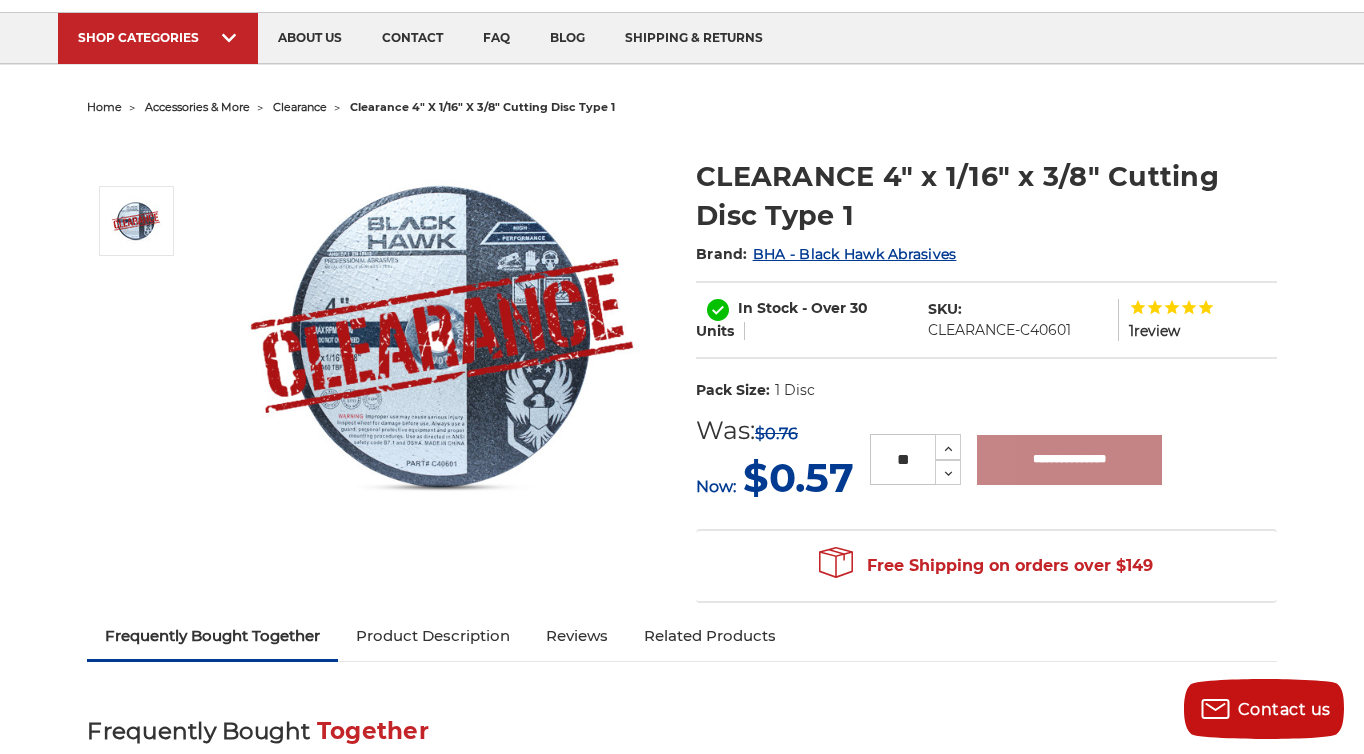type on "**********" 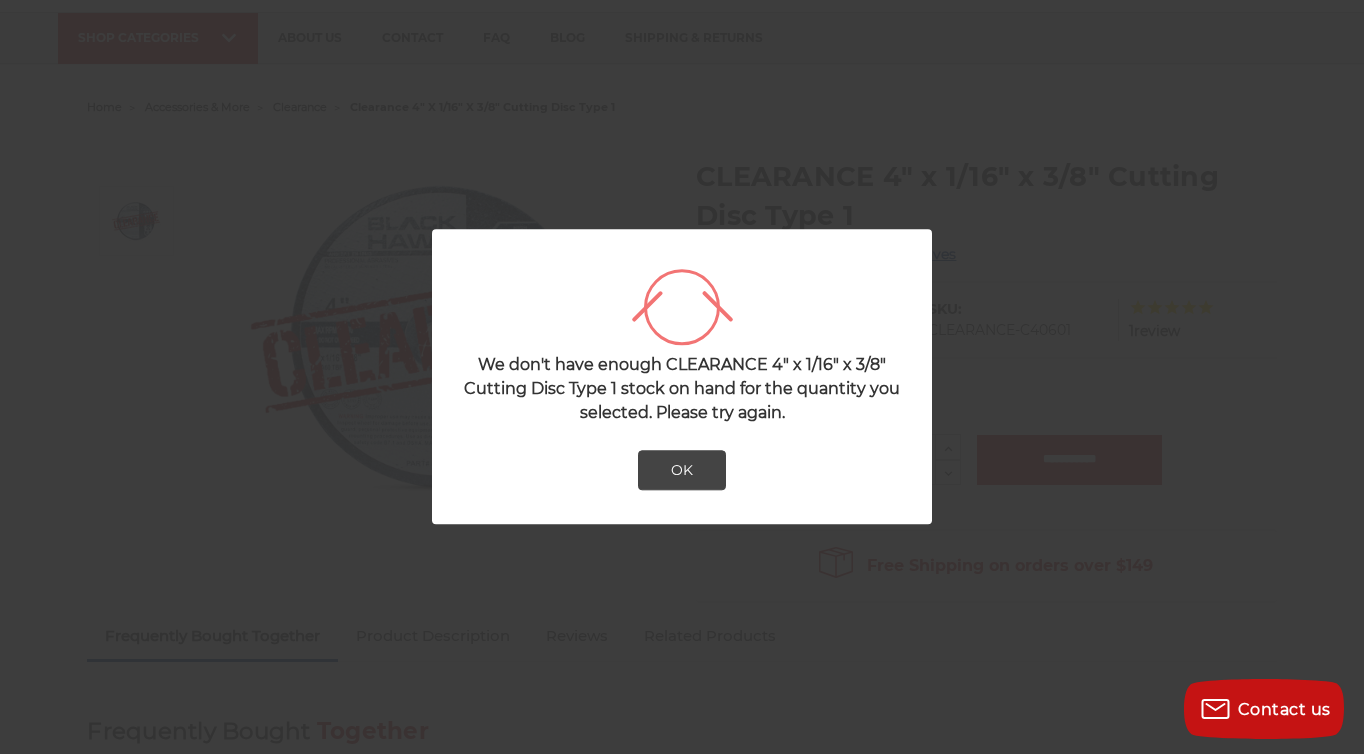 click on "OK" at bounding box center [682, 478] 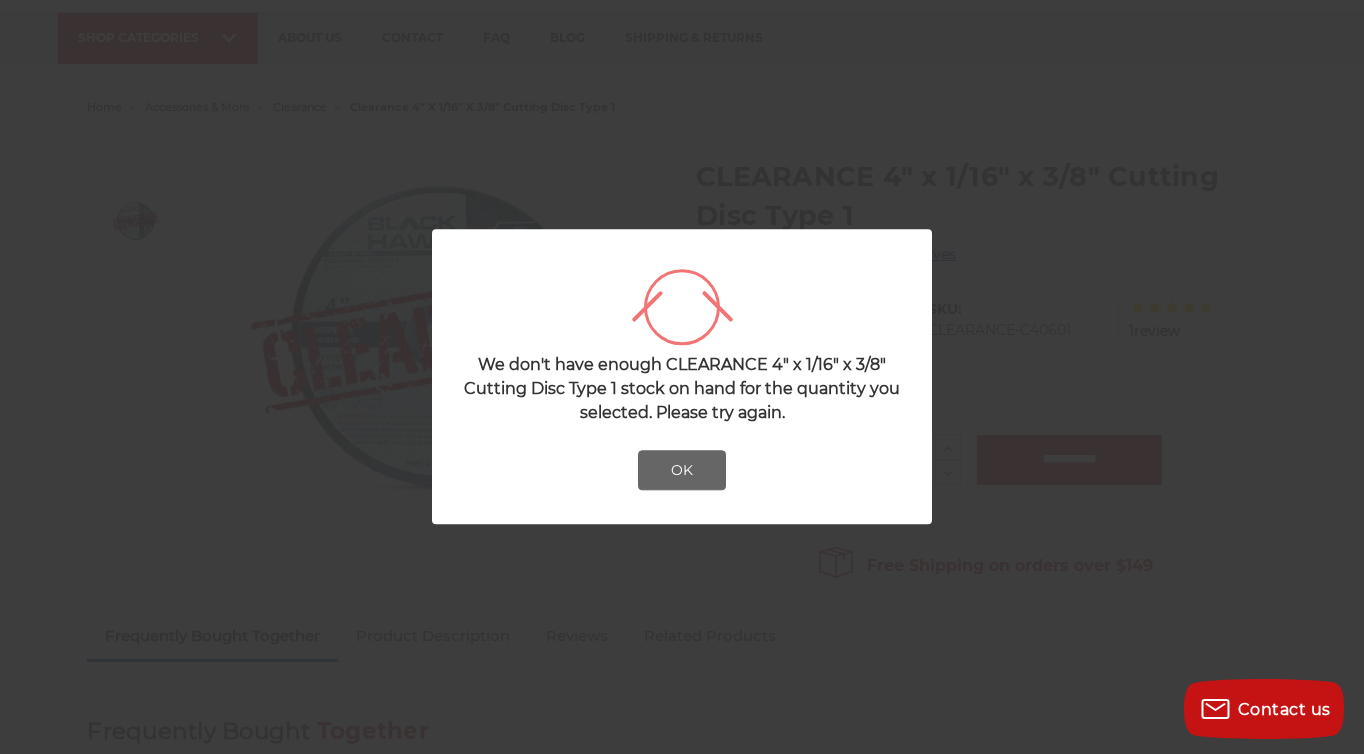 click on "OK" at bounding box center (682, 471) 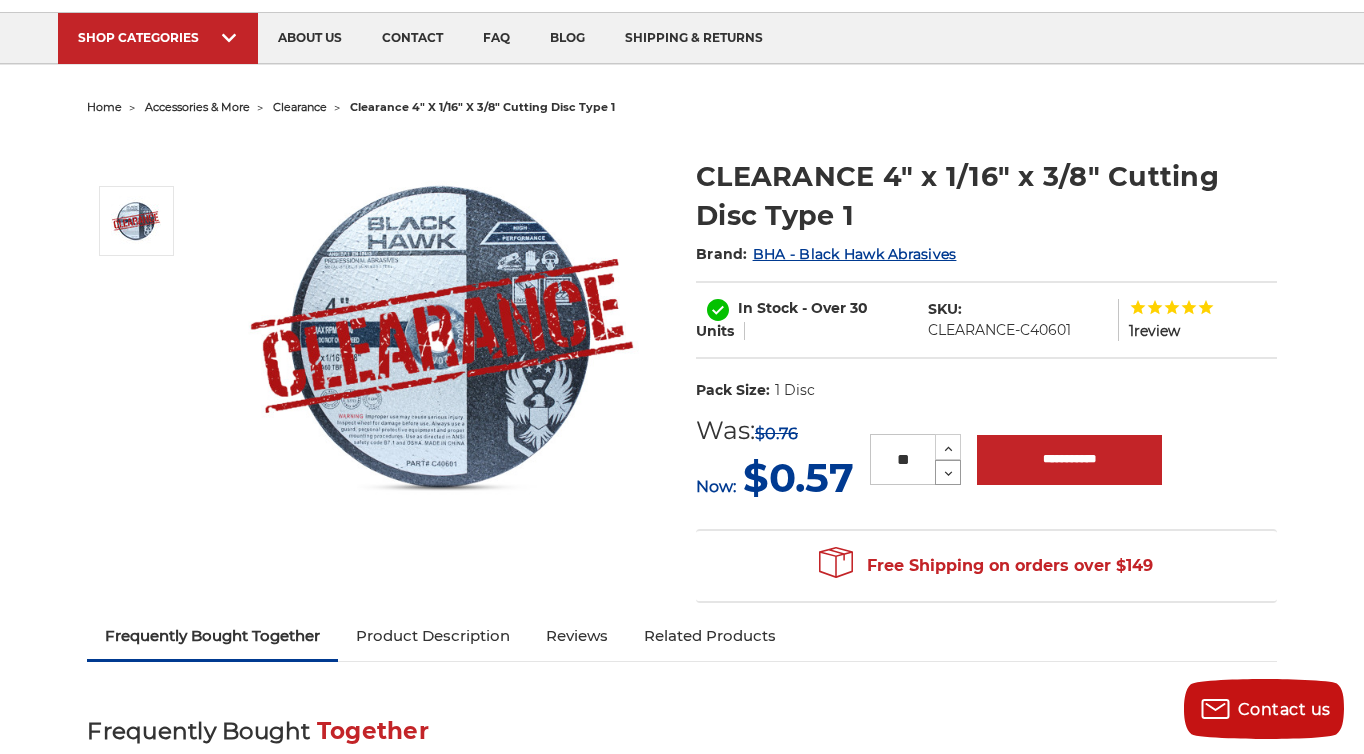 click on "Decrease Quantity:" at bounding box center [948, 472] 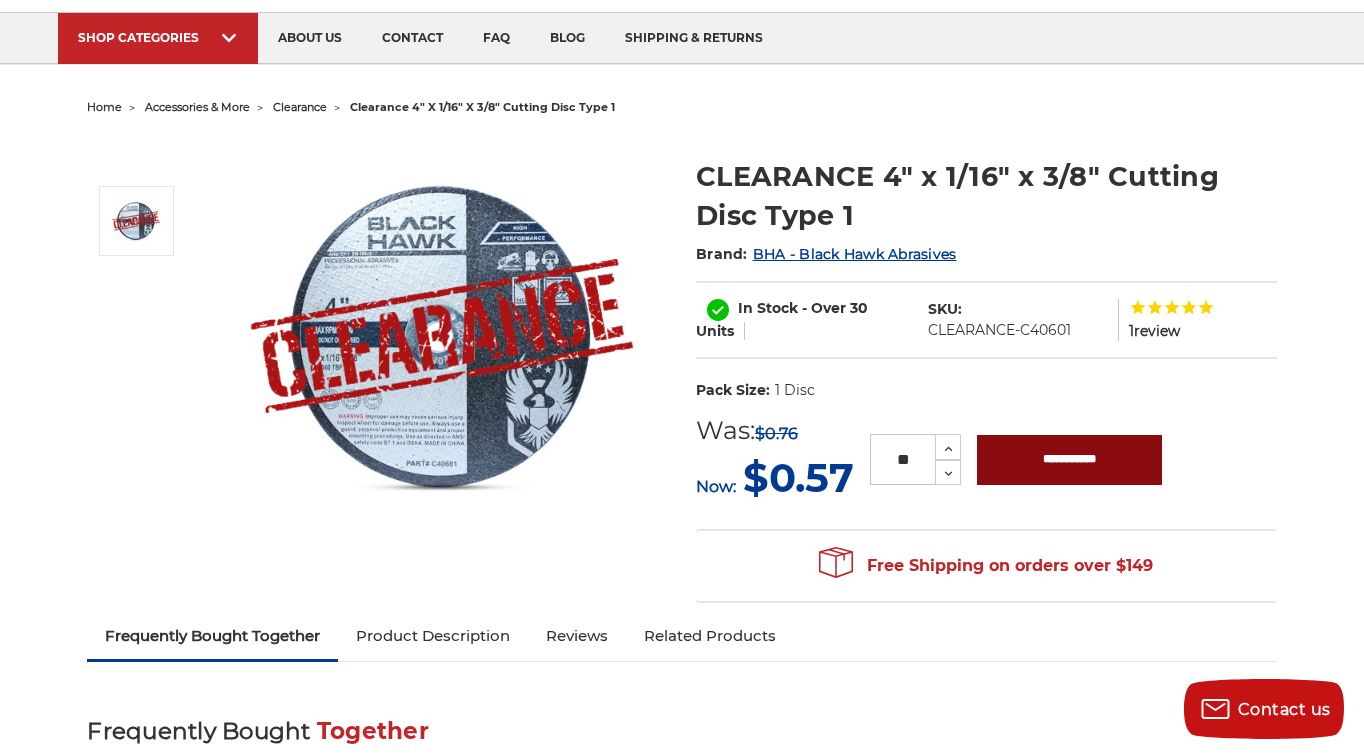 click on "**********" at bounding box center (1069, 460) 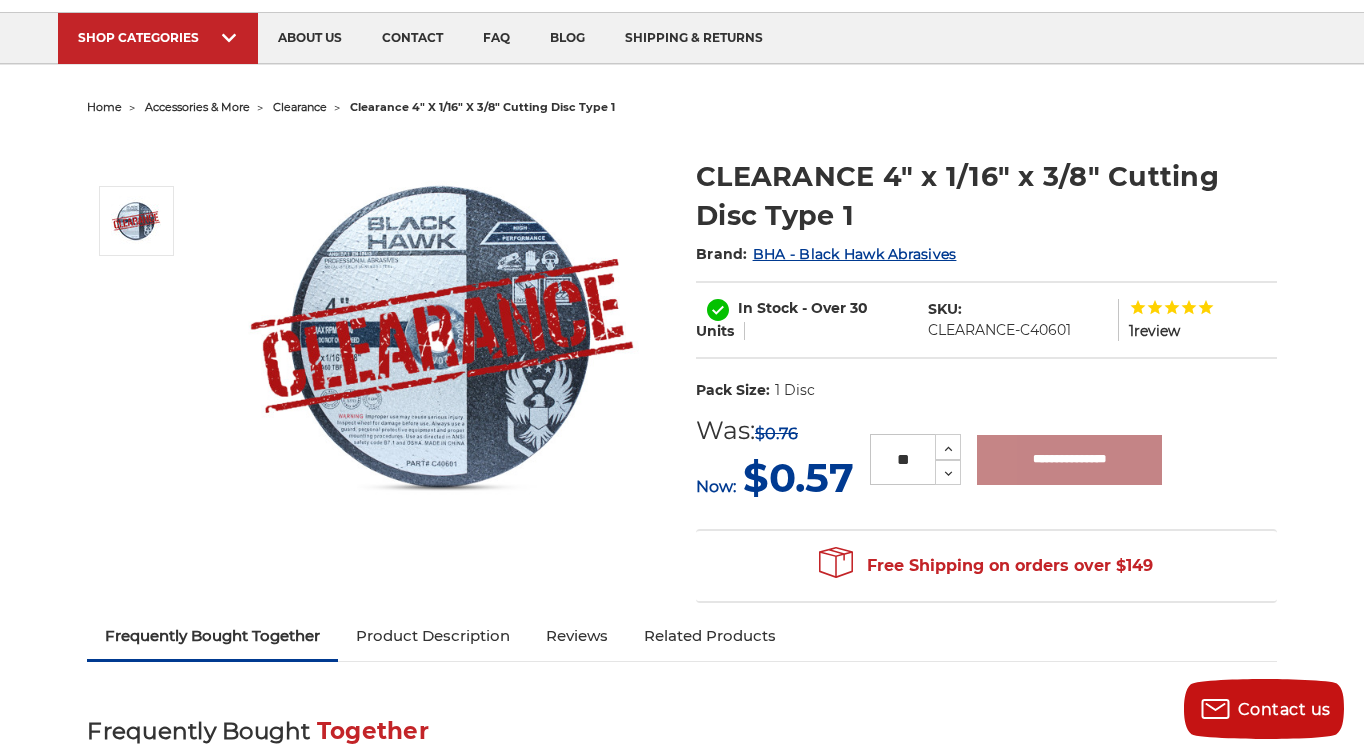 type on "**********" 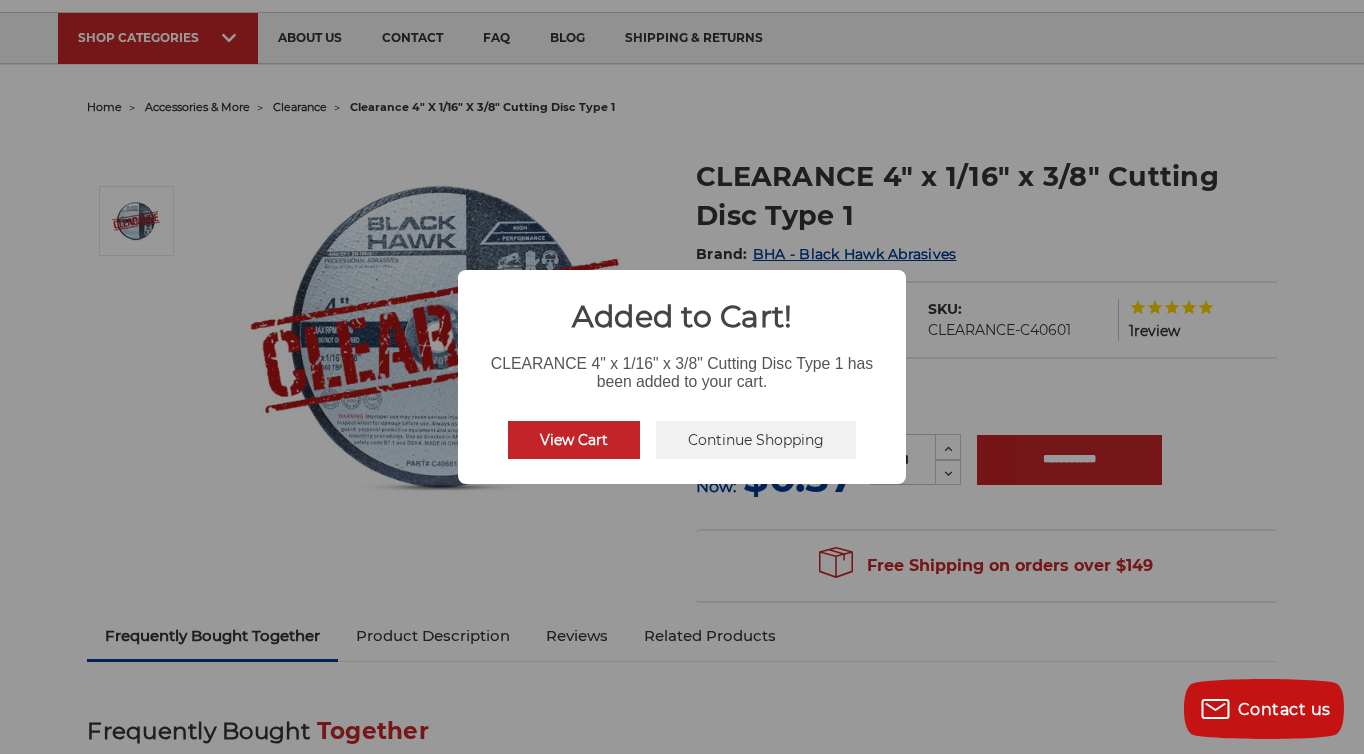 click on "Continue Shopping" at bounding box center (756, 440) 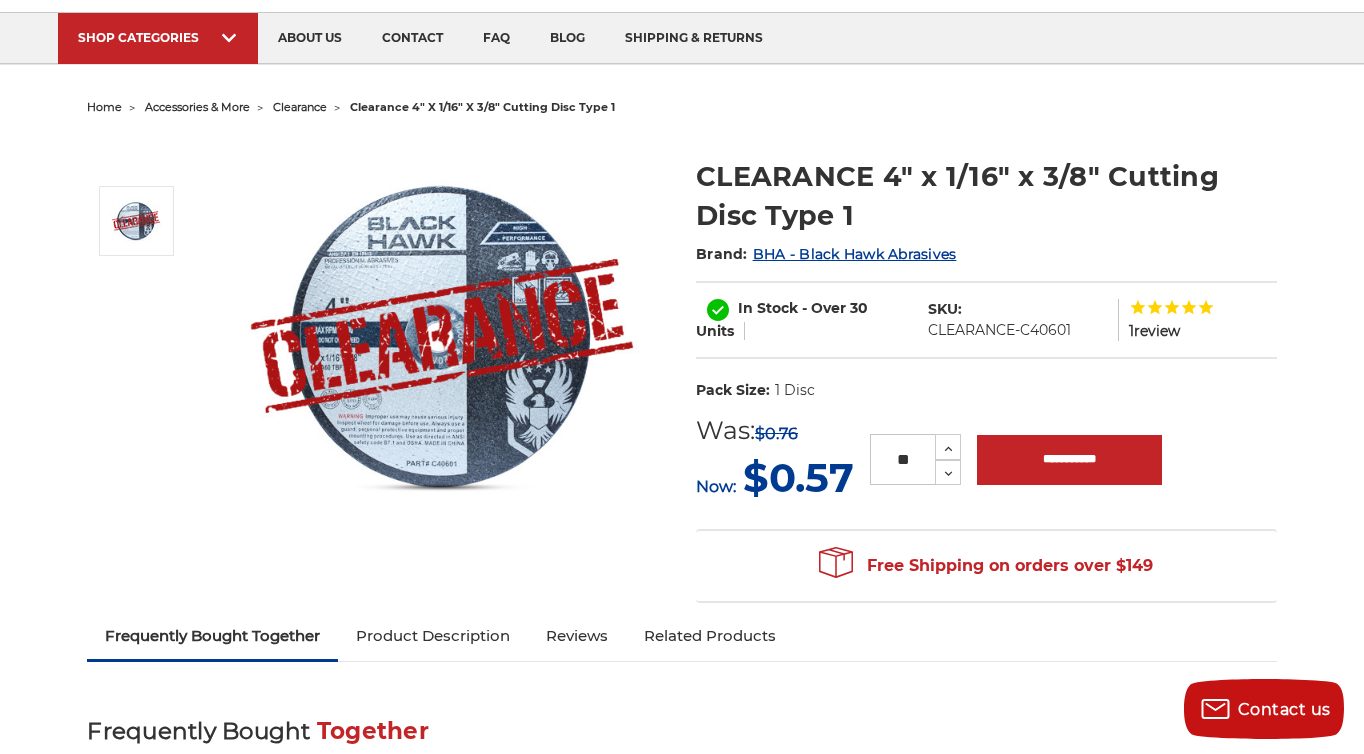 click on "clearance" at bounding box center (300, 107) 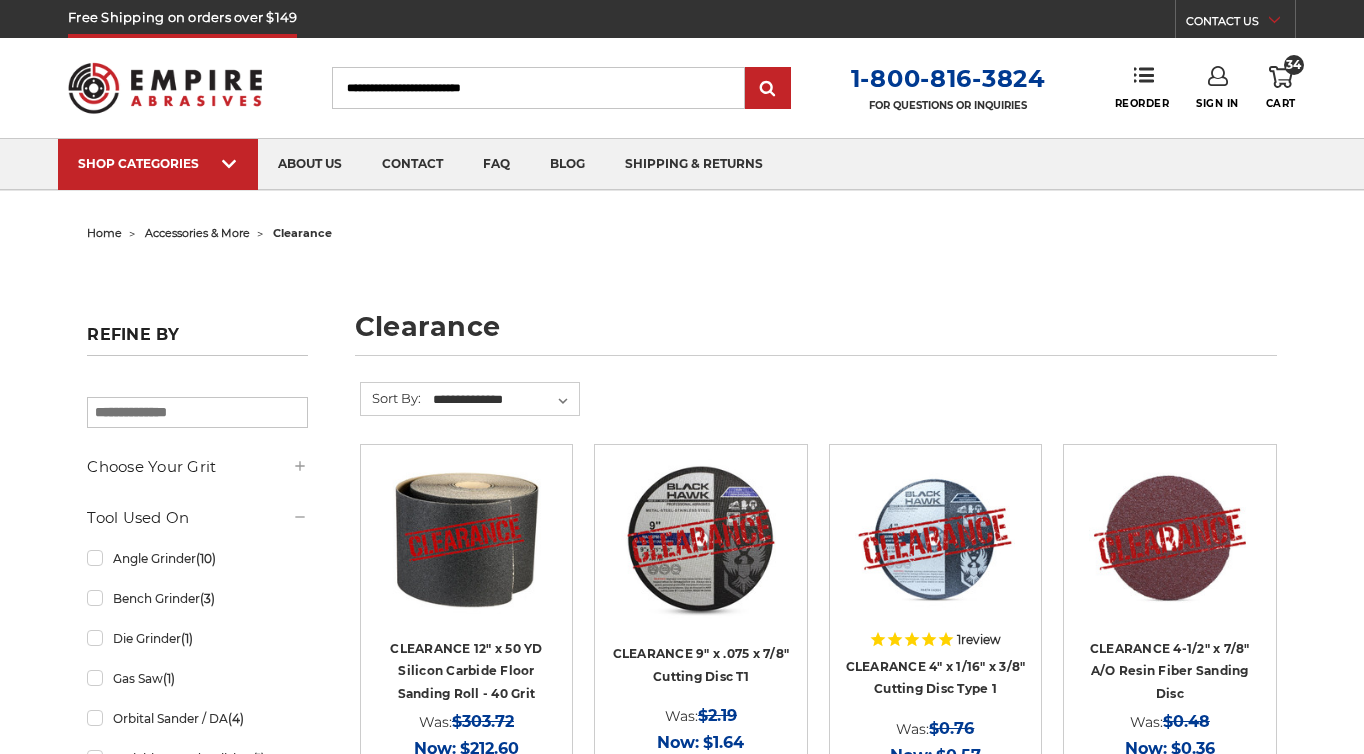 scroll, scrollTop: 291, scrollLeft: 0, axis: vertical 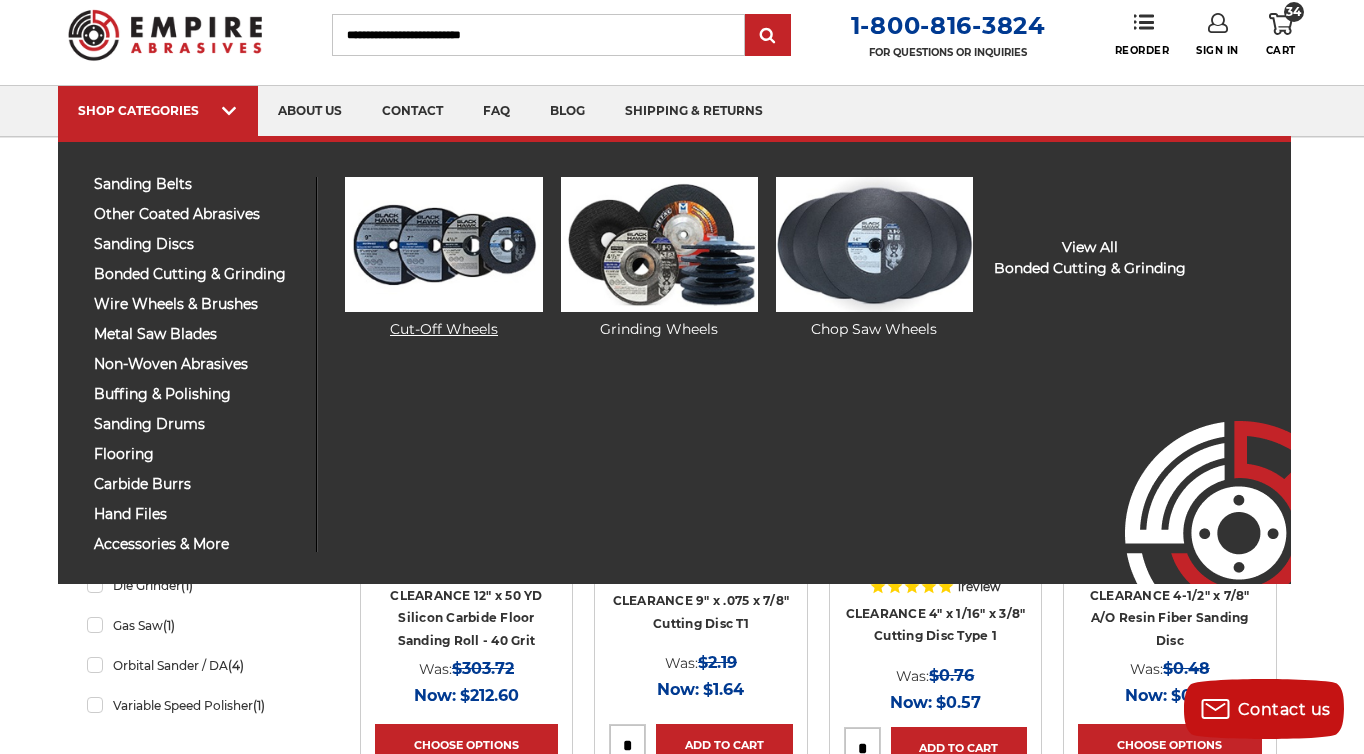 click at bounding box center [443, 244] 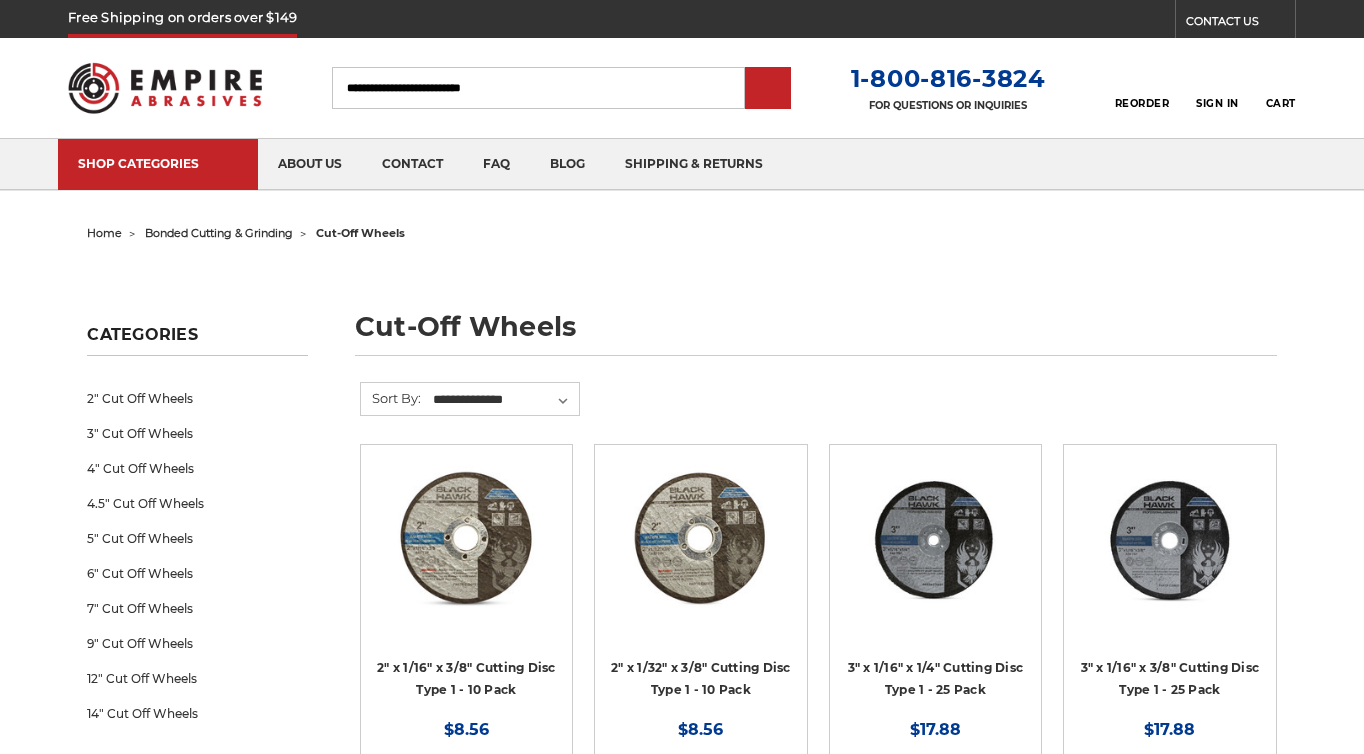 scroll, scrollTop: 0, scrollLeft: 0, axis: both 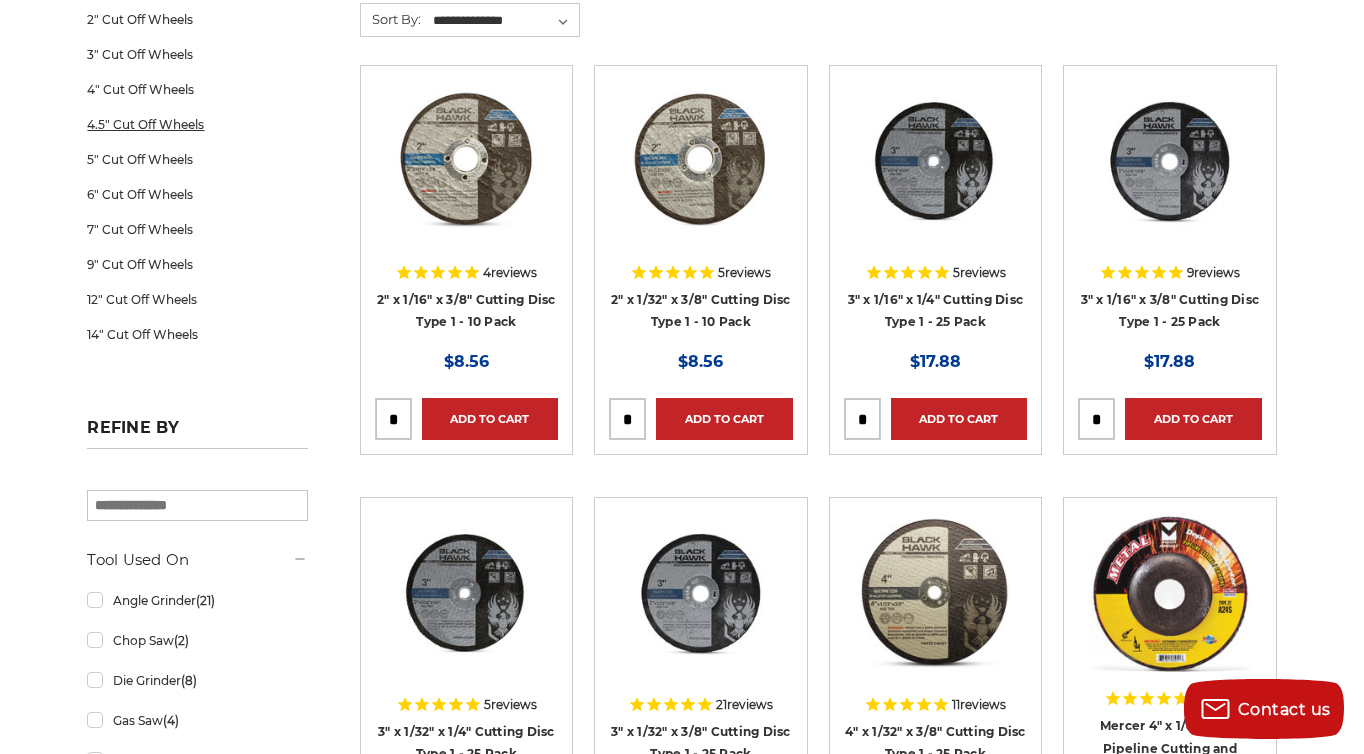 click on "4.5" Cut Off Wheels" at bounding box center (197, 124) 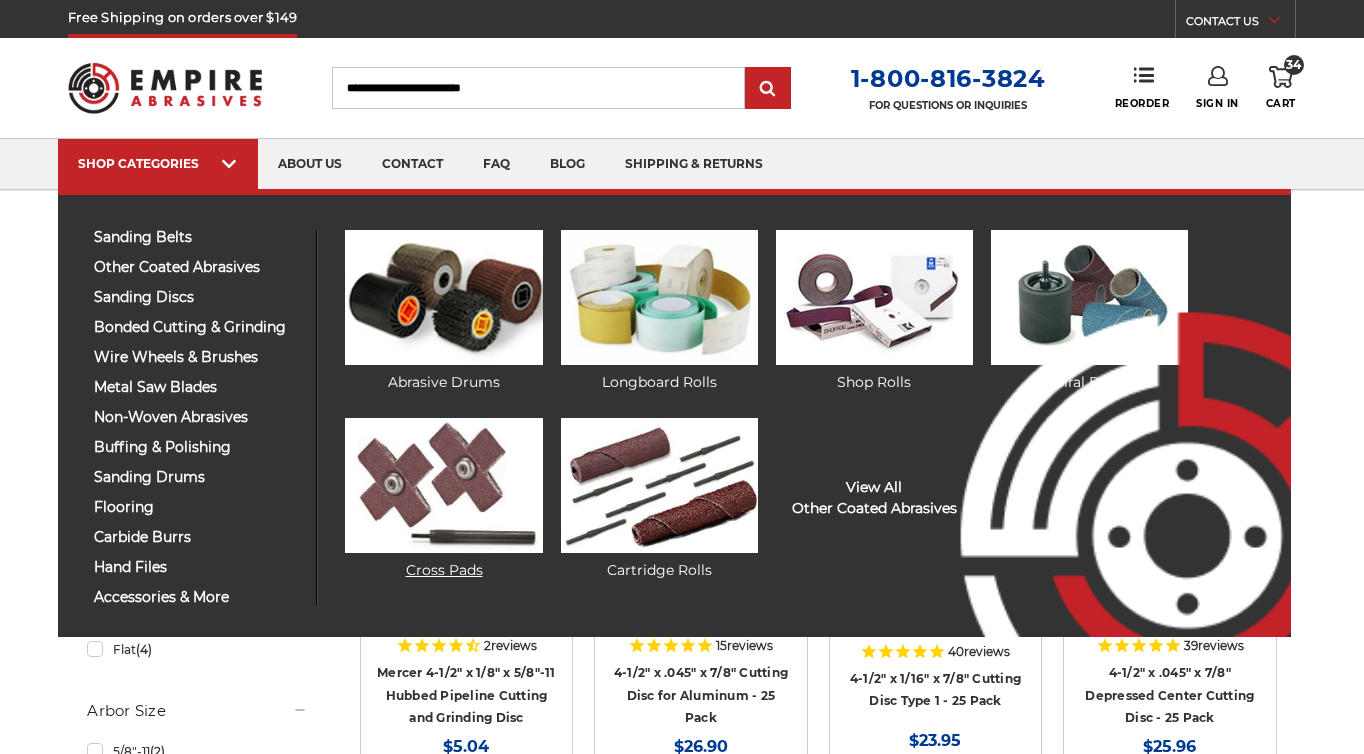 scroll, scrollTop: 0, scrollLeft: 0, axis: both 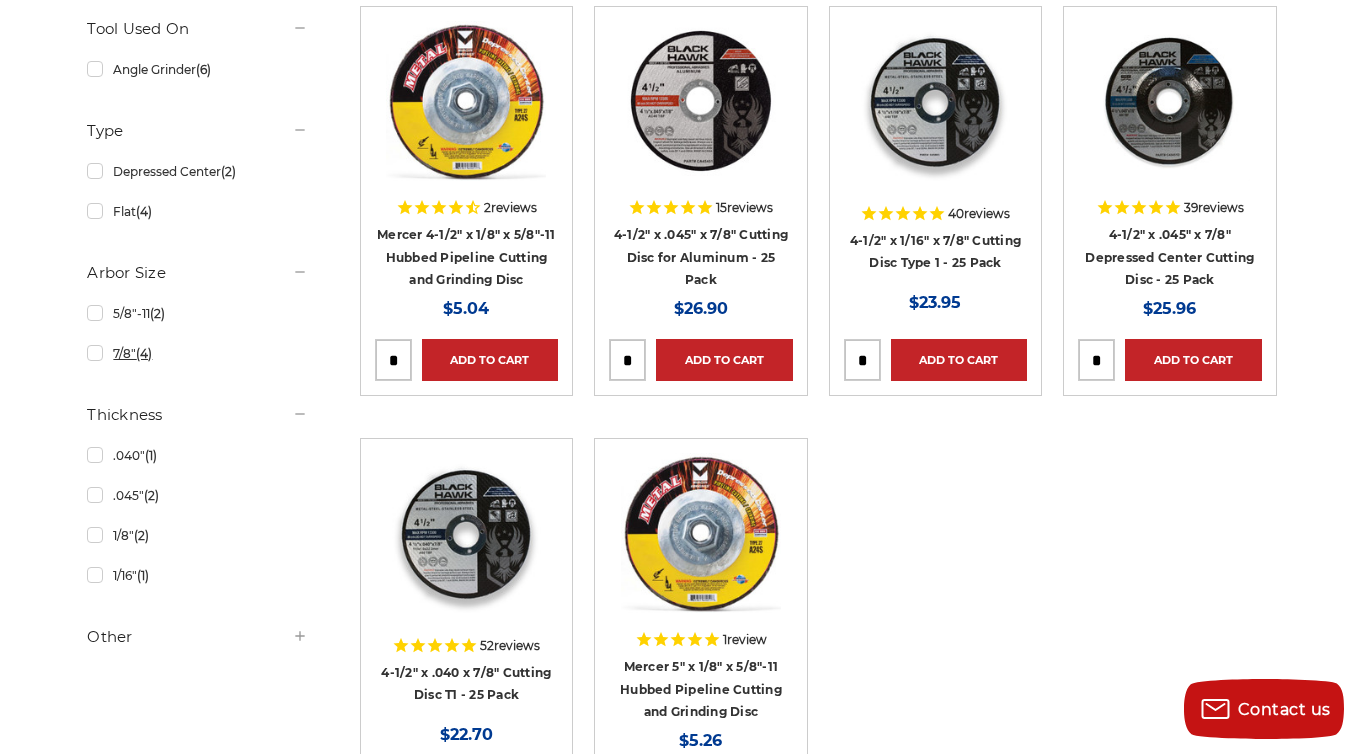 click on "7/8"
(4)" at bounding box center [197, 353] 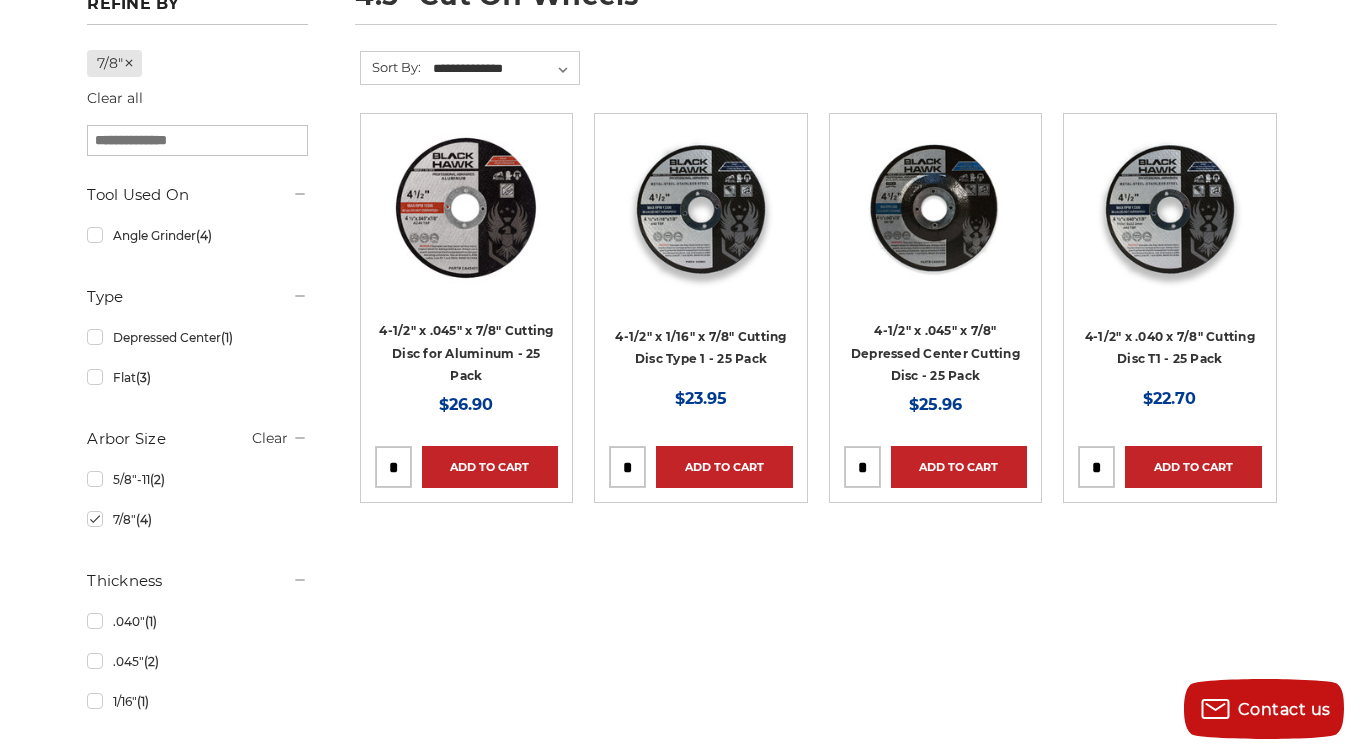 scroll, scrollTop: 328, scrollLeft: 0, axis: vertical 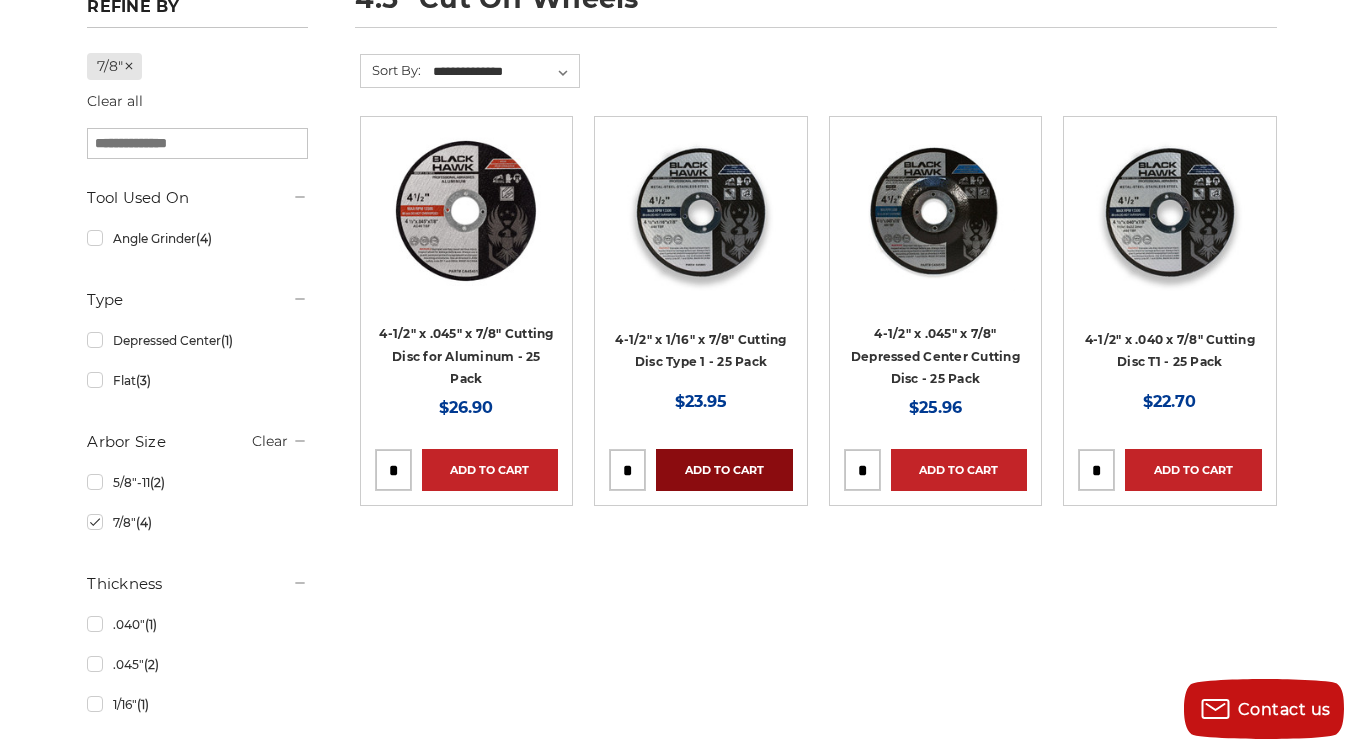 click on "Add to Cart" at bounding box center (724, 470) 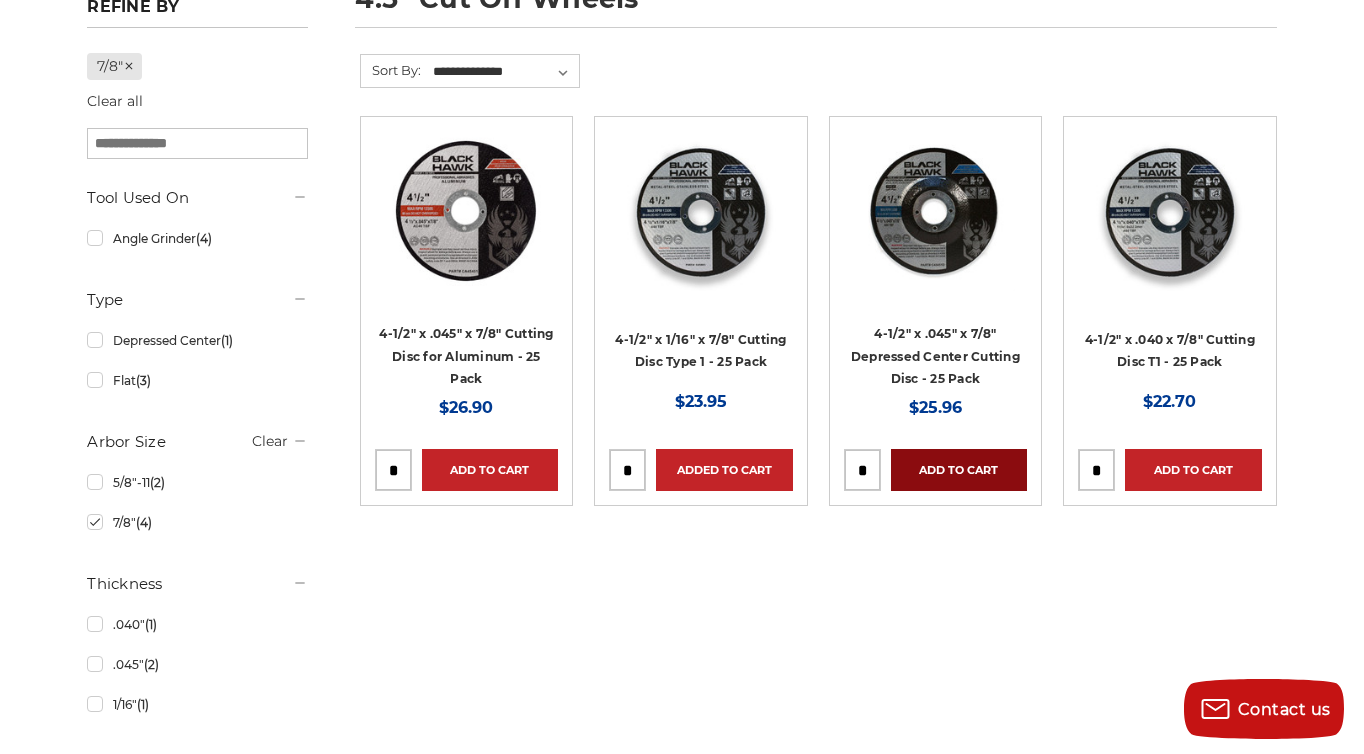 click on "Add to Cart" at bounding box center (959, 470) 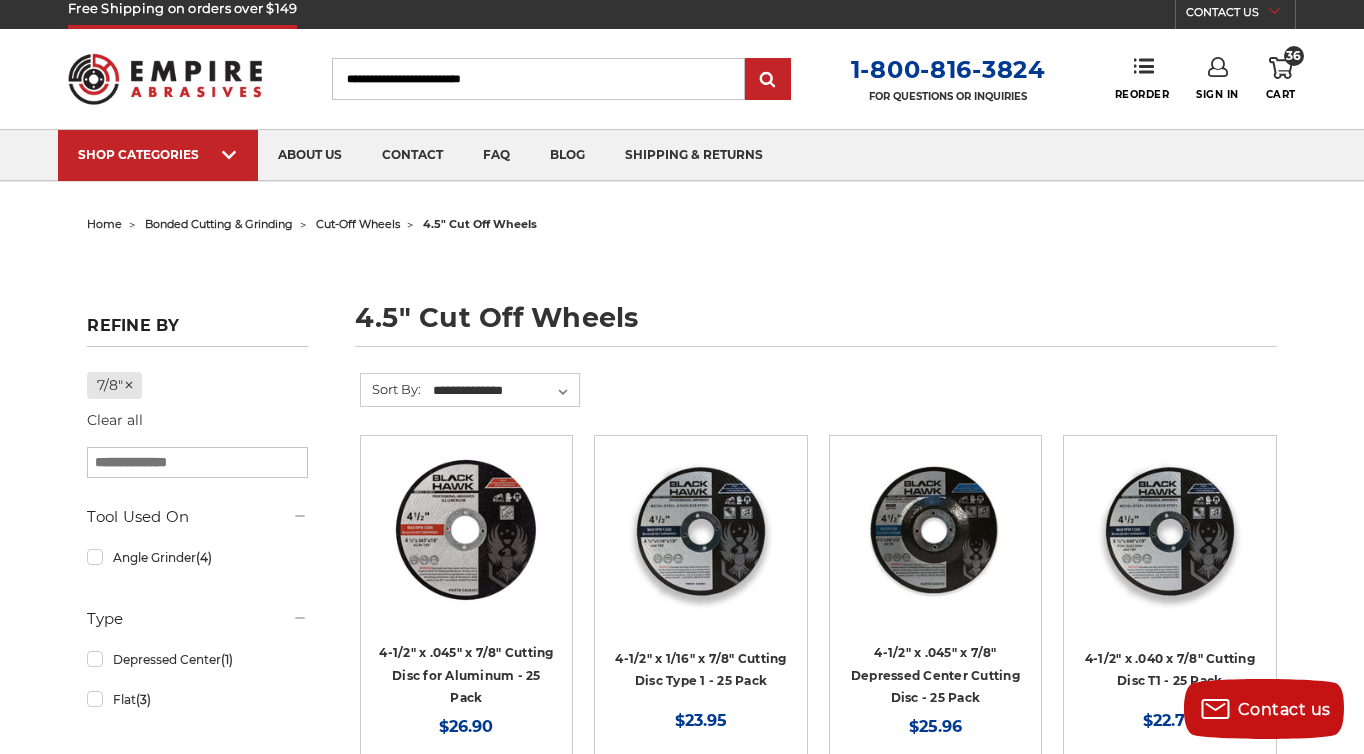 scroll, scrollTop: 0, scrollLeft: 0, axis: both 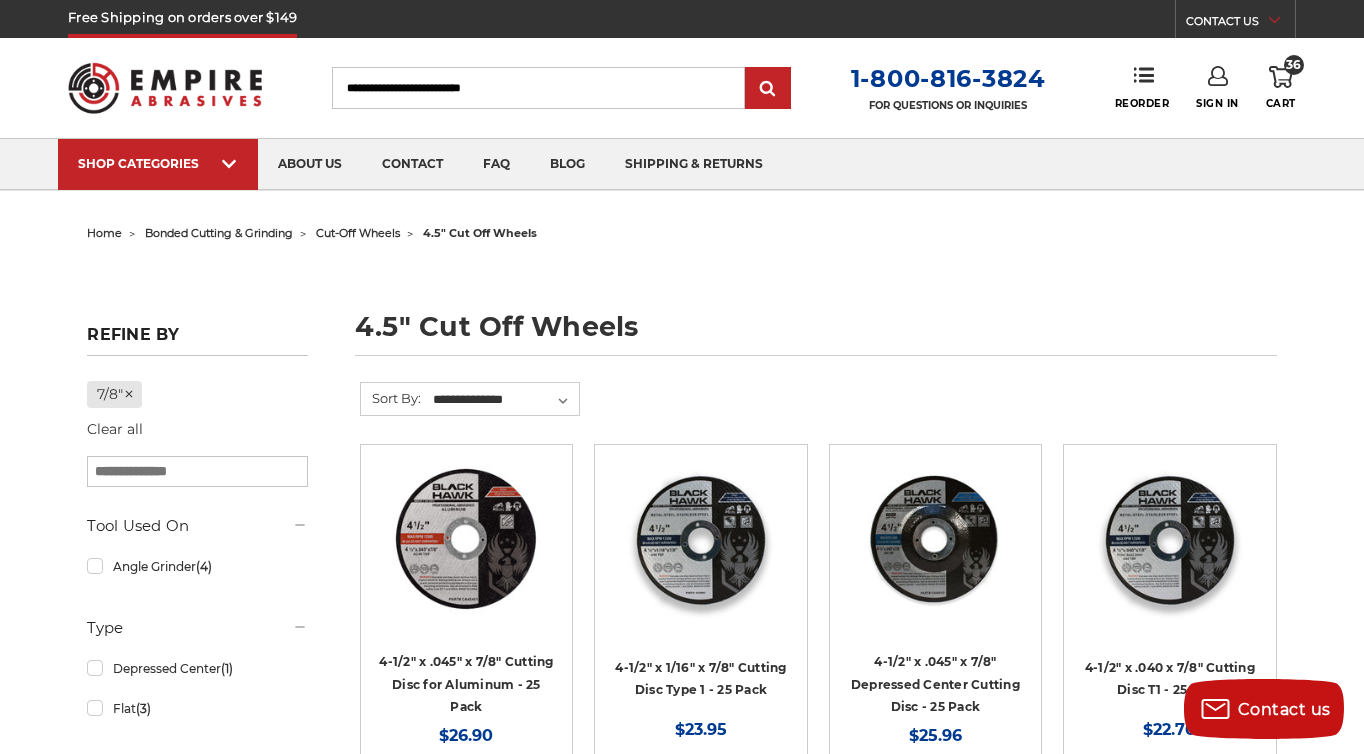 click on "bonded cutting & grinding" at bounding box center [219, 233] 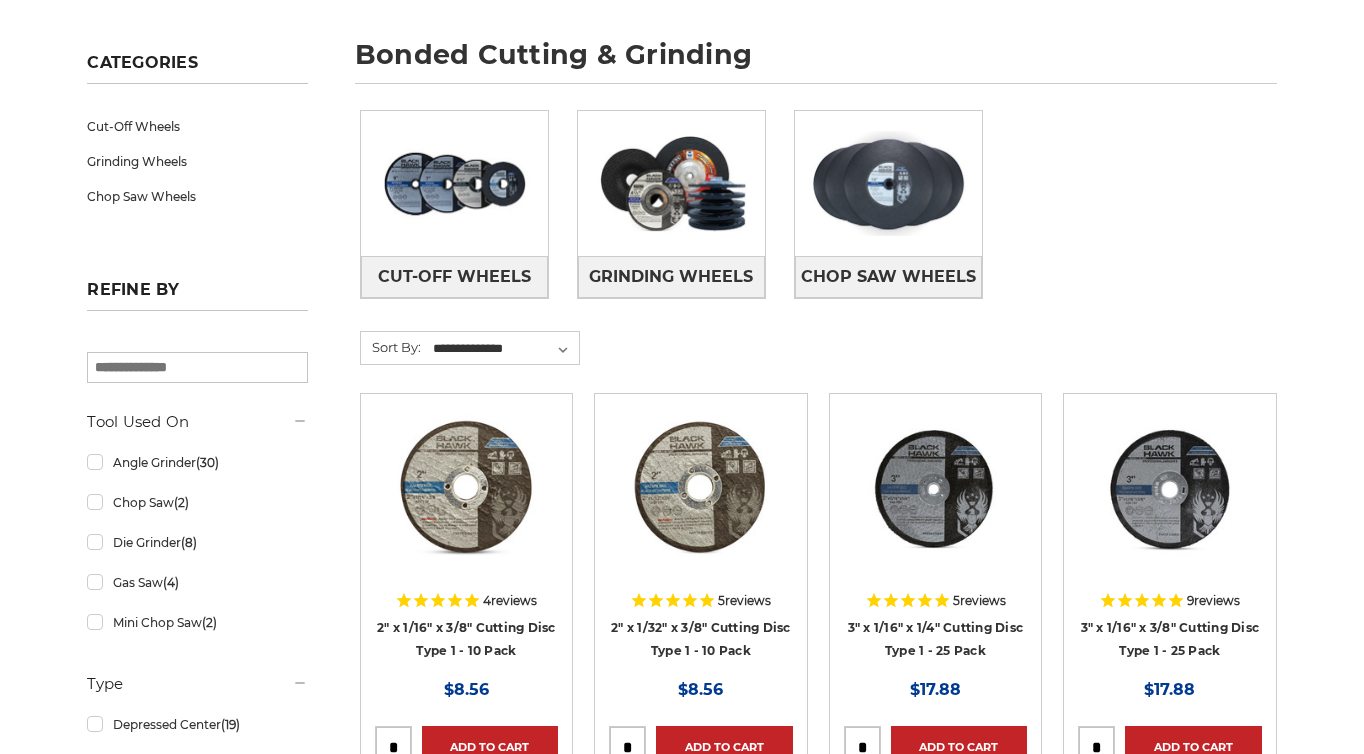 scroll, scrollTop: 327, scrollLeft: 0, axis: vertical 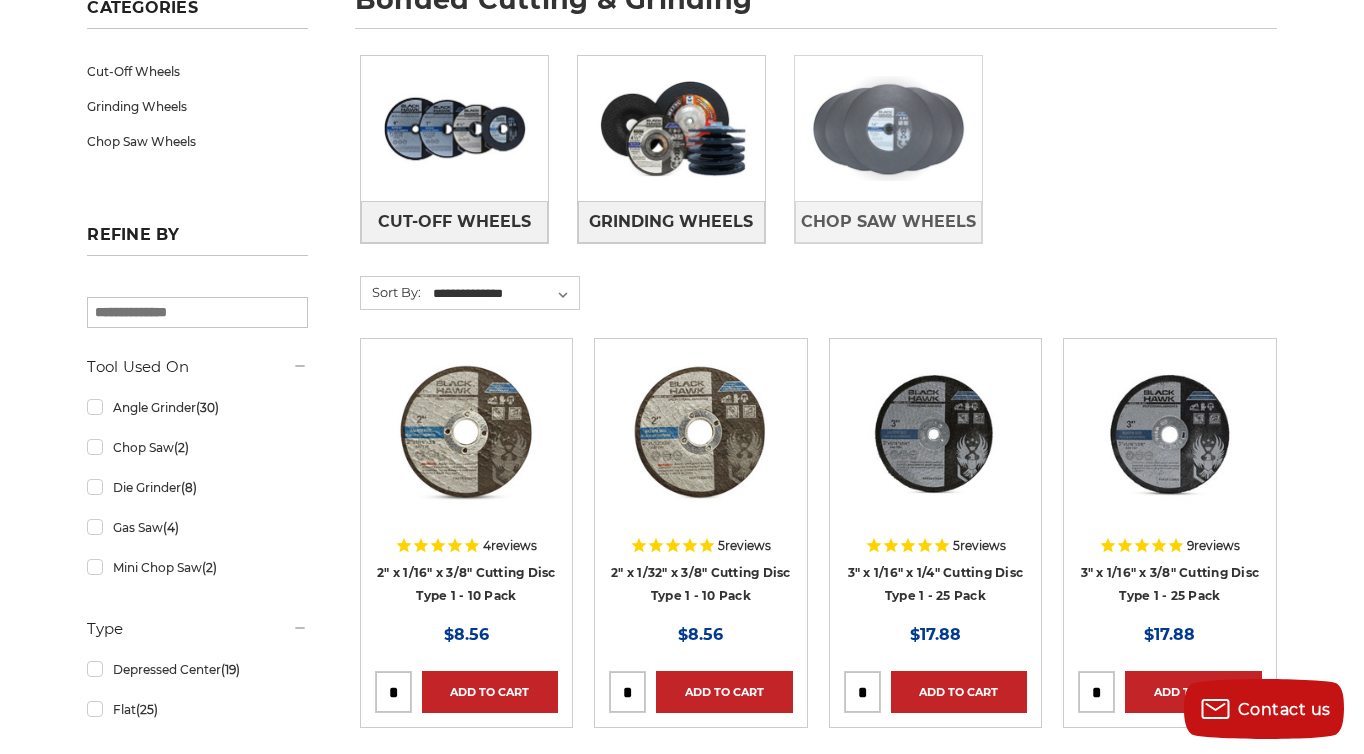 click at bounding box center [888, 128] 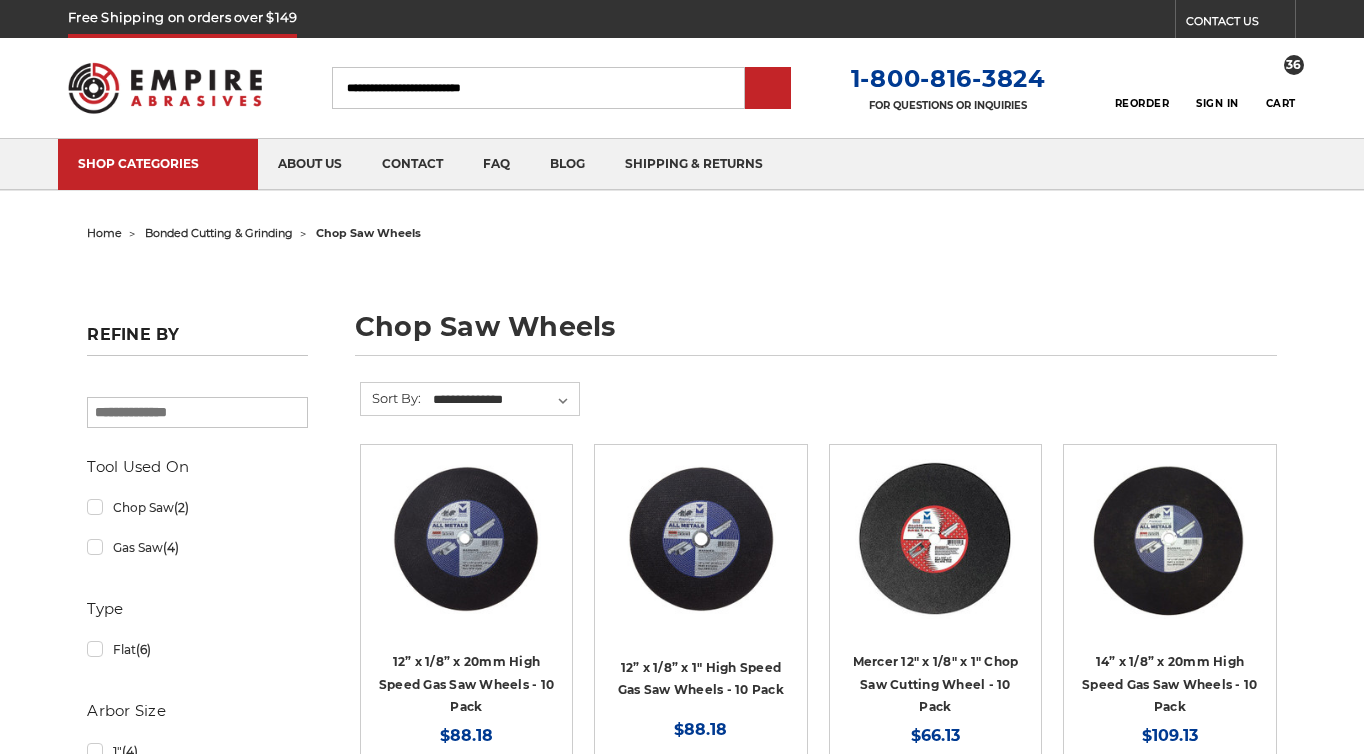 scroll, scrollTop: 0, scrollLeft: 0, axis: both 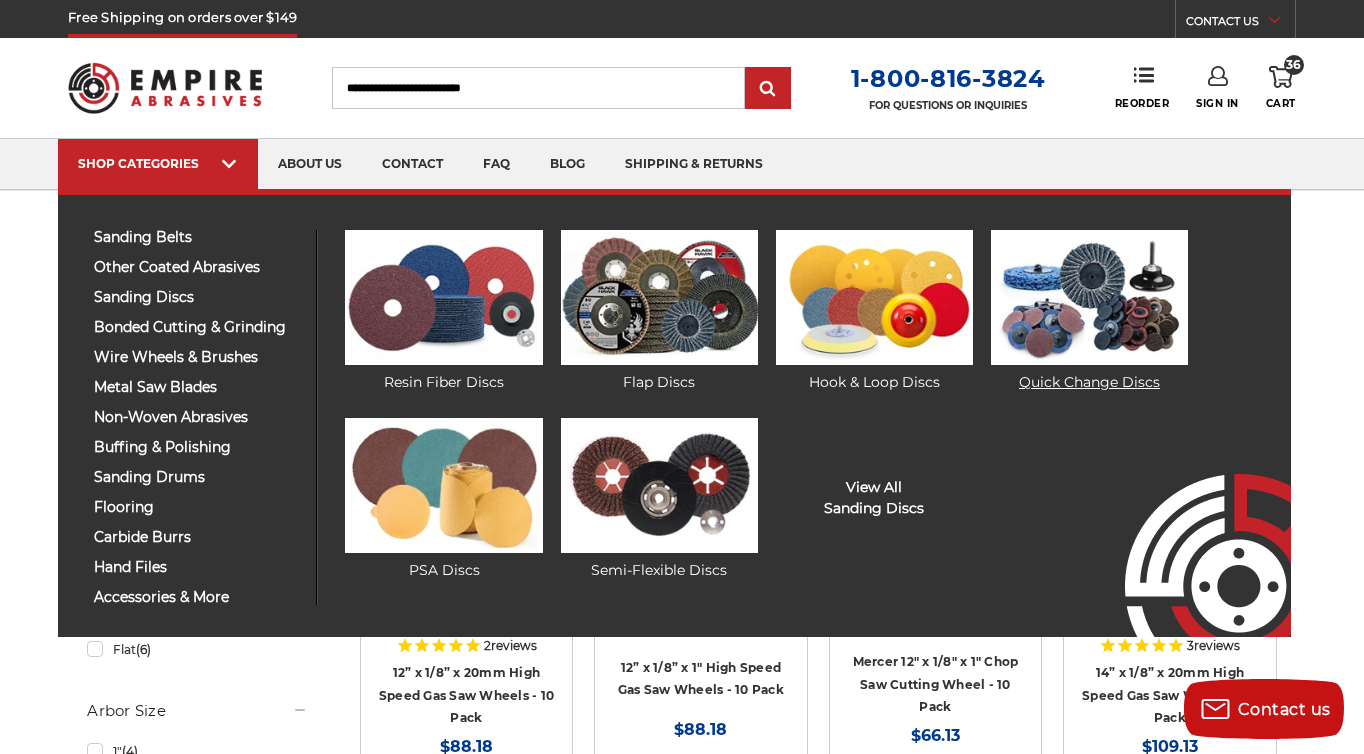 click at bounding box center (1089, 297) 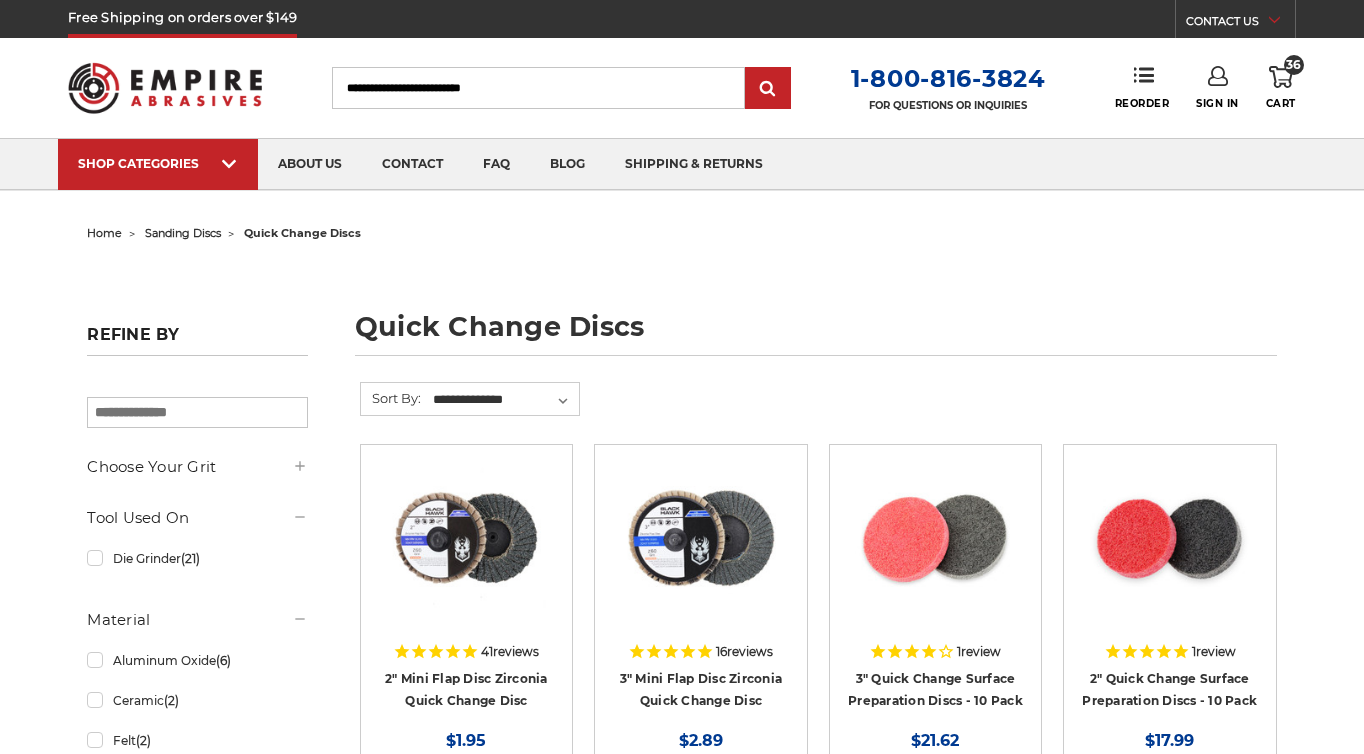 scroll, scrollTop: 0, scrollLeft: 0, axis: both 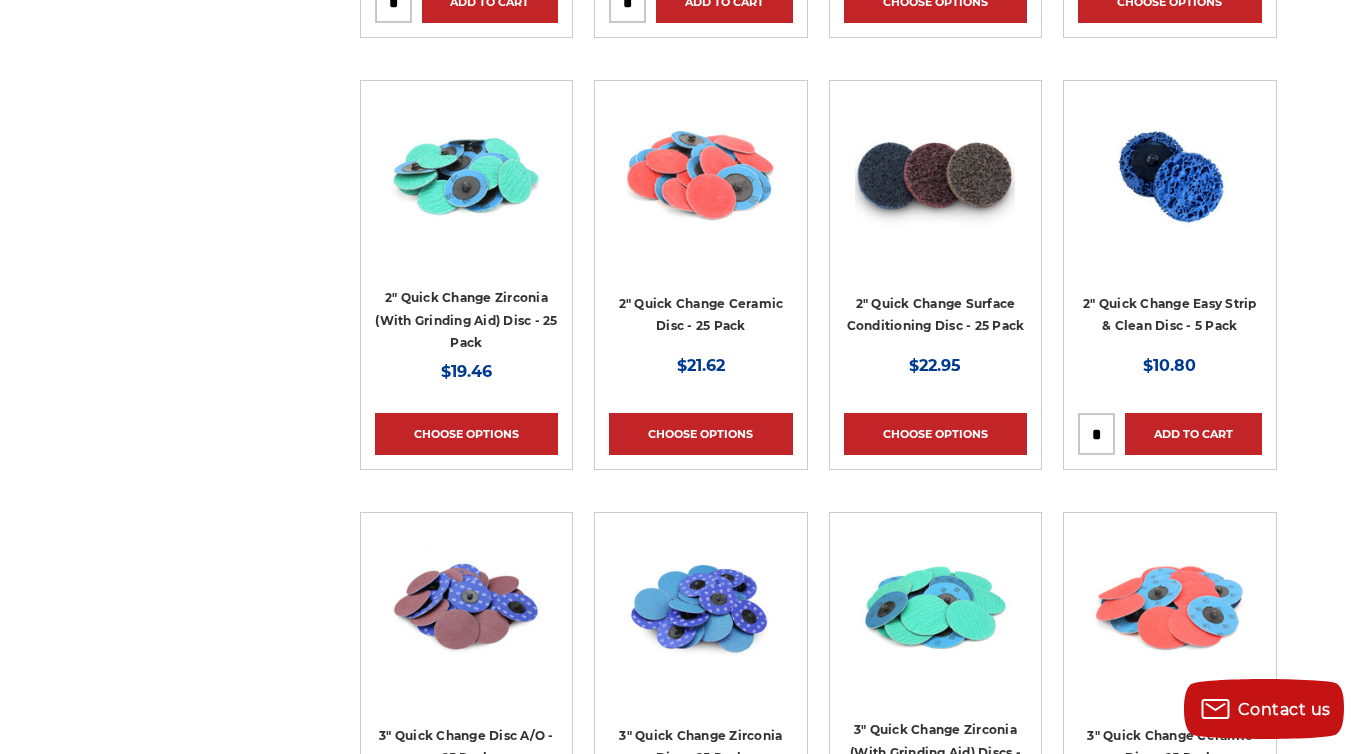 click at bounding box center [1096, 434] 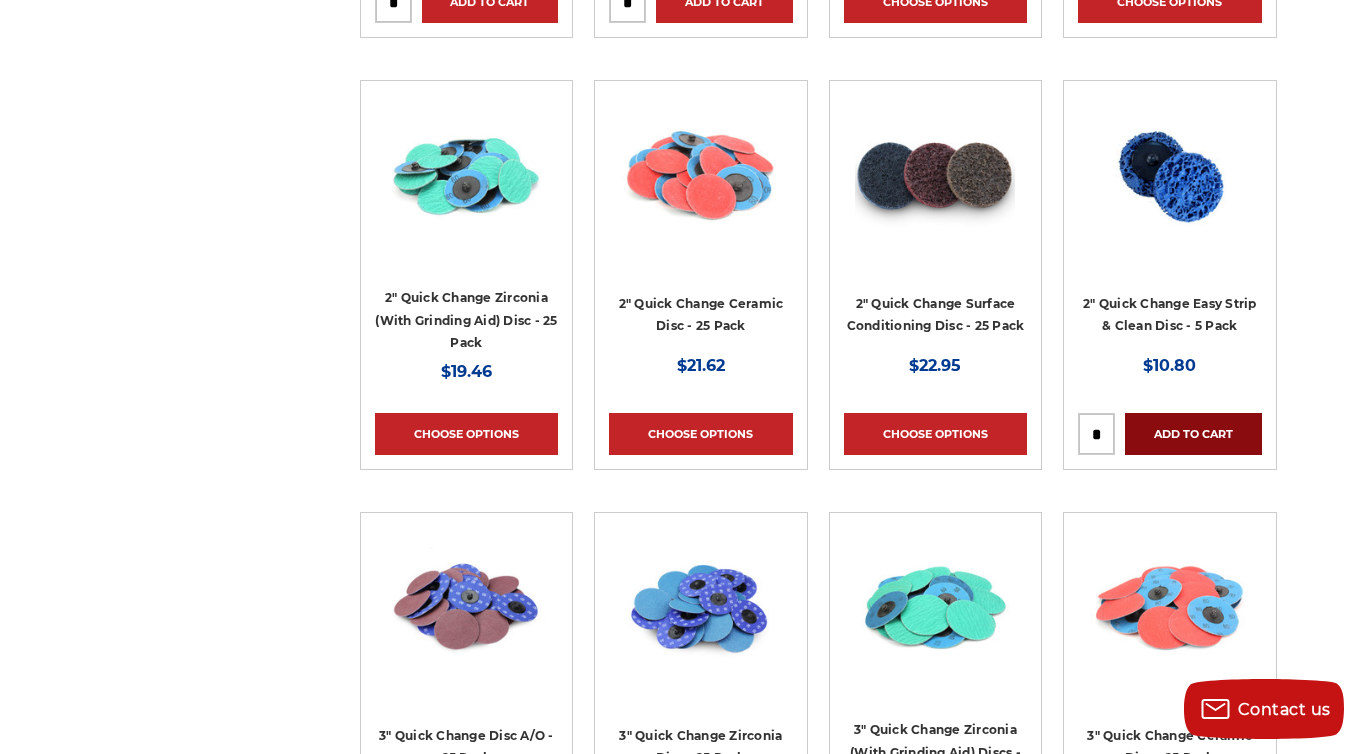 click on "Add to Cart" at bounding box center [1193, 434] 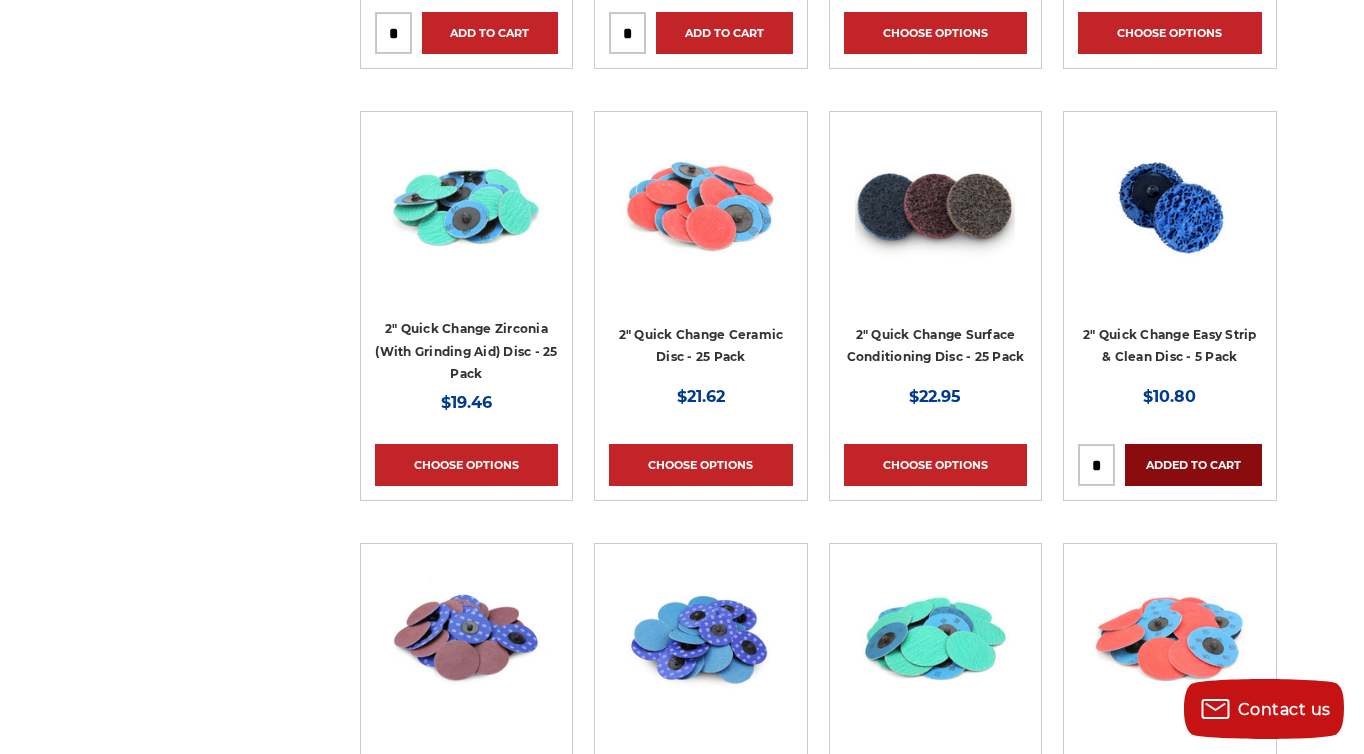 scroll, scrollTop: 1628, scrollLeft: 0, axis: vertical 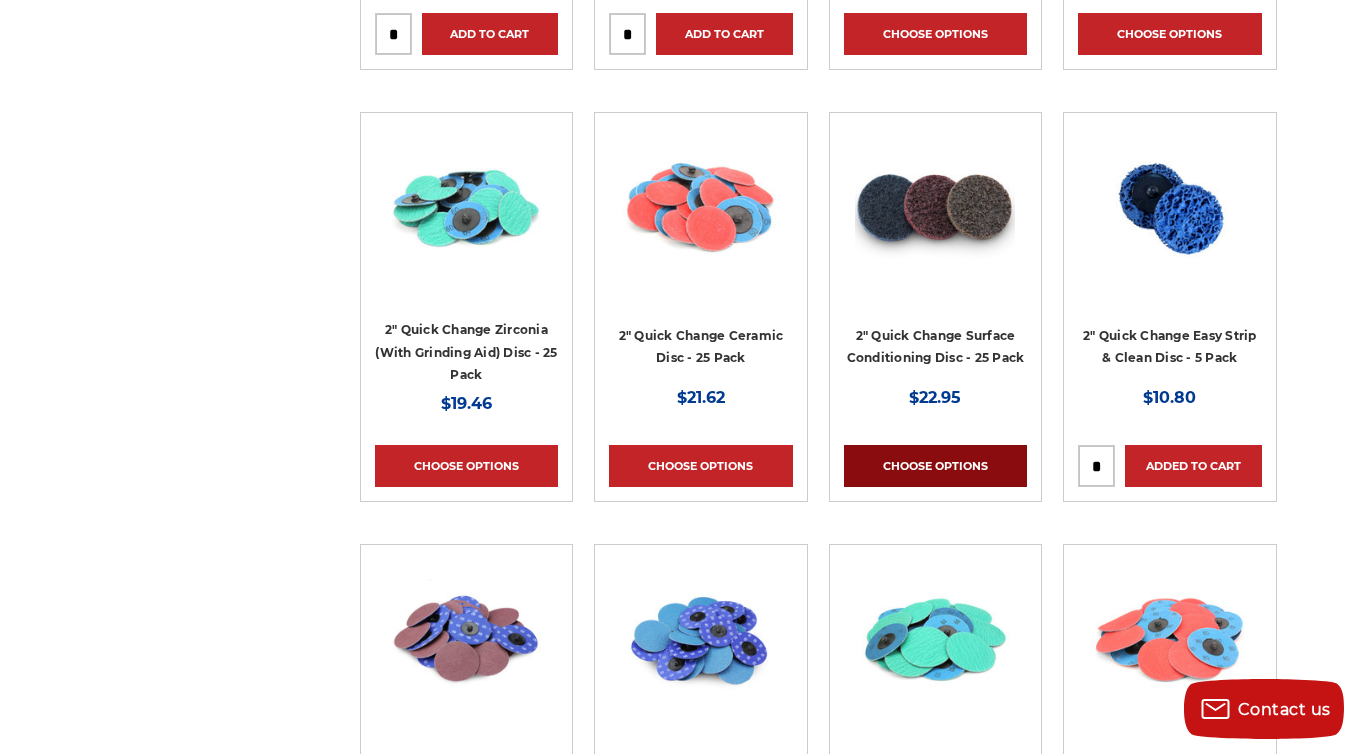 click on "Choose Options" at bounding box center [935, 466] 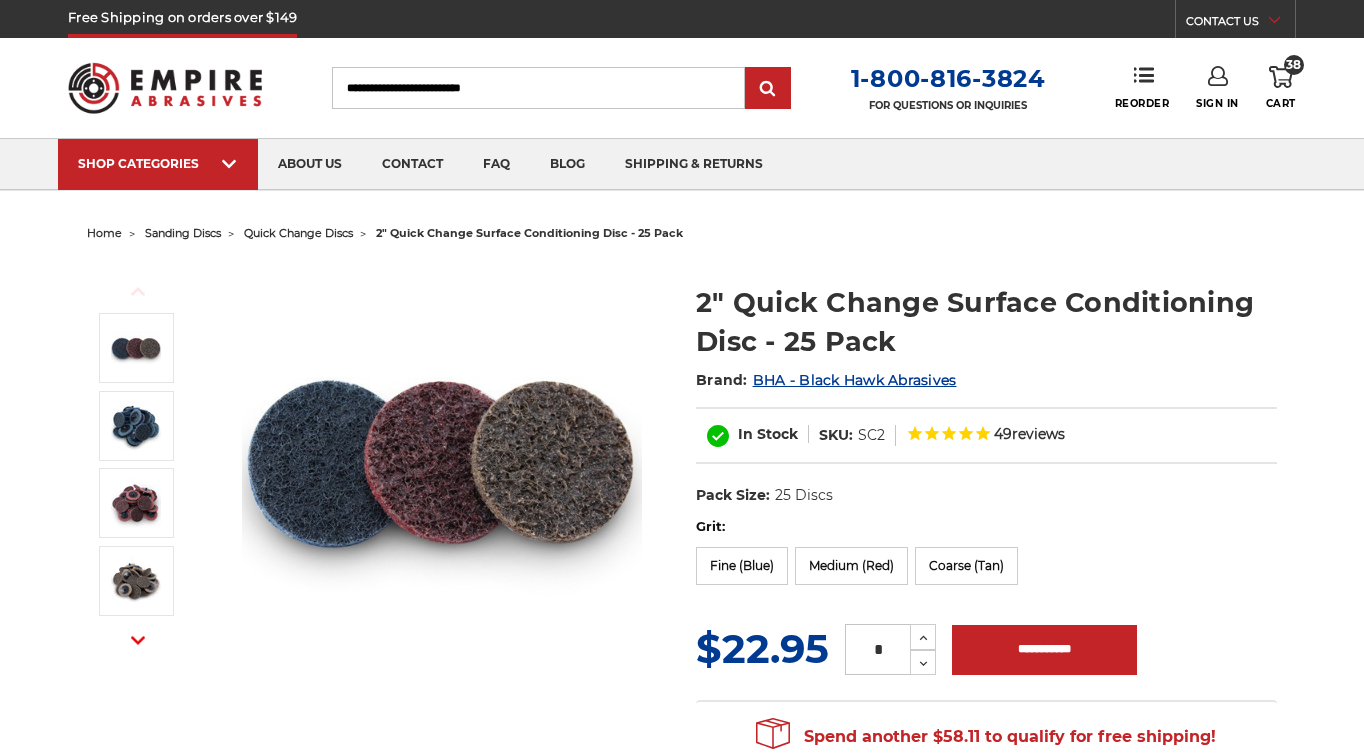 scroll, scrollTop: 0, scrollLeft: 0, axis: both 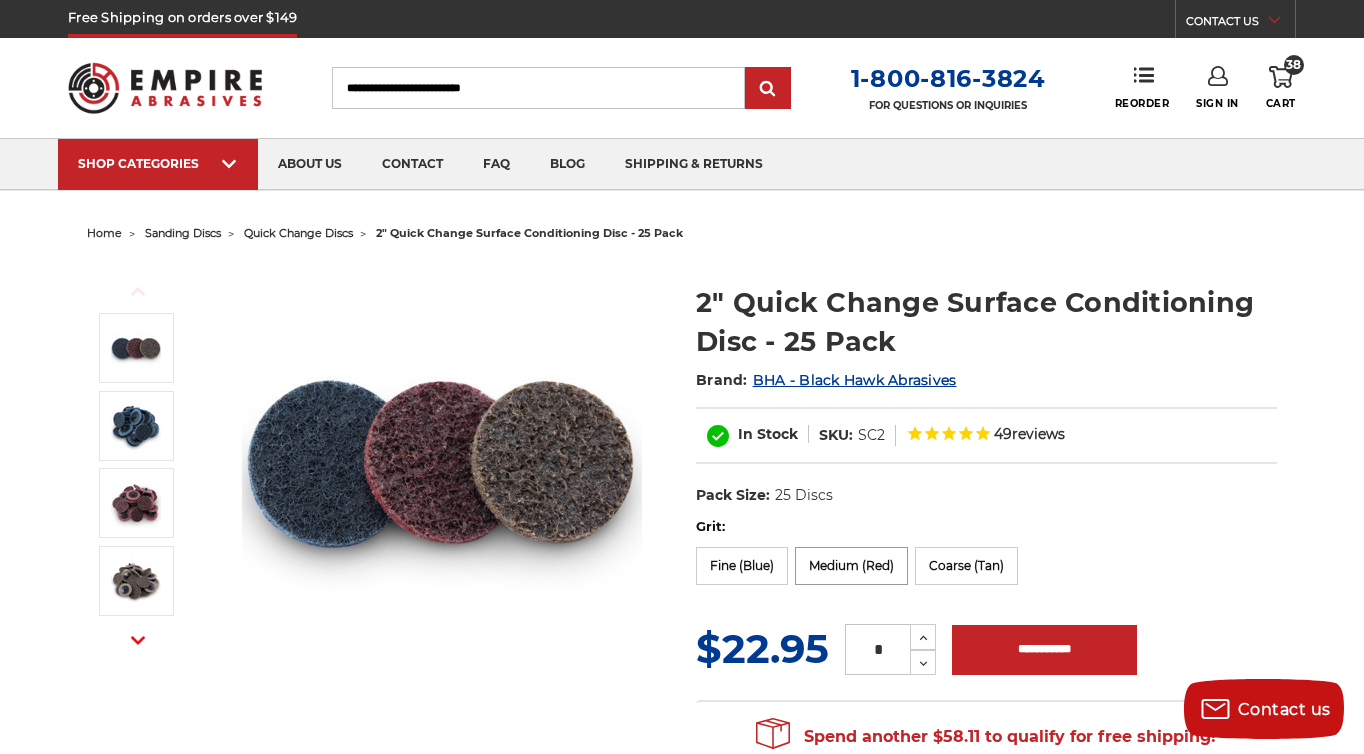 click on "Medium (Red)" at bounding box center (851, 566) 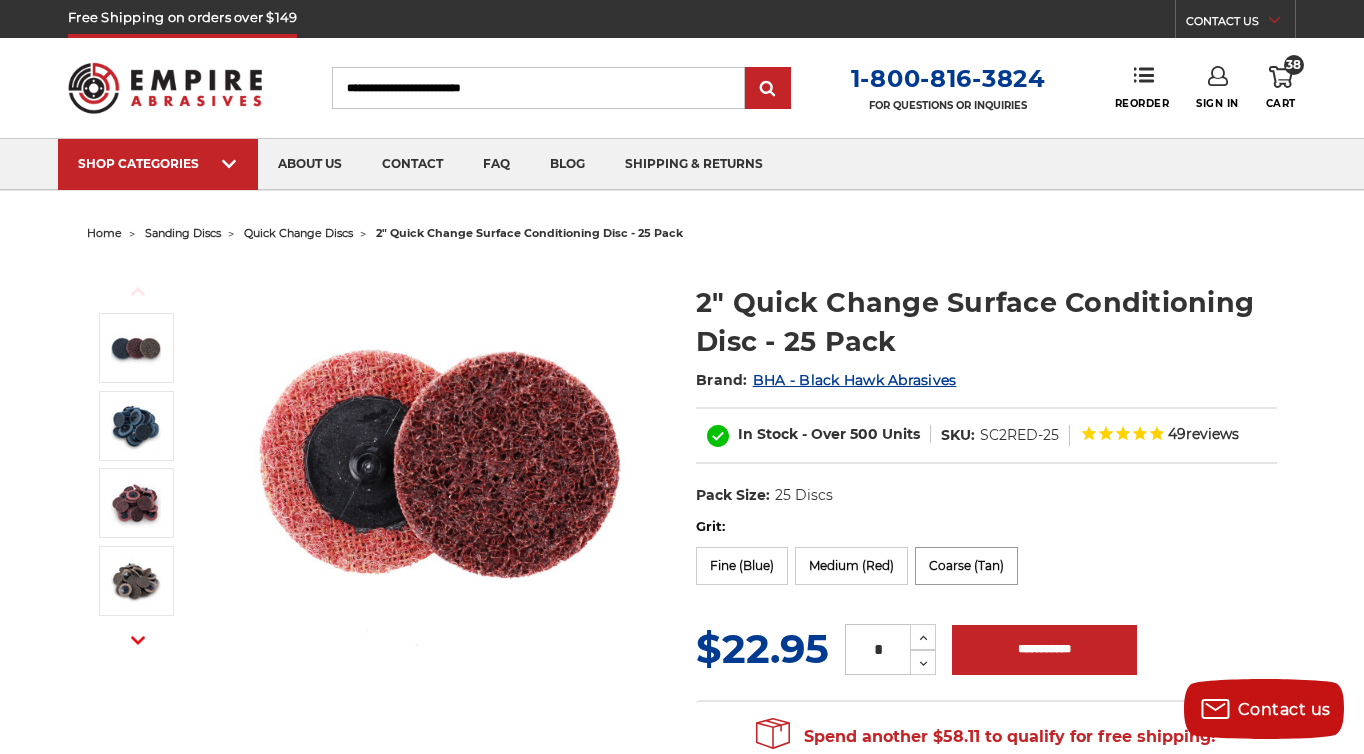 click on "Coarse (Tan)" at bounding box center (966, 566) 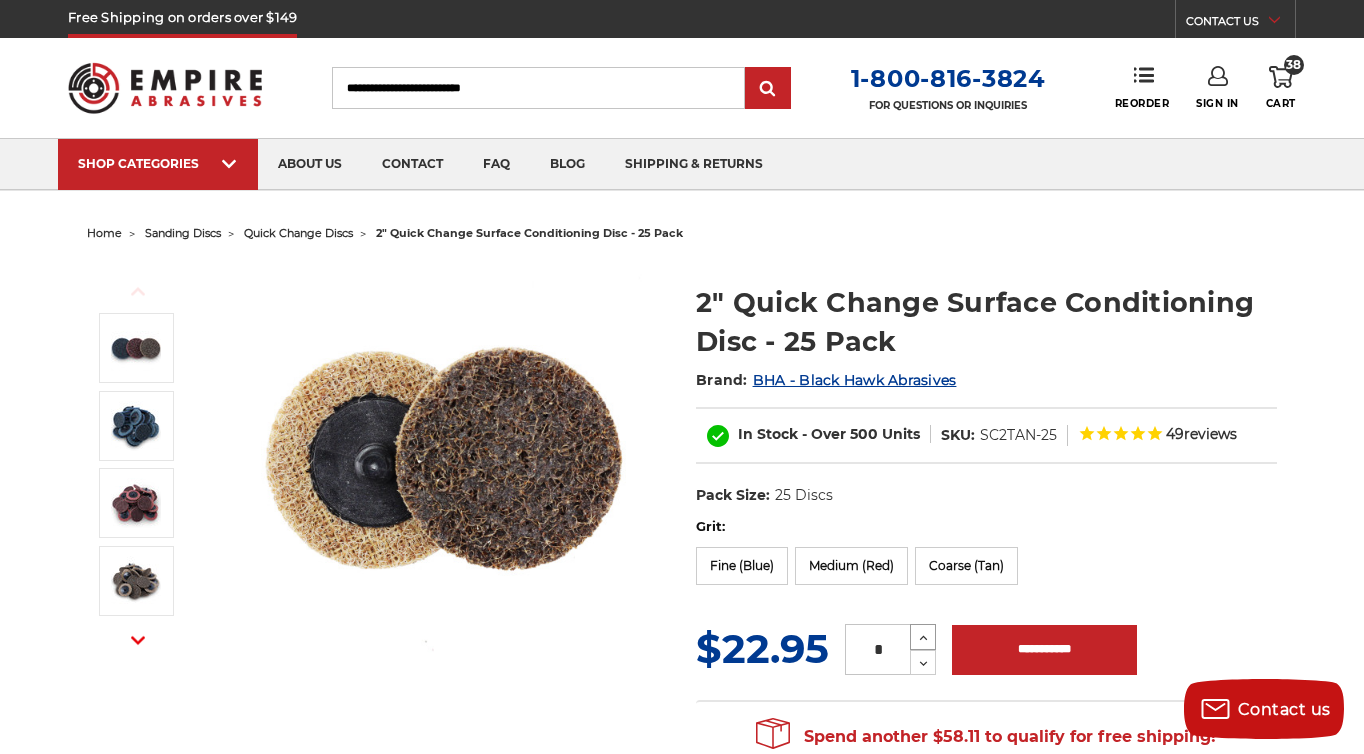 click 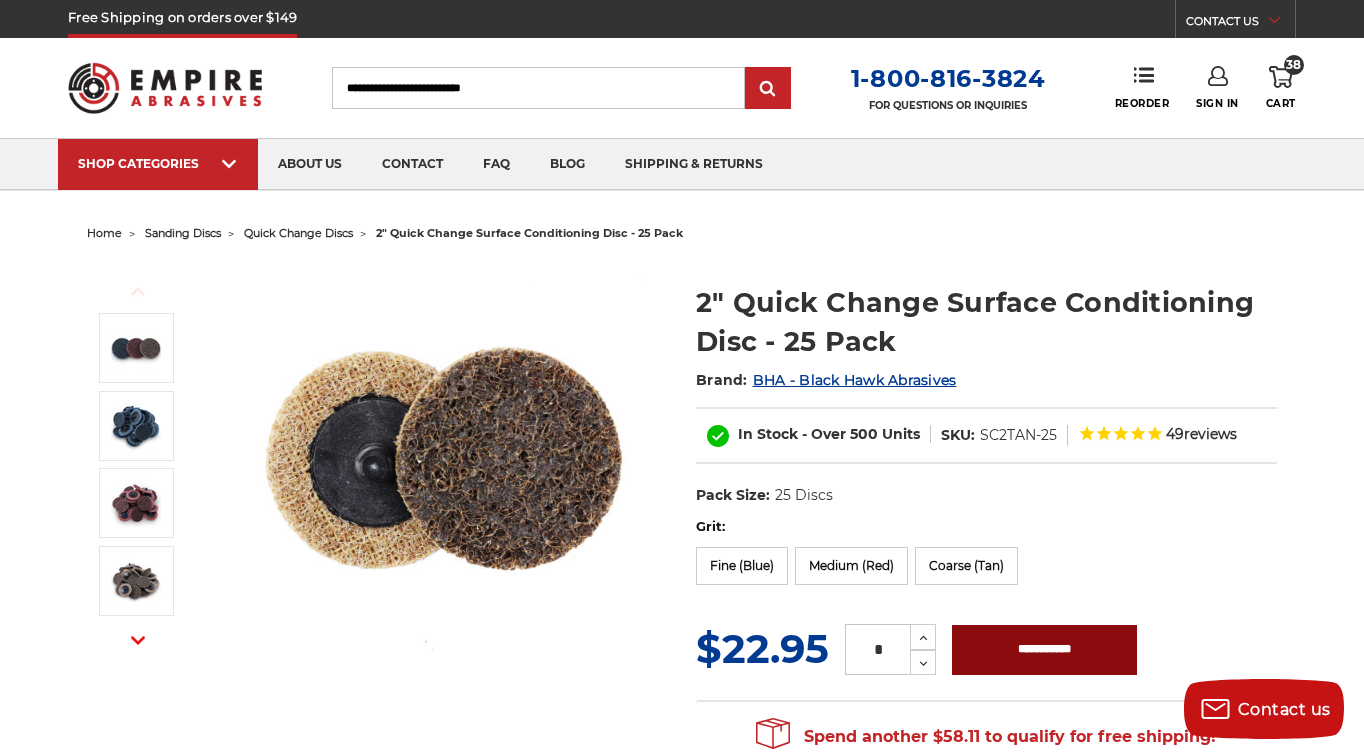 click on "**********" at bounding box center (1044, 650) 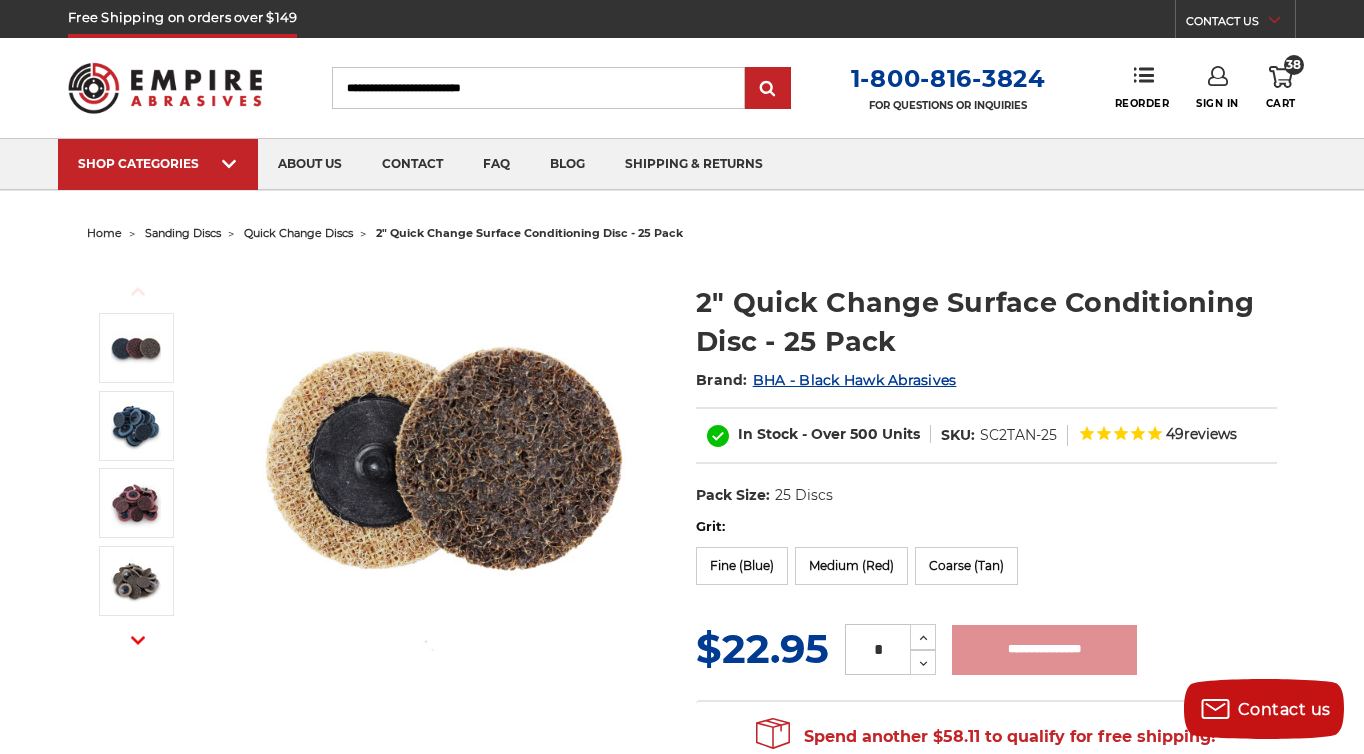 type on "**********" 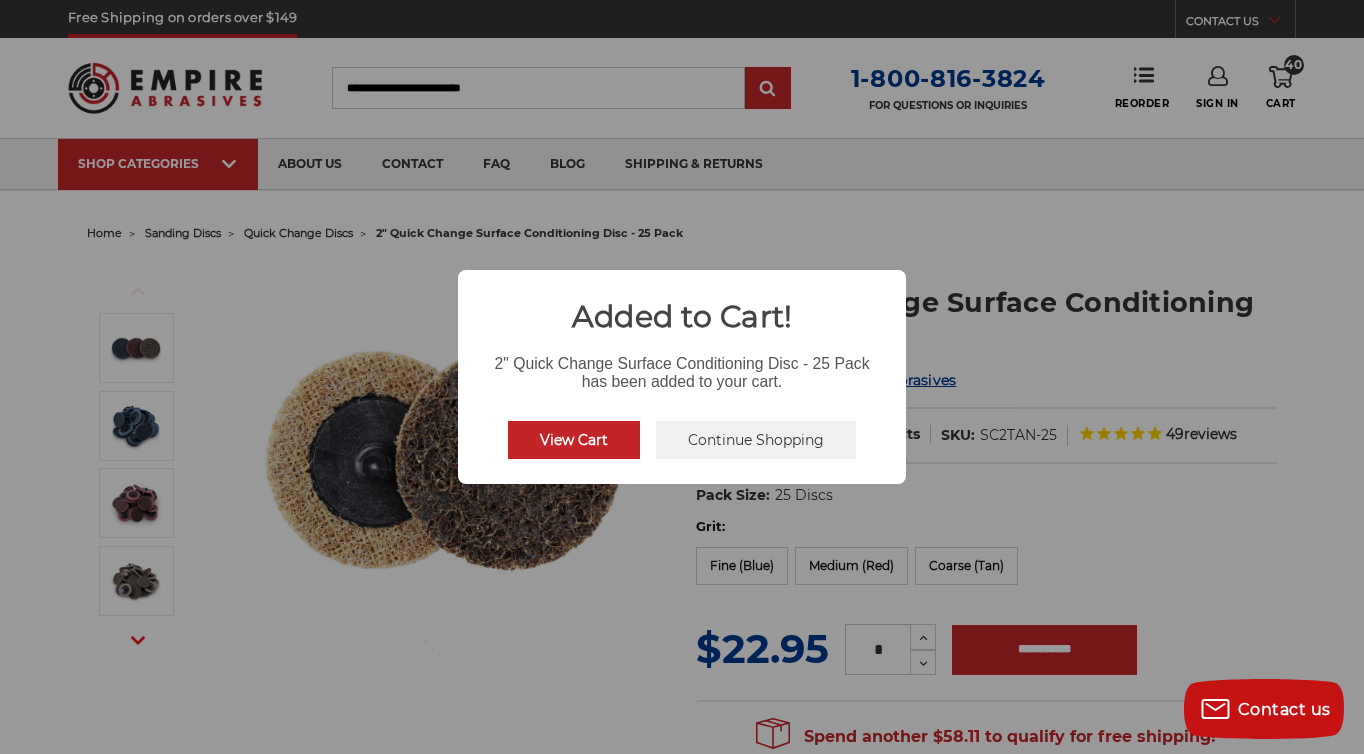 click on "Continue Shopping" at bounding box center [756, 440] 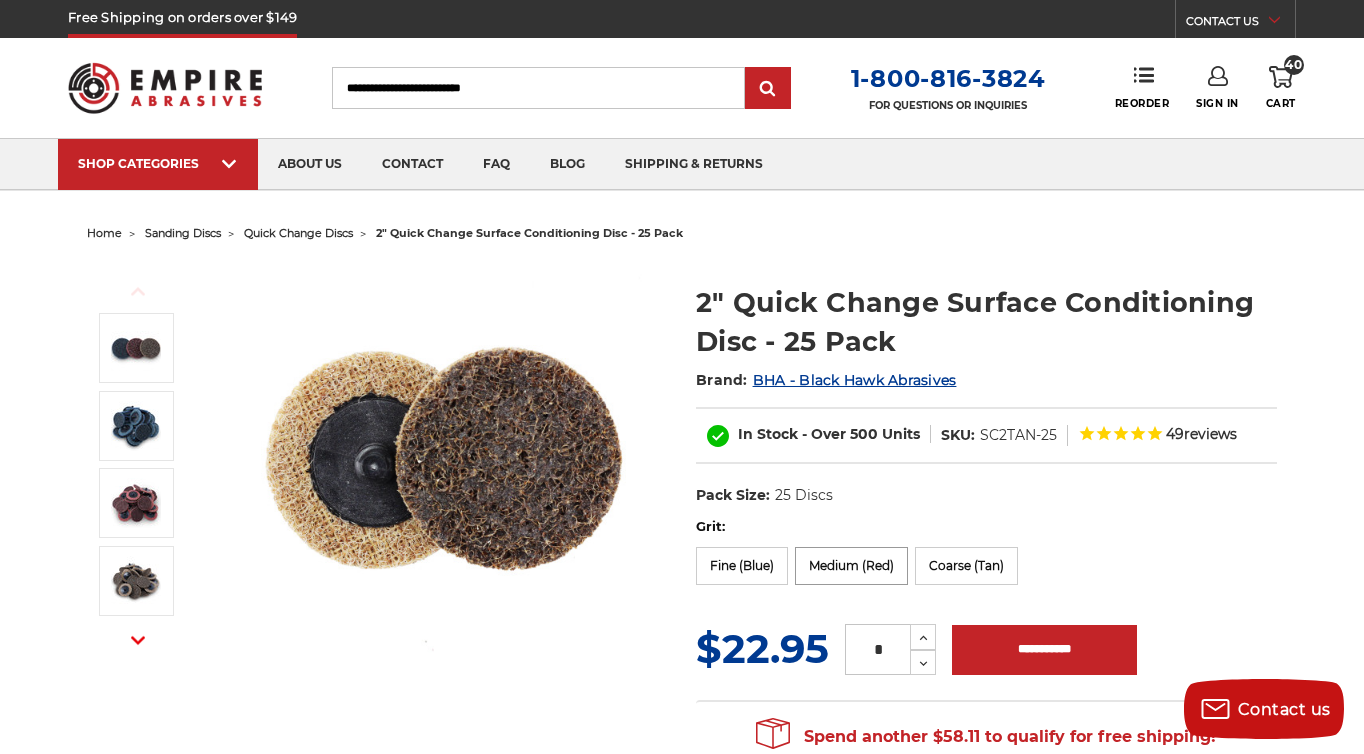 click on "Medium (Red)" at bounding box center (851, 566) 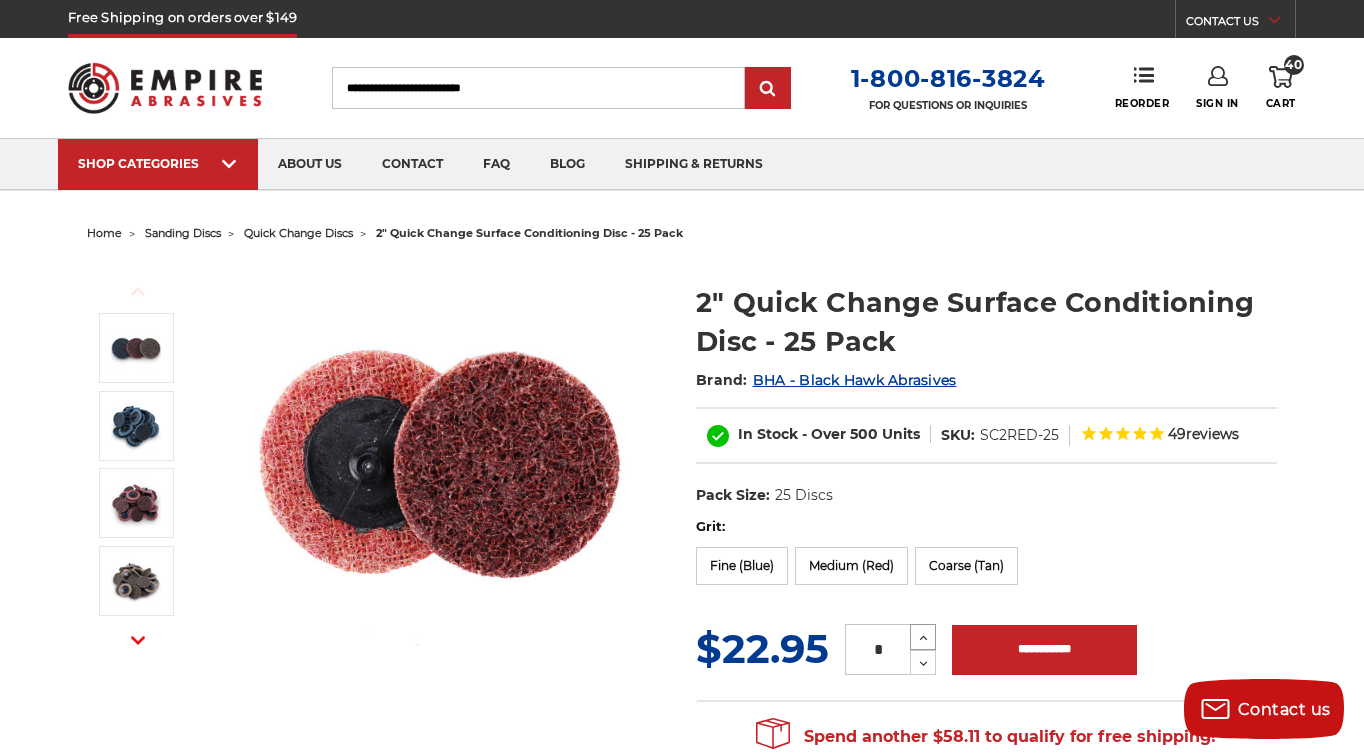 click 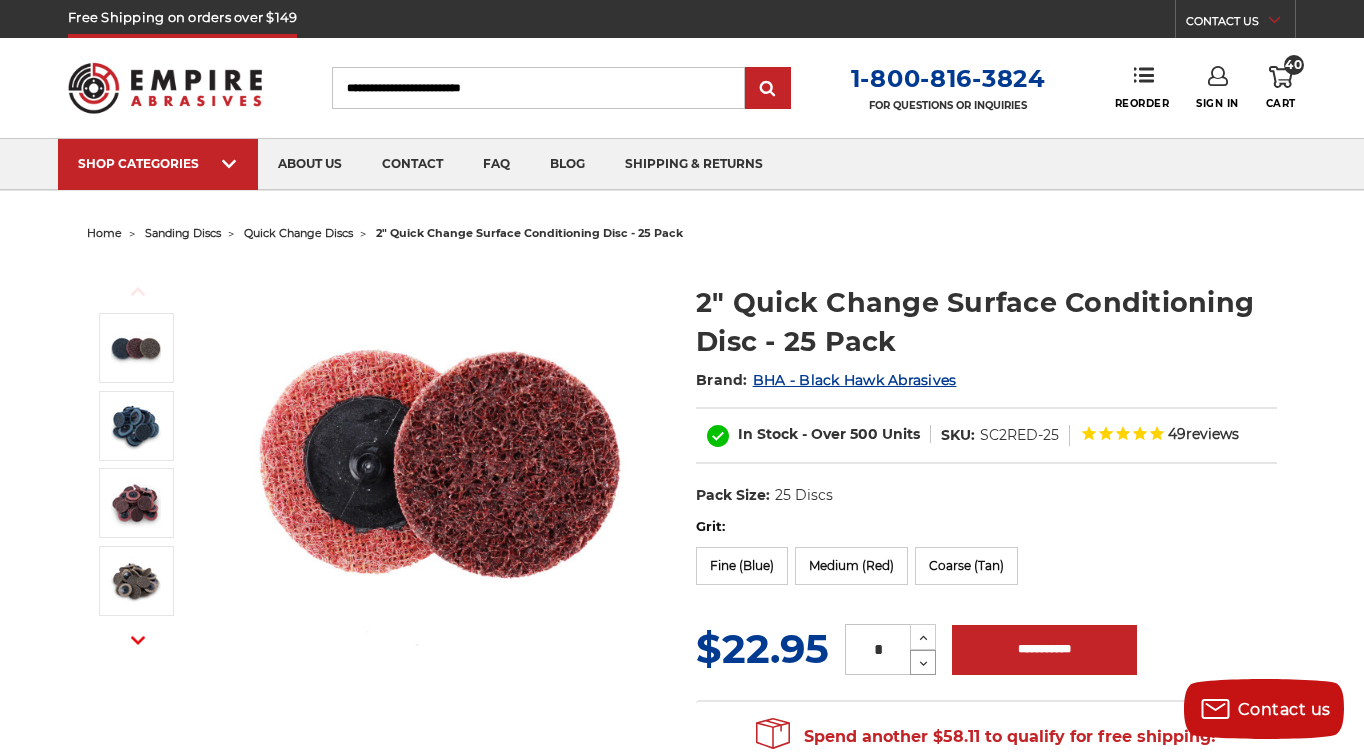 click 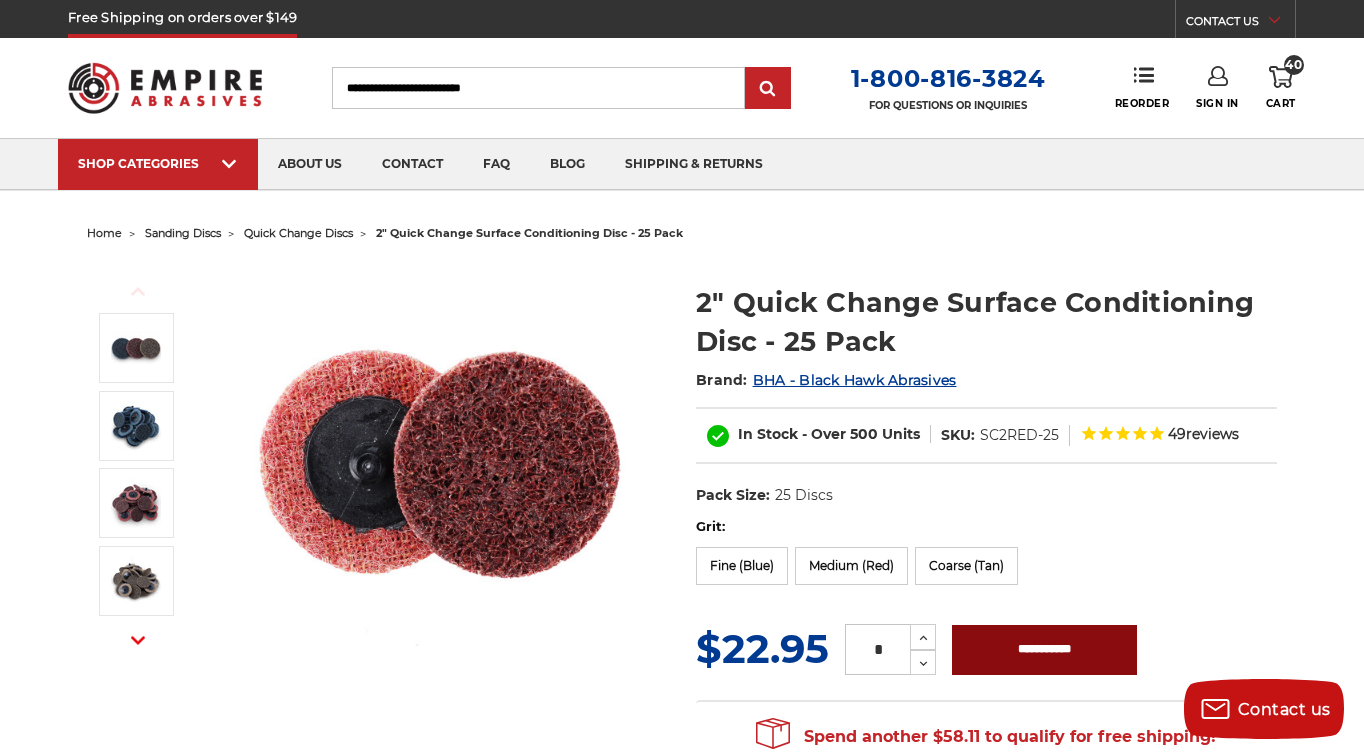 click on "**********" at bounding box center (1044, 650) 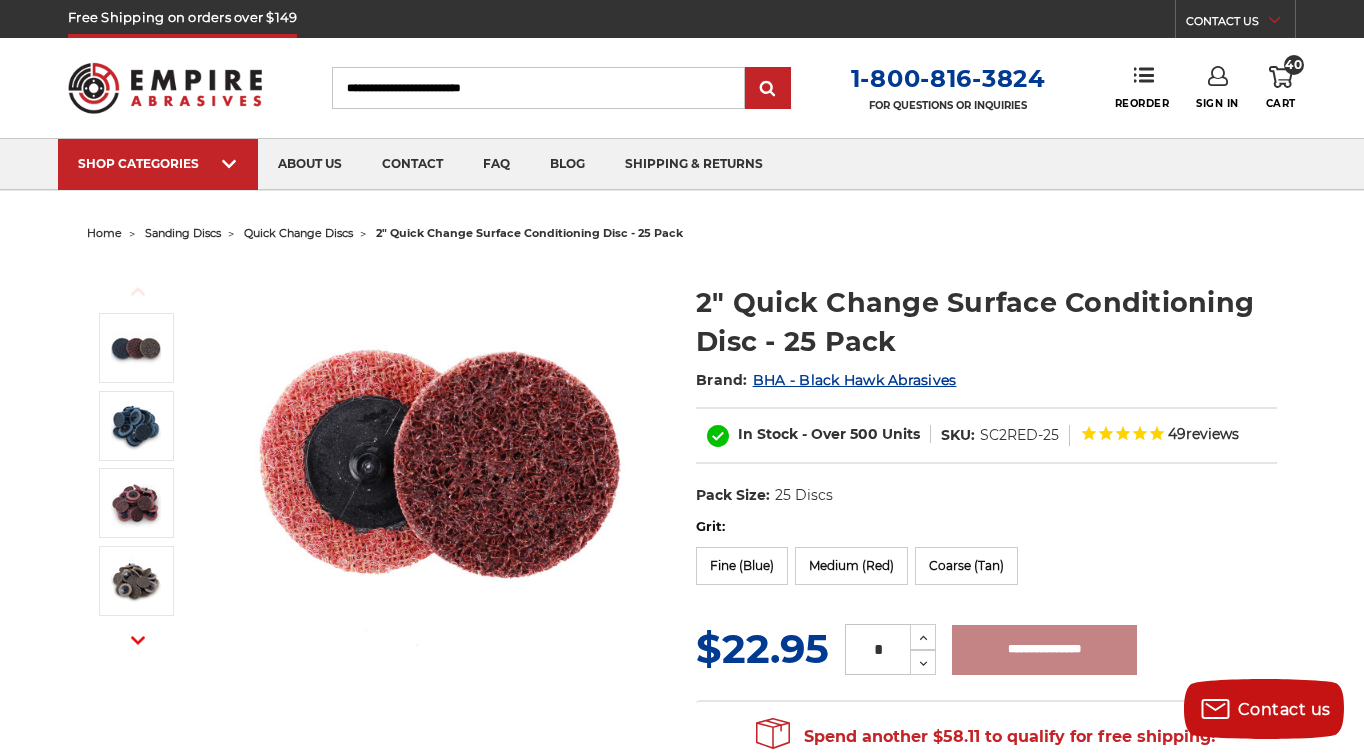 type on "**********" 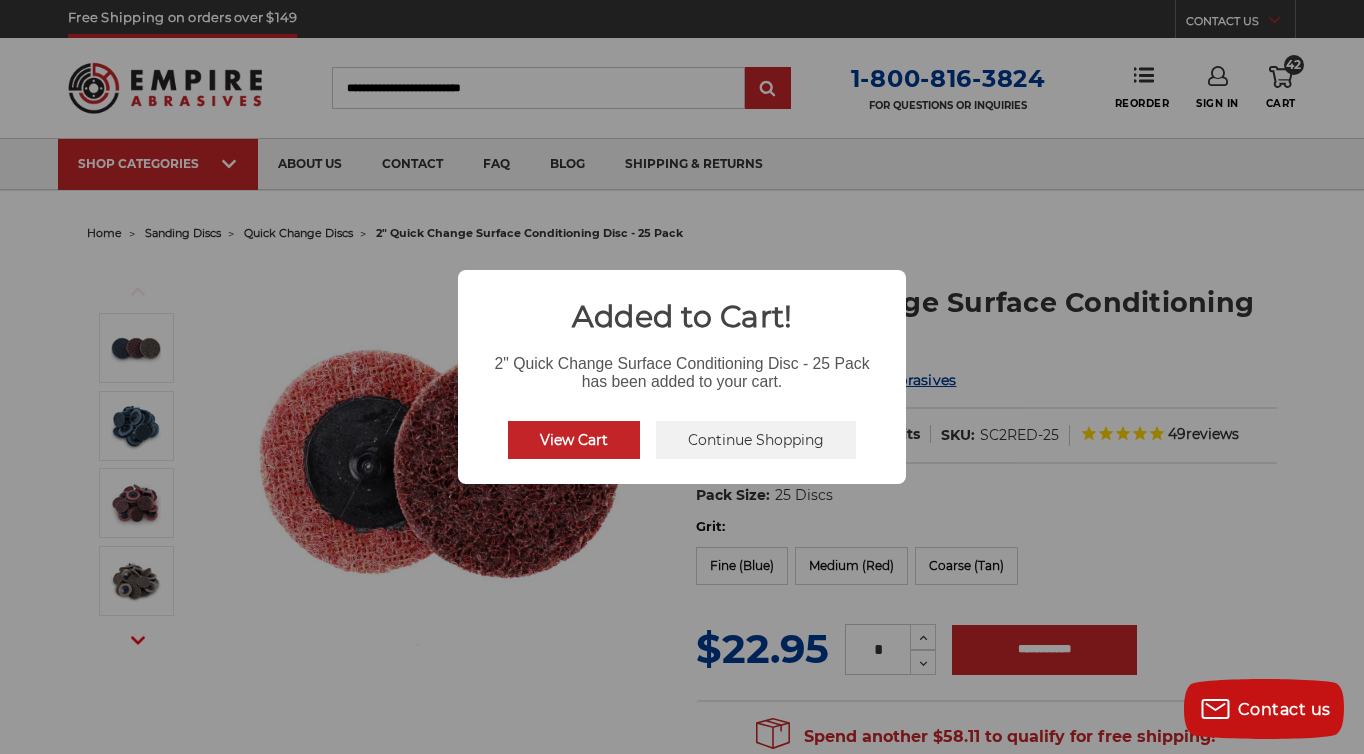 click on "Continue Shopping" at bounding box center (756, 440) 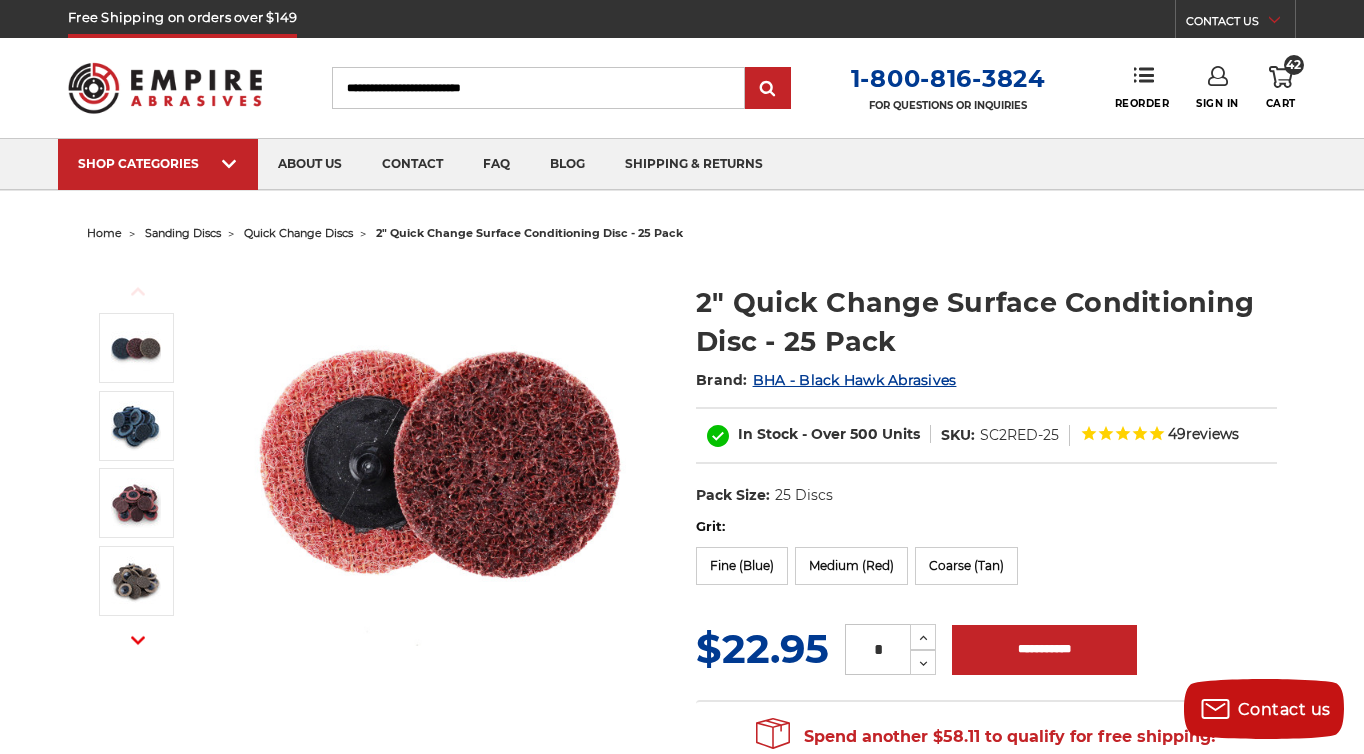 click on "quick change discs" at bounding box center [298, 233] 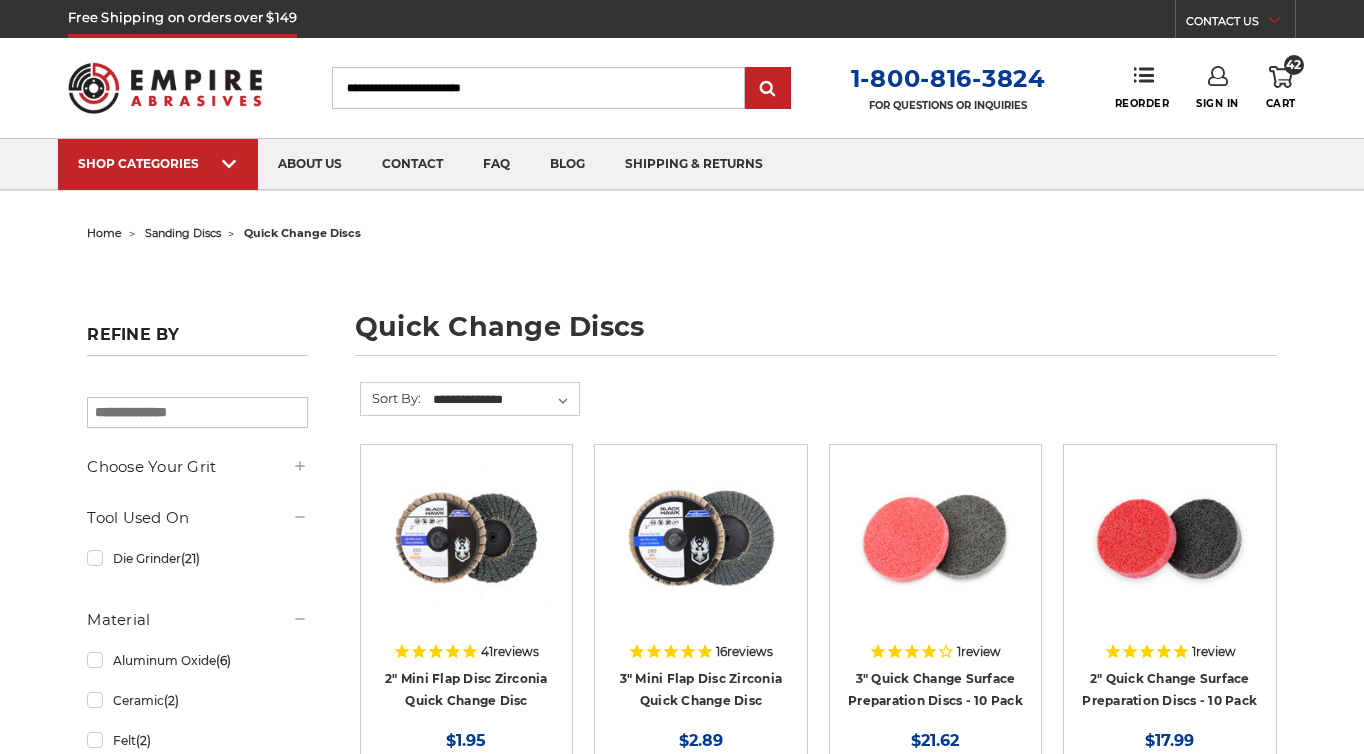 scroll, scrollTop: 0, scrollLeft: 0, axis: both 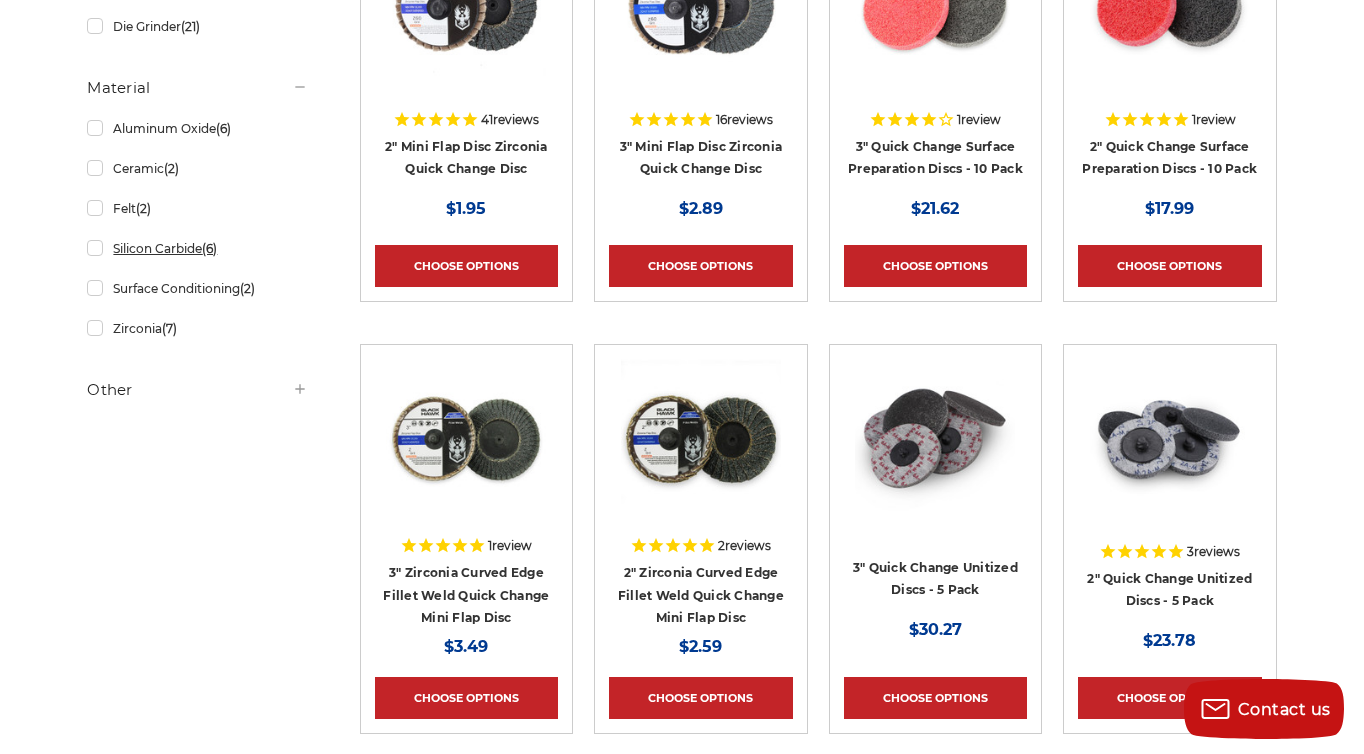 click on "Silicon Carbide
(6)" at bounding box center [197, 248] 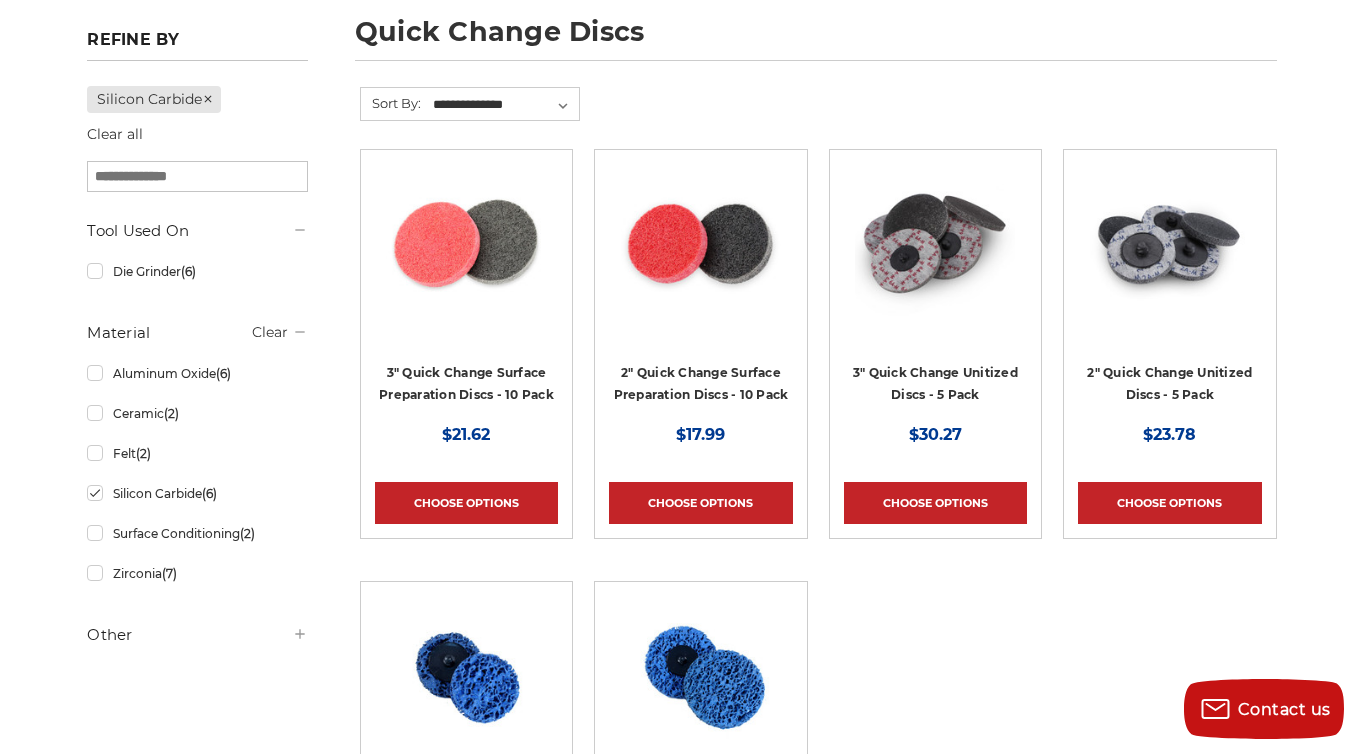 scroll, scrollTop: 0, scrollLeft: 0, axis: both 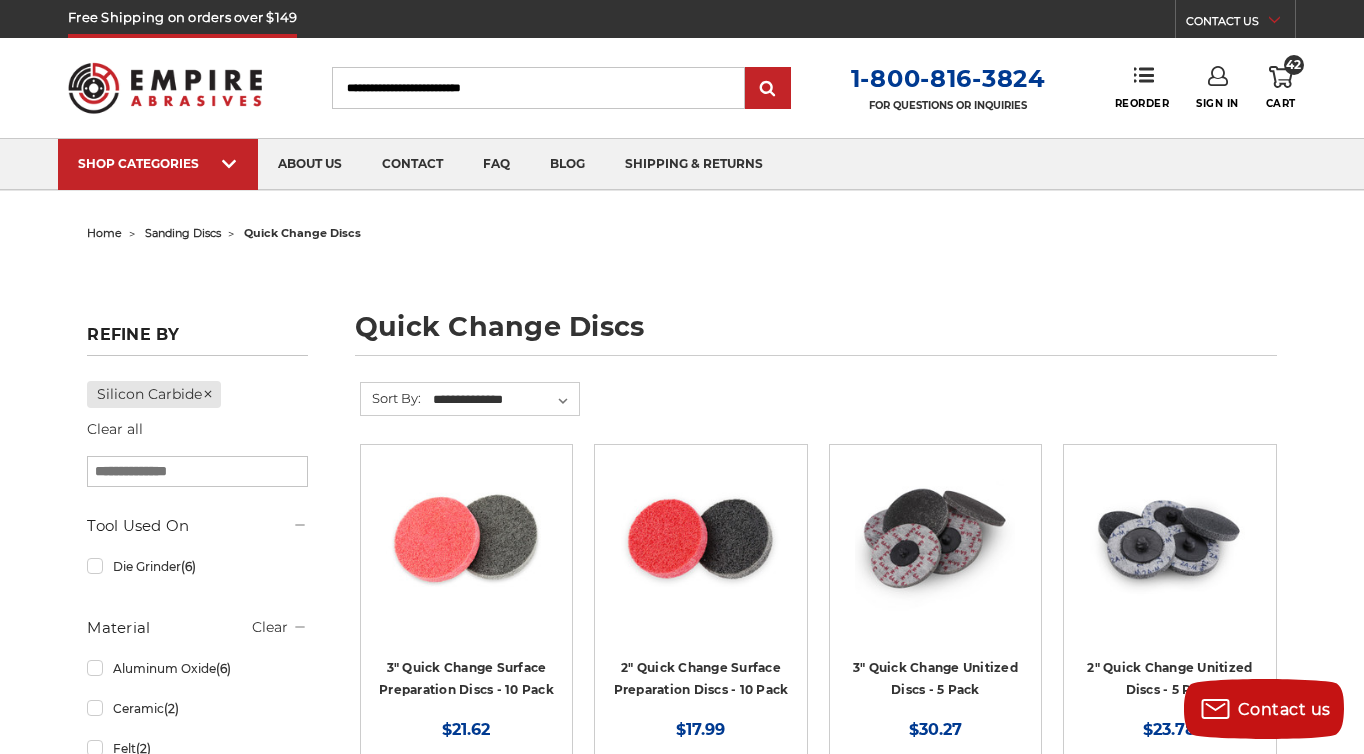 click on "sanding discs" at bounding box center (183, 233) 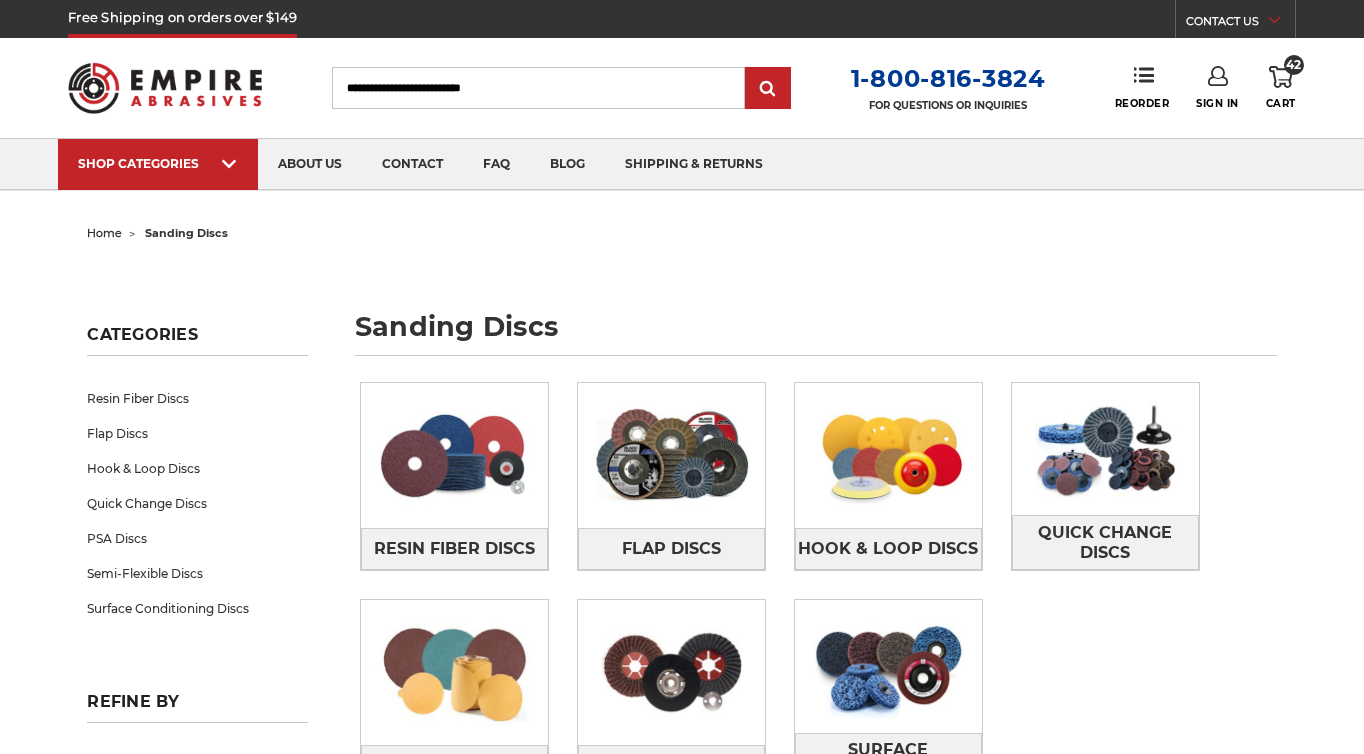 scroll, scrollTop: 129, scrollLeft: 0, axis: vertical 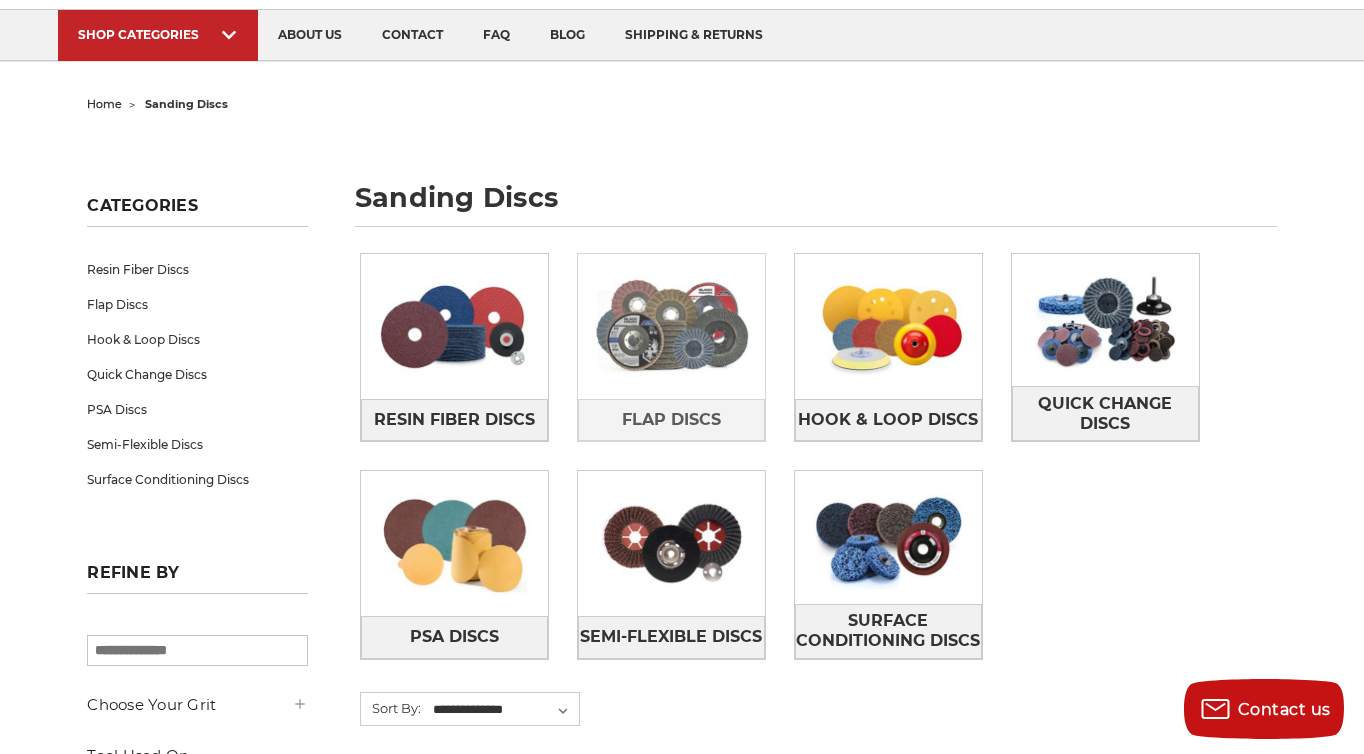 click at bounding box center [671, 326] 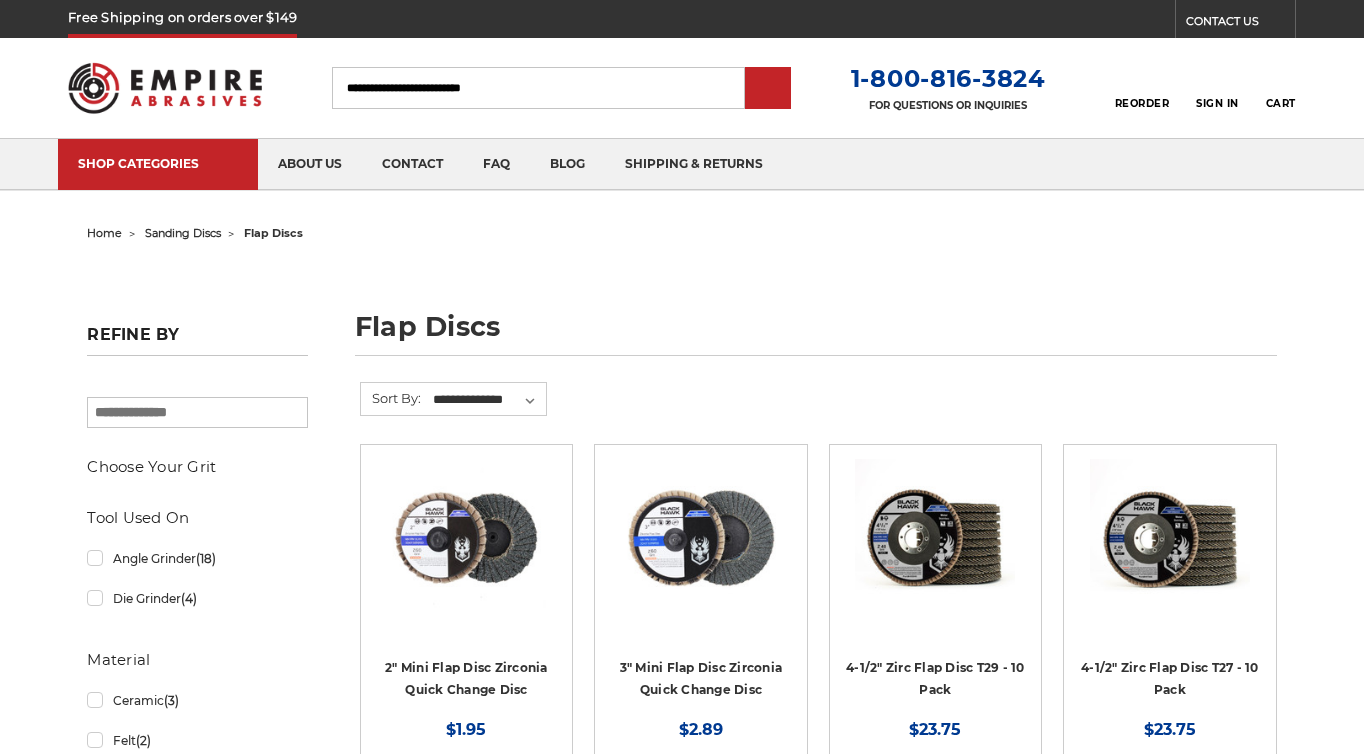 scroll, scrollTop: 0, scrollLeft: 0, axis: both 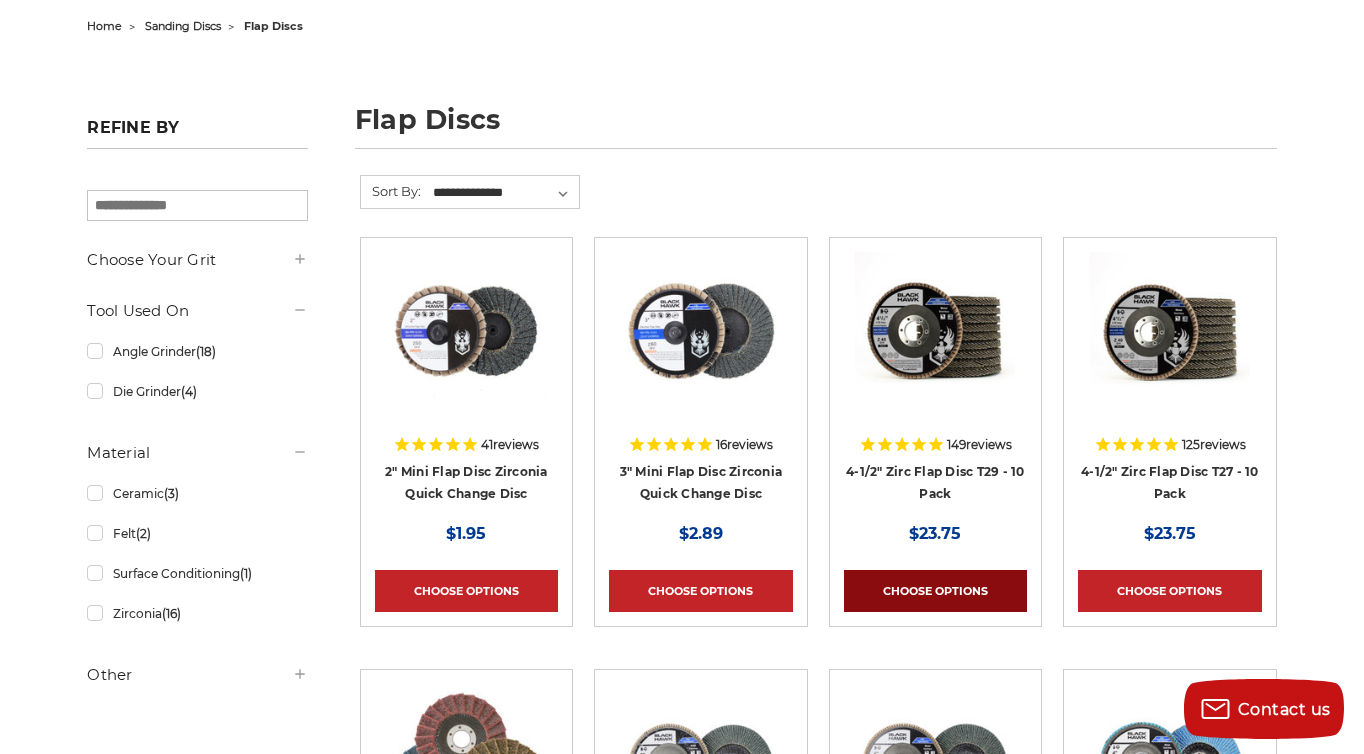 click on "Choose Options" at bounding box center [935, 591] 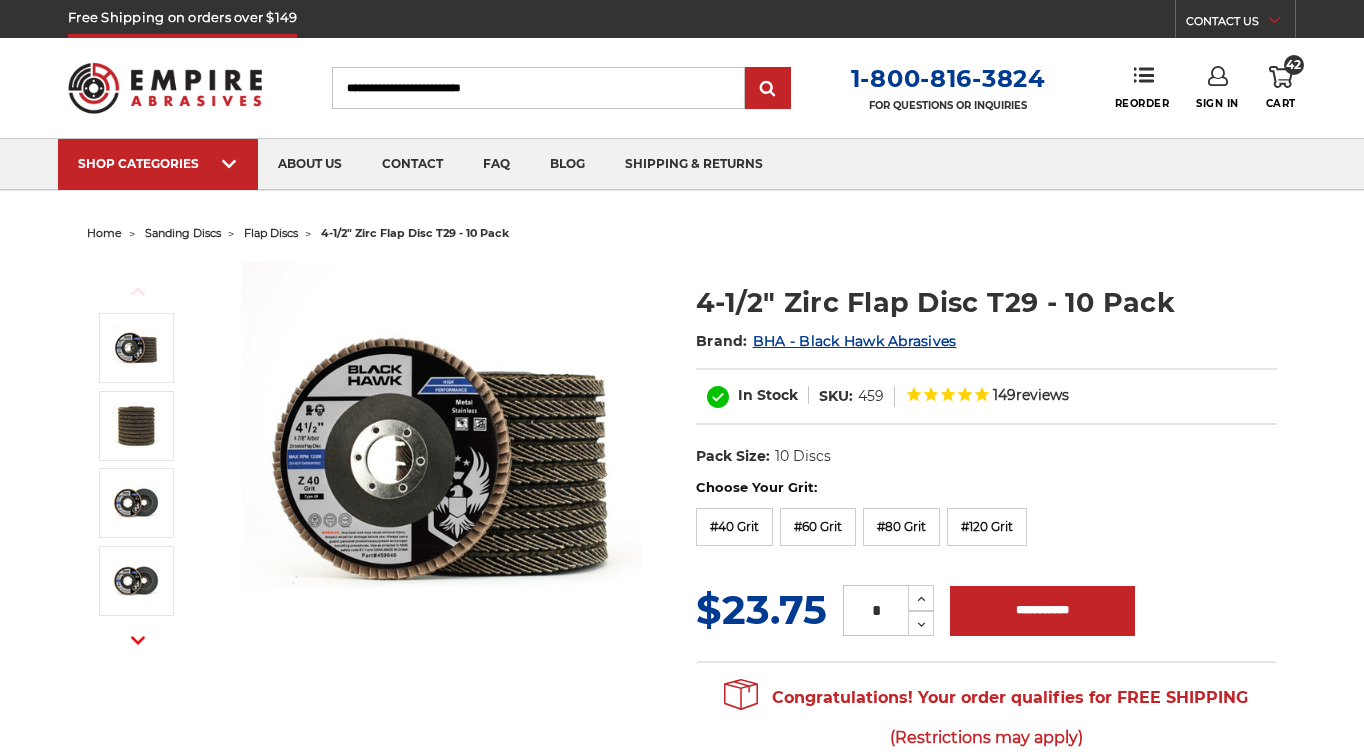 scroll, scrollTop: 0, scrollLeft: 0, axis: both 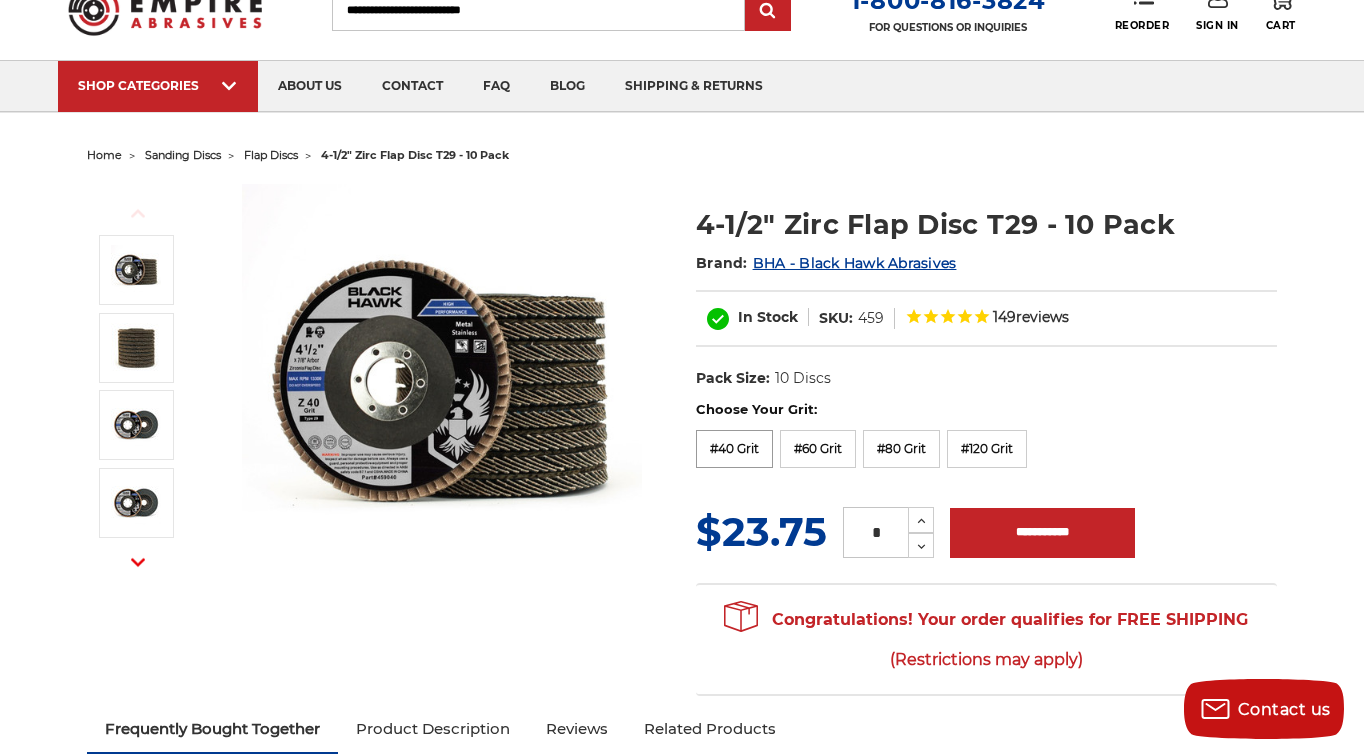 click on "#40 Grit" at bounding box center [734, 449] 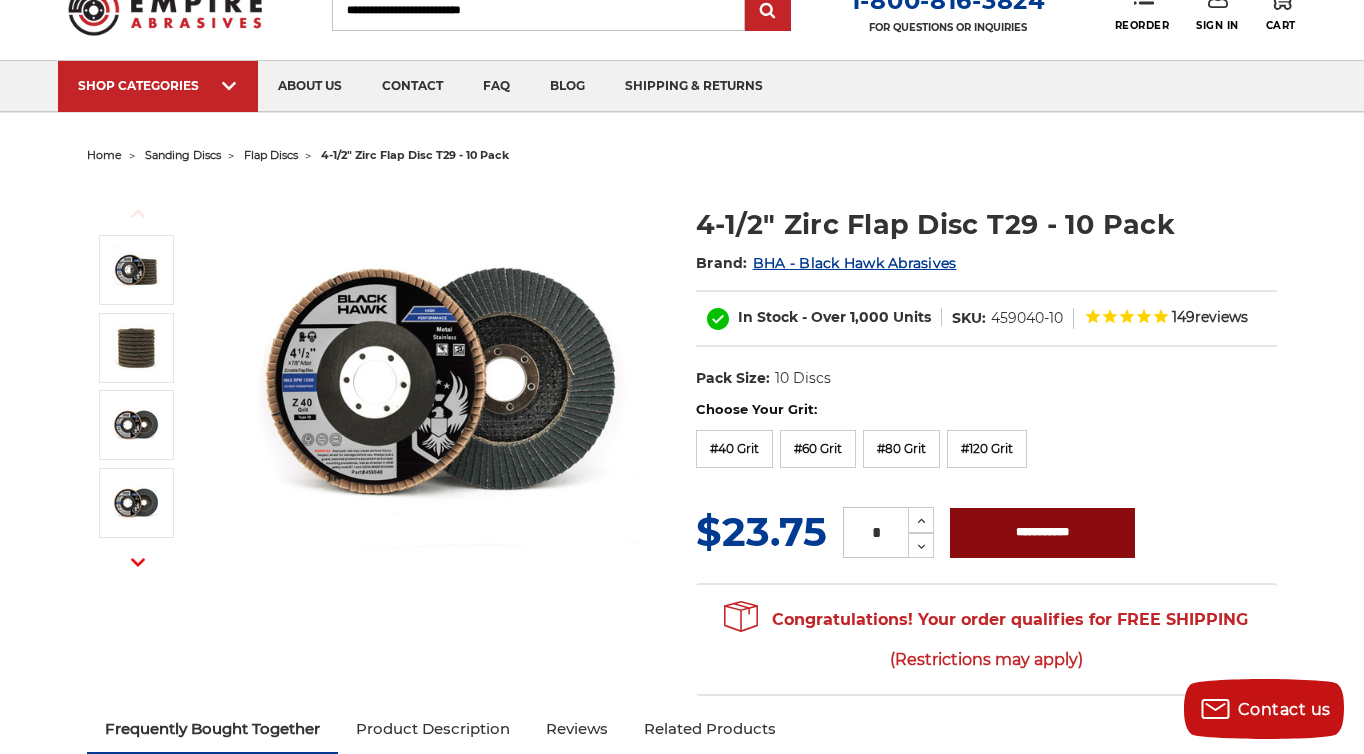 click on "**********" at bounding box center [1042, 533] 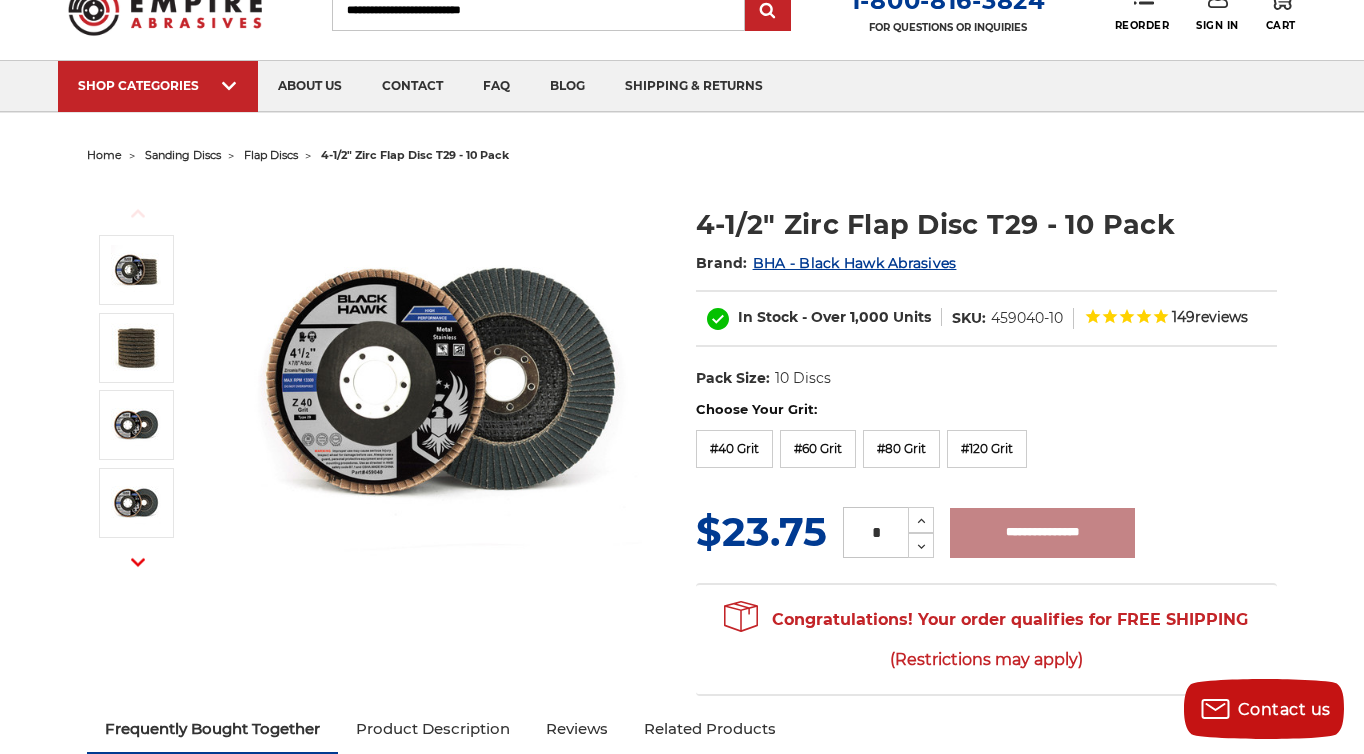 type on "**********" 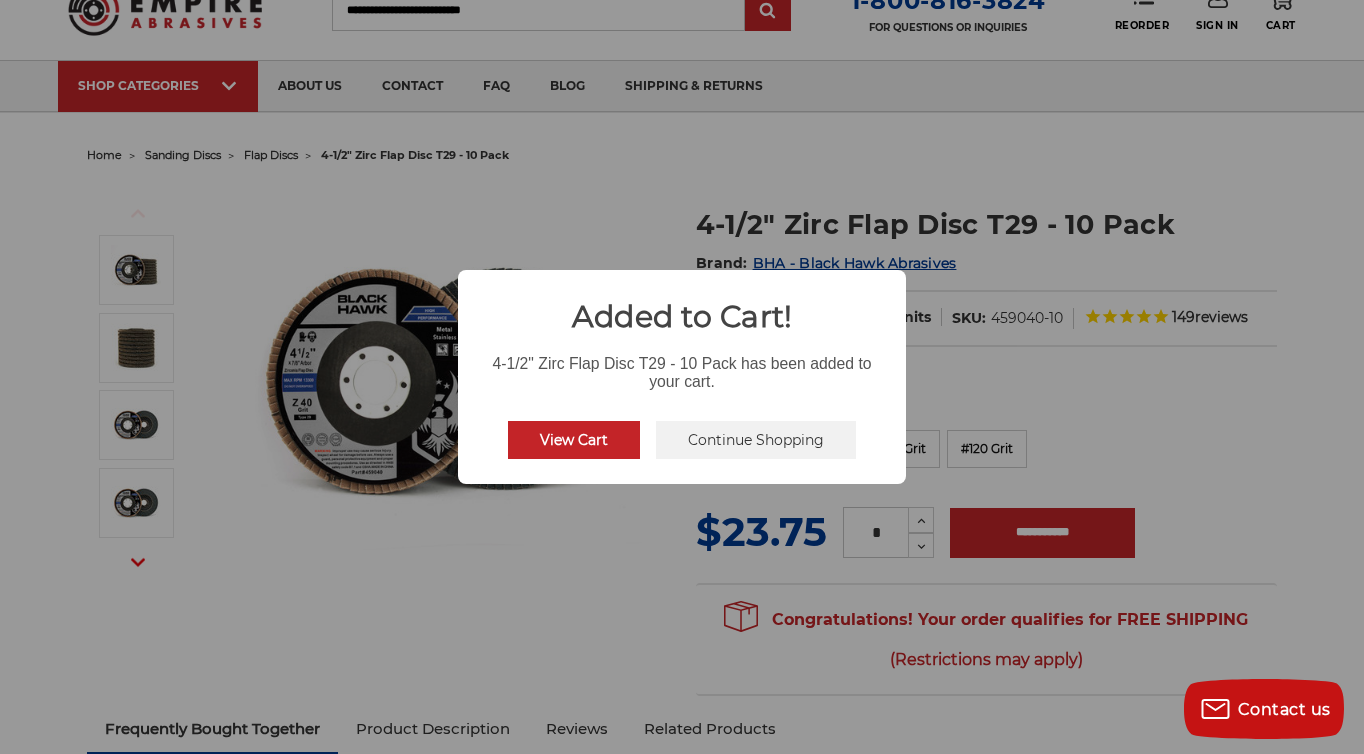 click on "Continue Shopping" at bounding box center (756, 440) 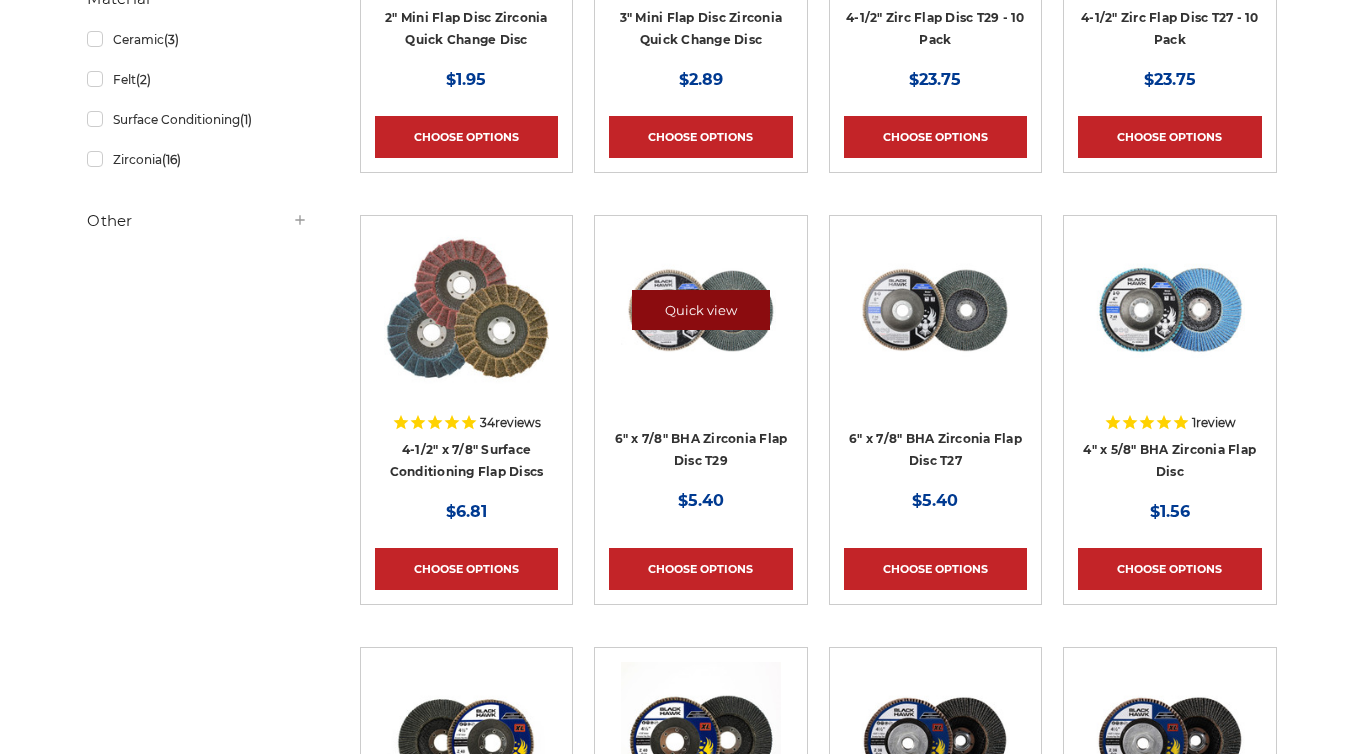 scroll, scrollTop: 661, scrollLeft: 0, axis: vertical 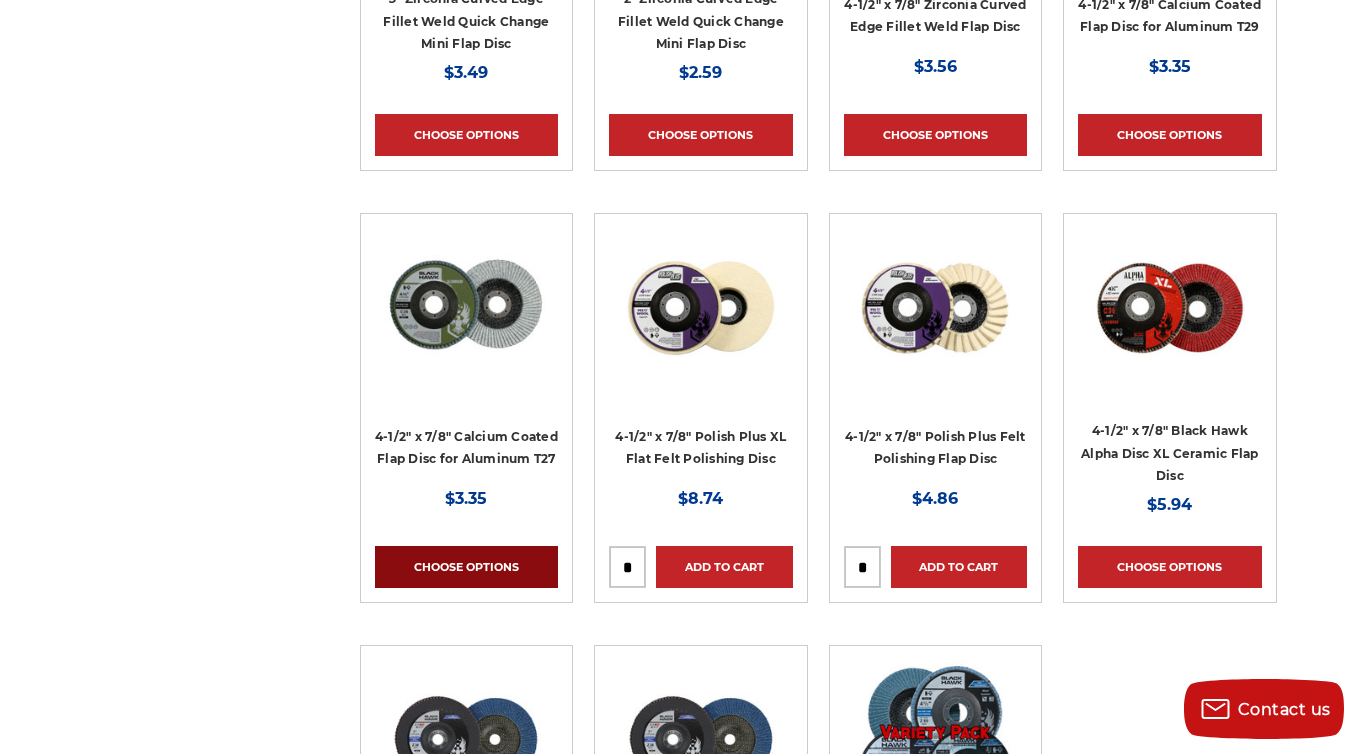 click on "Choose Options" at bounding box center (466, 567) 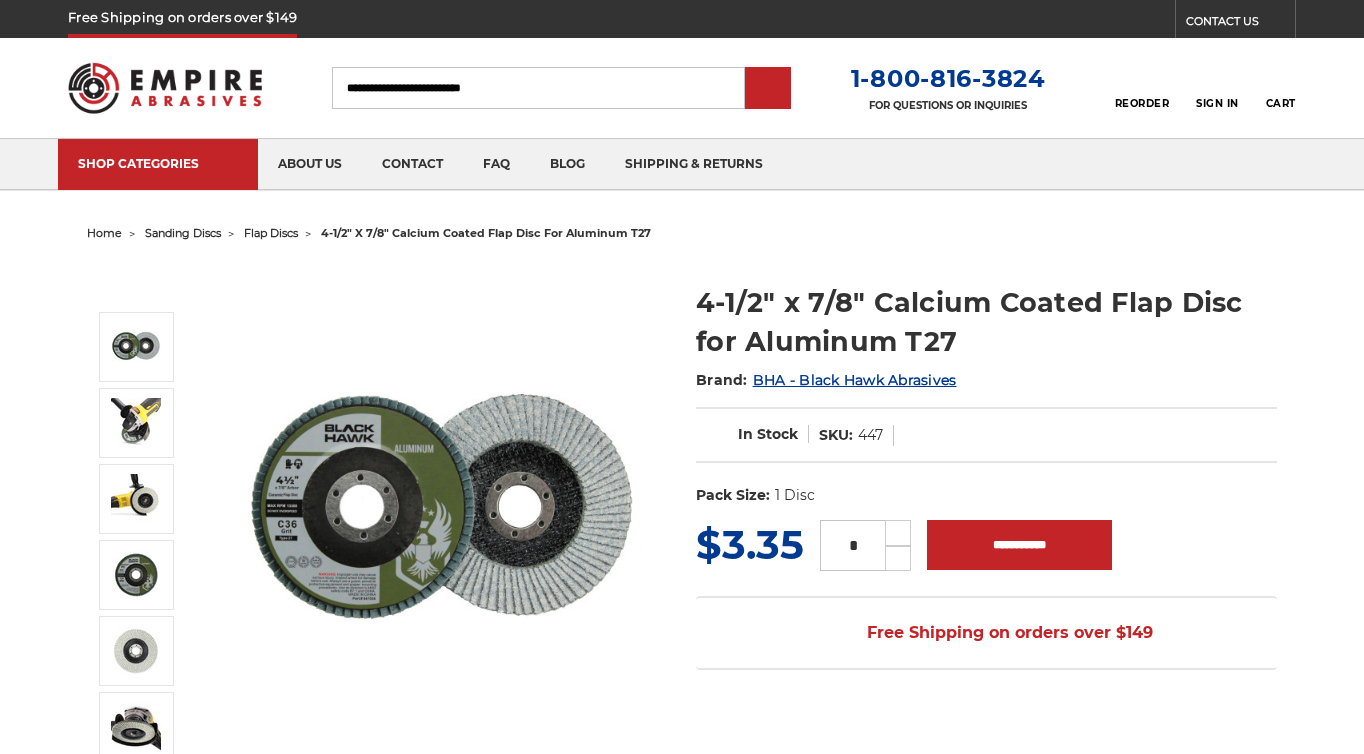 scroll, scrollTop: 0, scrollLeft: 0, axis: both 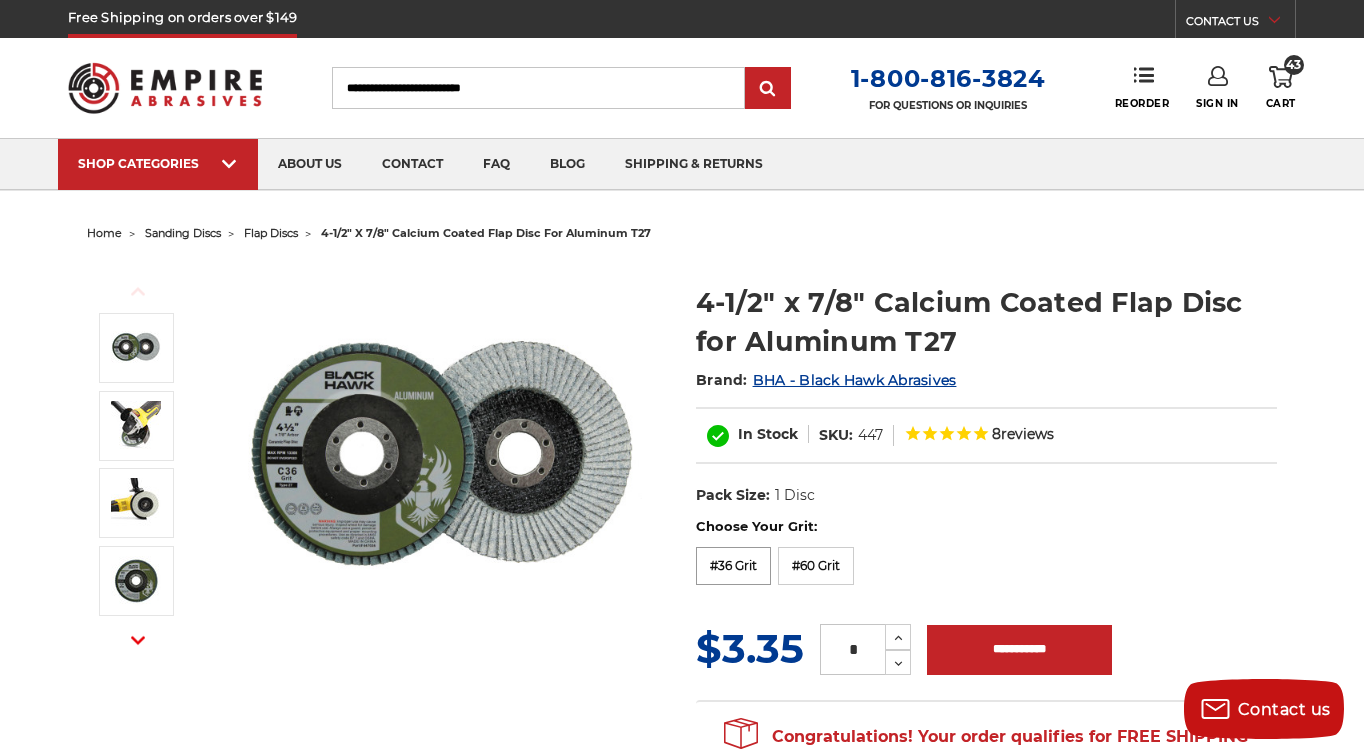 click on "#36 Grit" at bounding box center (733, 566) 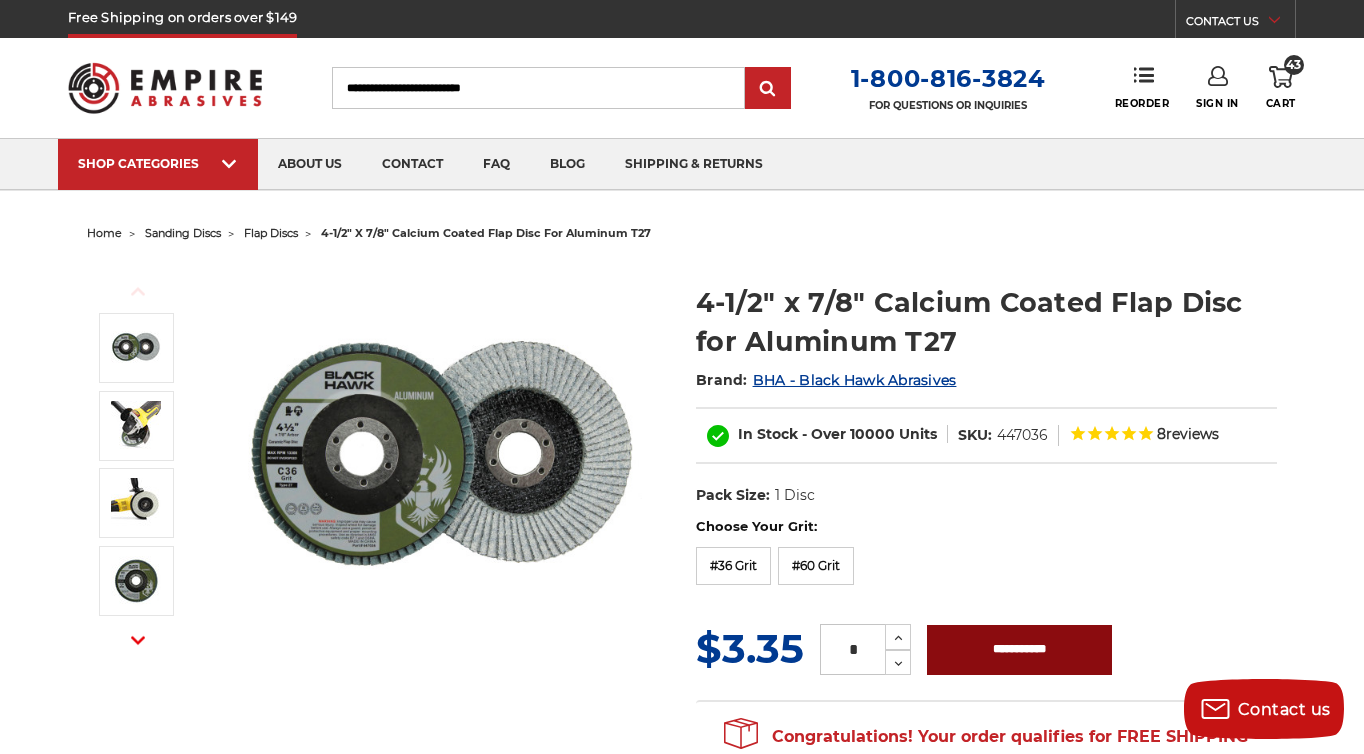 click on "**********" at bounding box center [1019, 650] 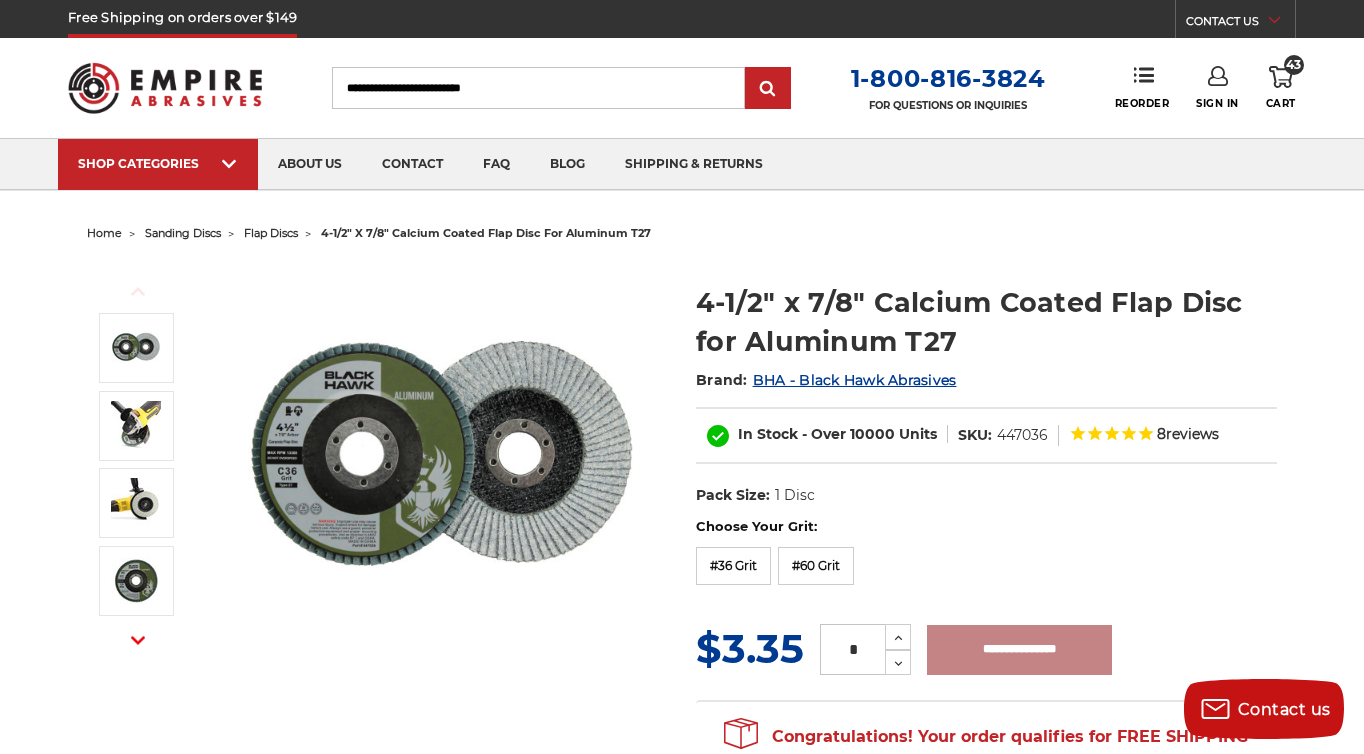 type on "**********" 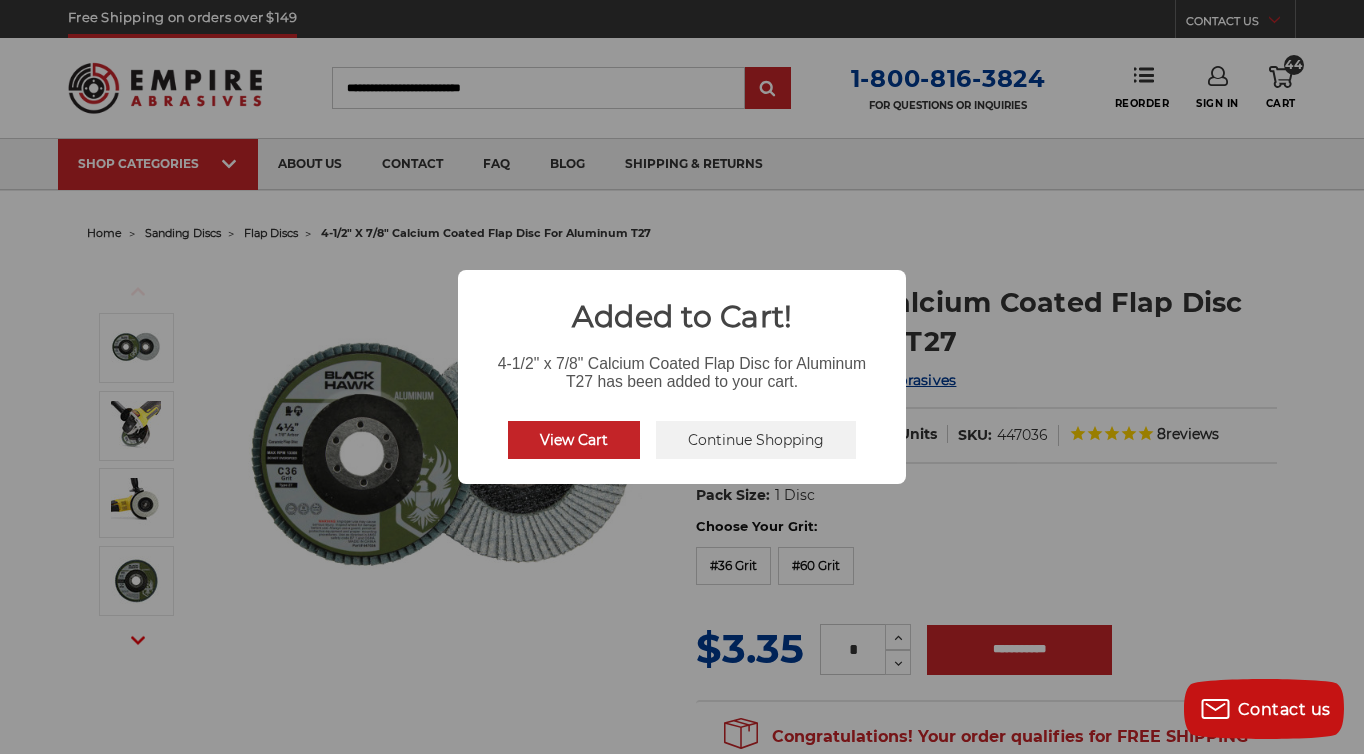 click on "Continue Shopping" at bounding box center [756, 440] 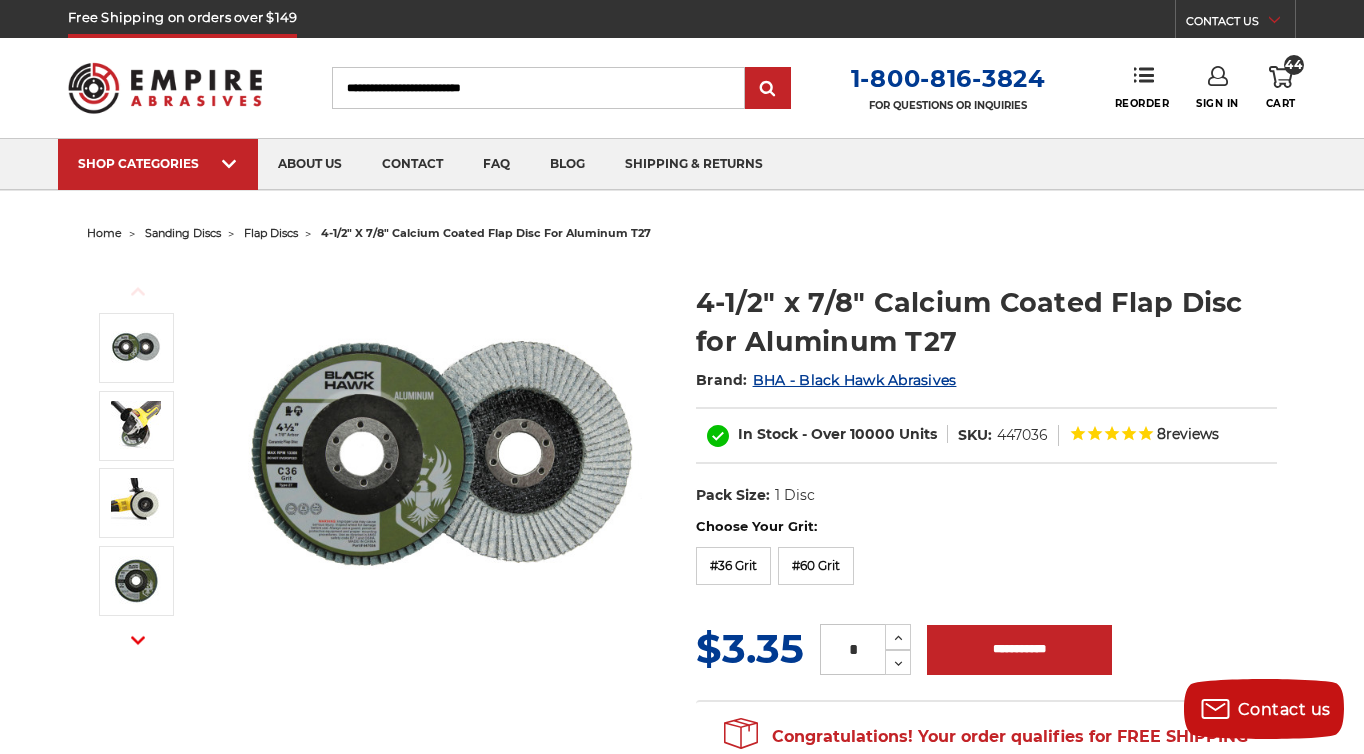 click on "44
Cart" at bounding box center [1281, 88] 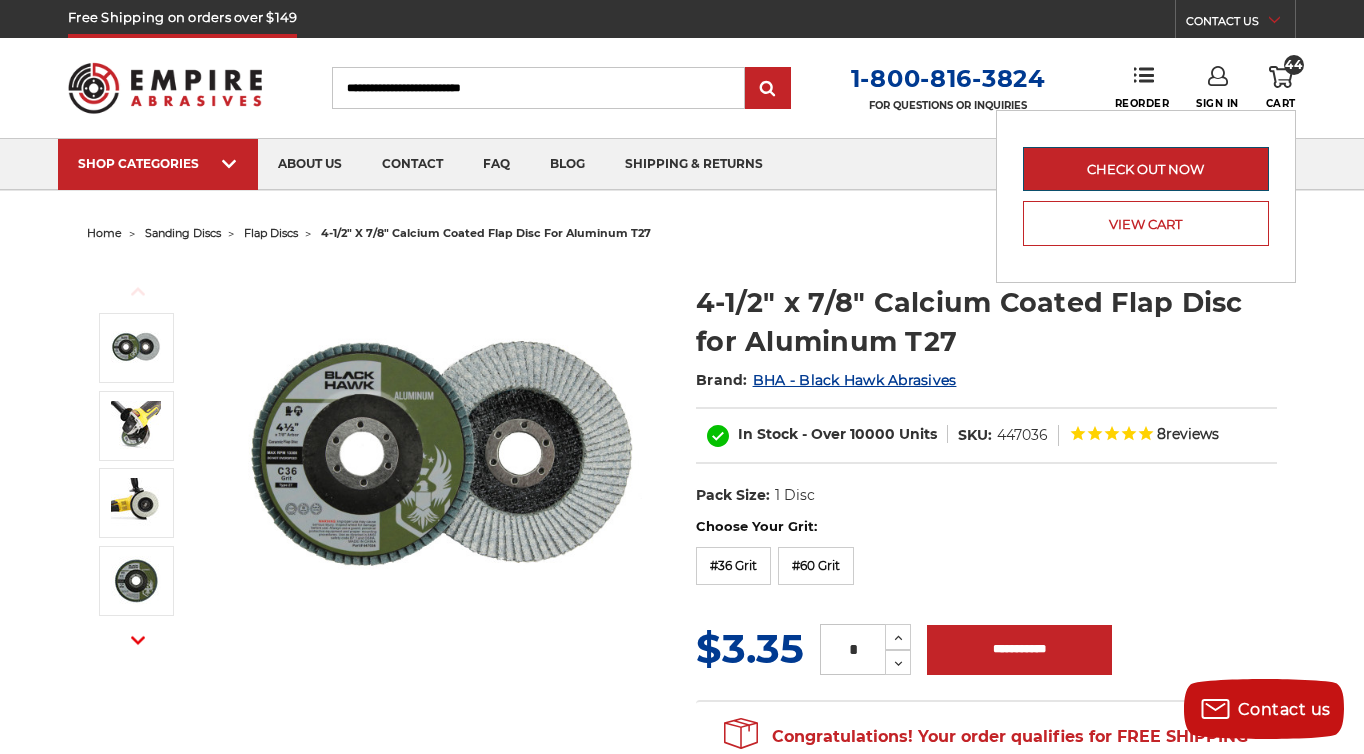 click on "Check out now" at bounding box center (1146, 169) 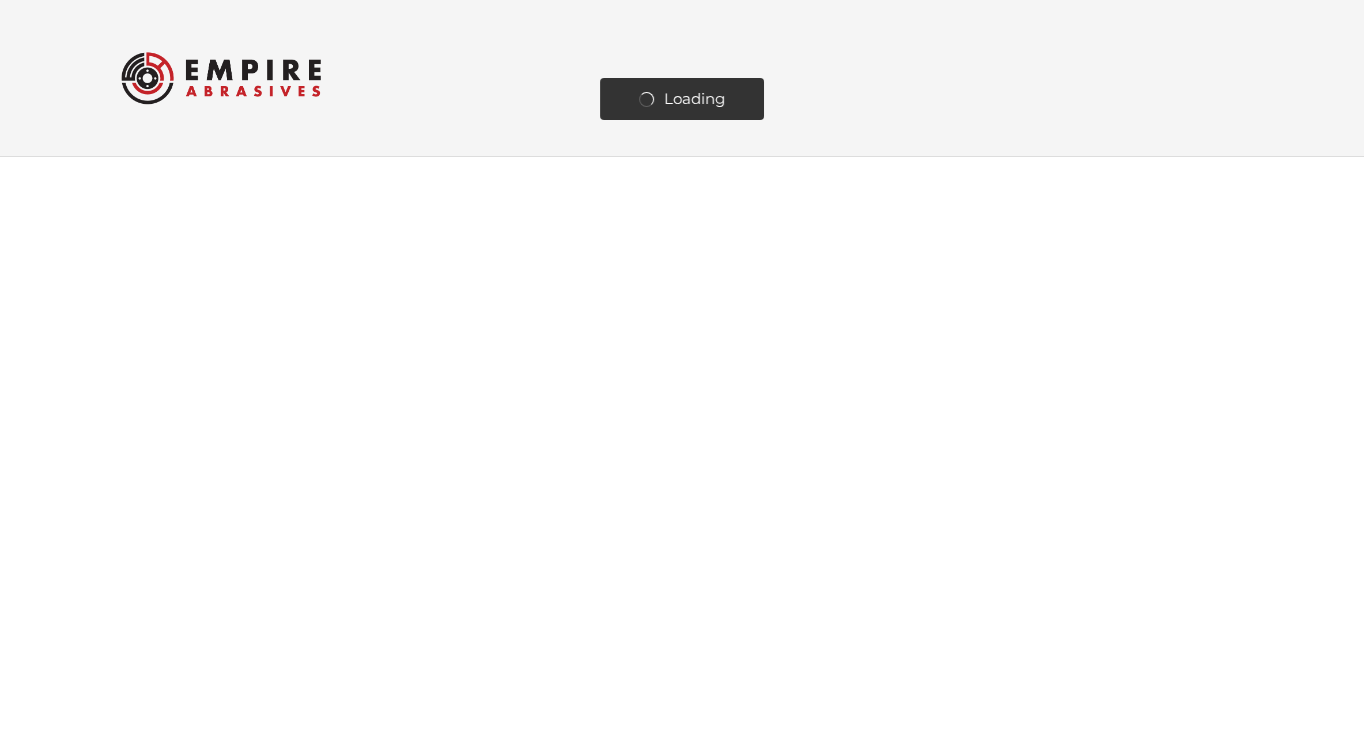 scroll, scrollTop: 0, scrollLeft: 0, axis: both 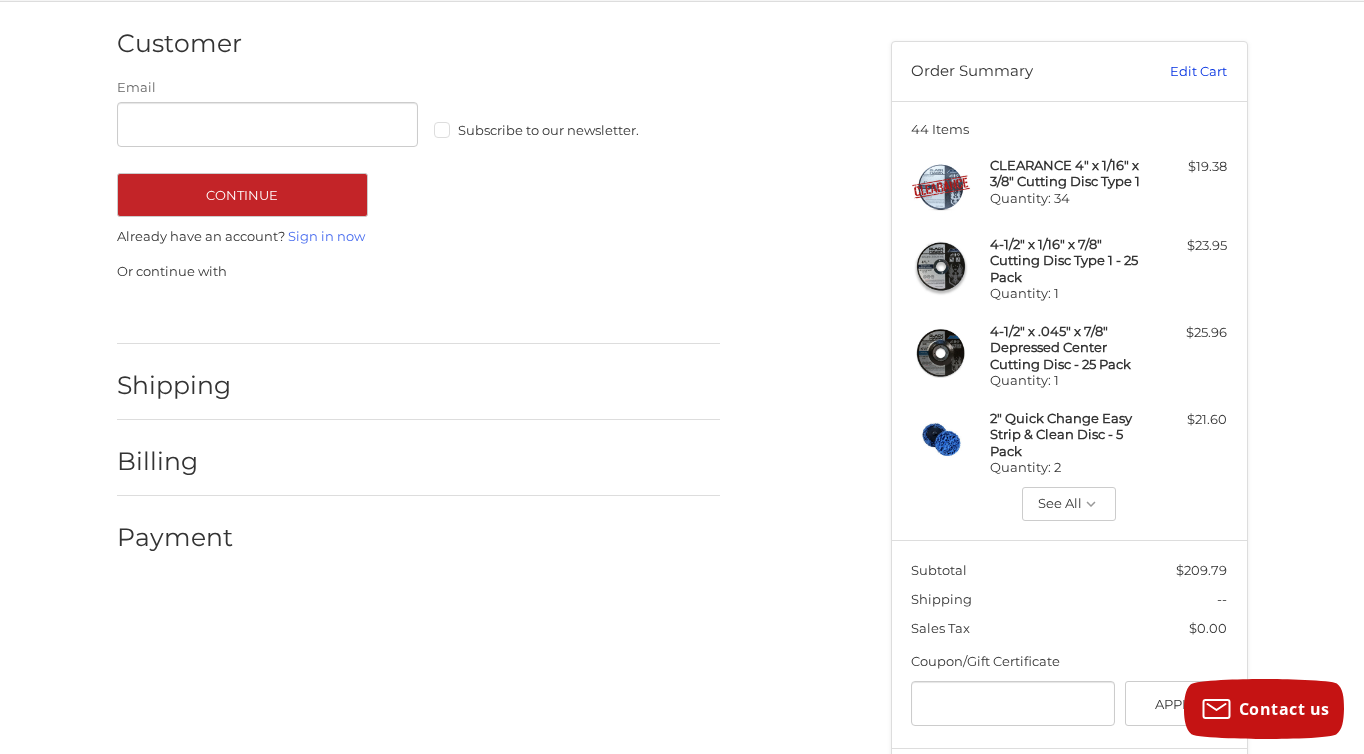 click on "Edit Cart" at bounding box center [1176, 72] 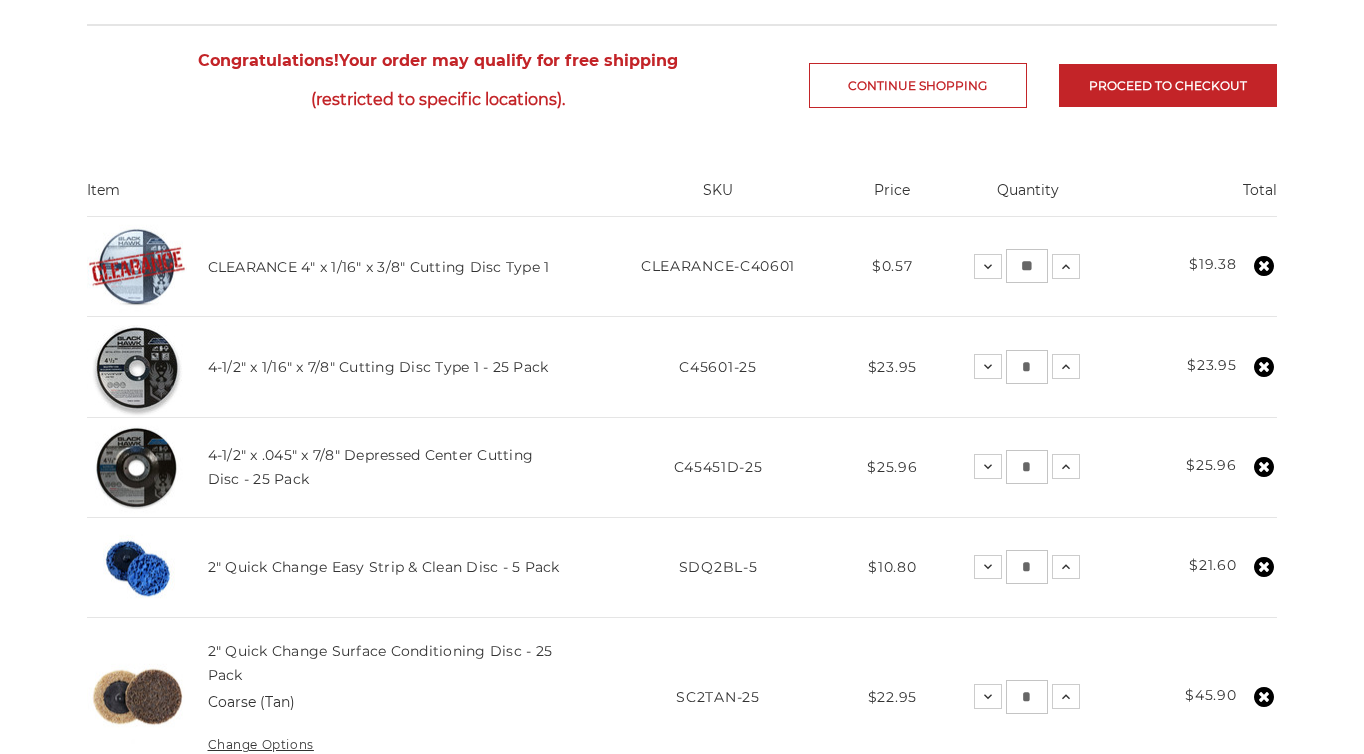 scroll, scrollTop: 340, scrollLeft: 0, axis: vertical 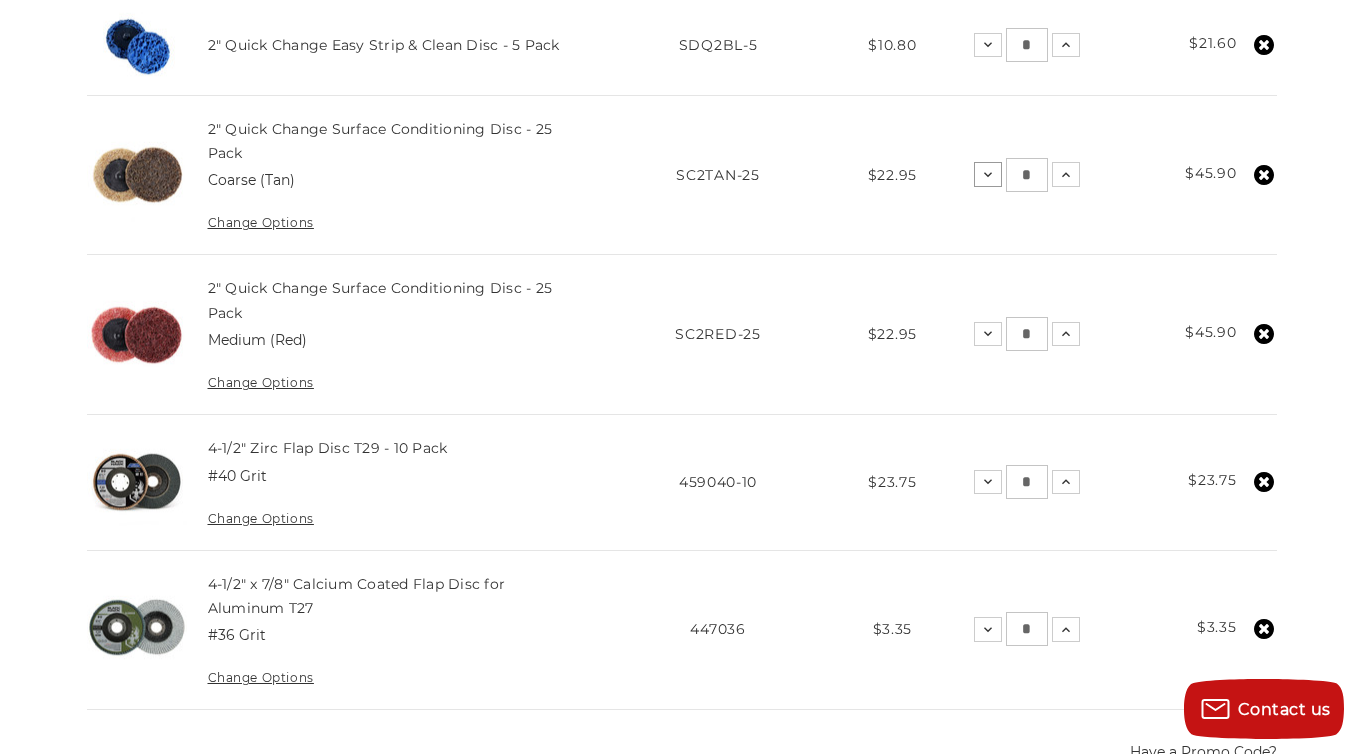 click on "Decrease Quantity:" at bounding box center [988, 174] 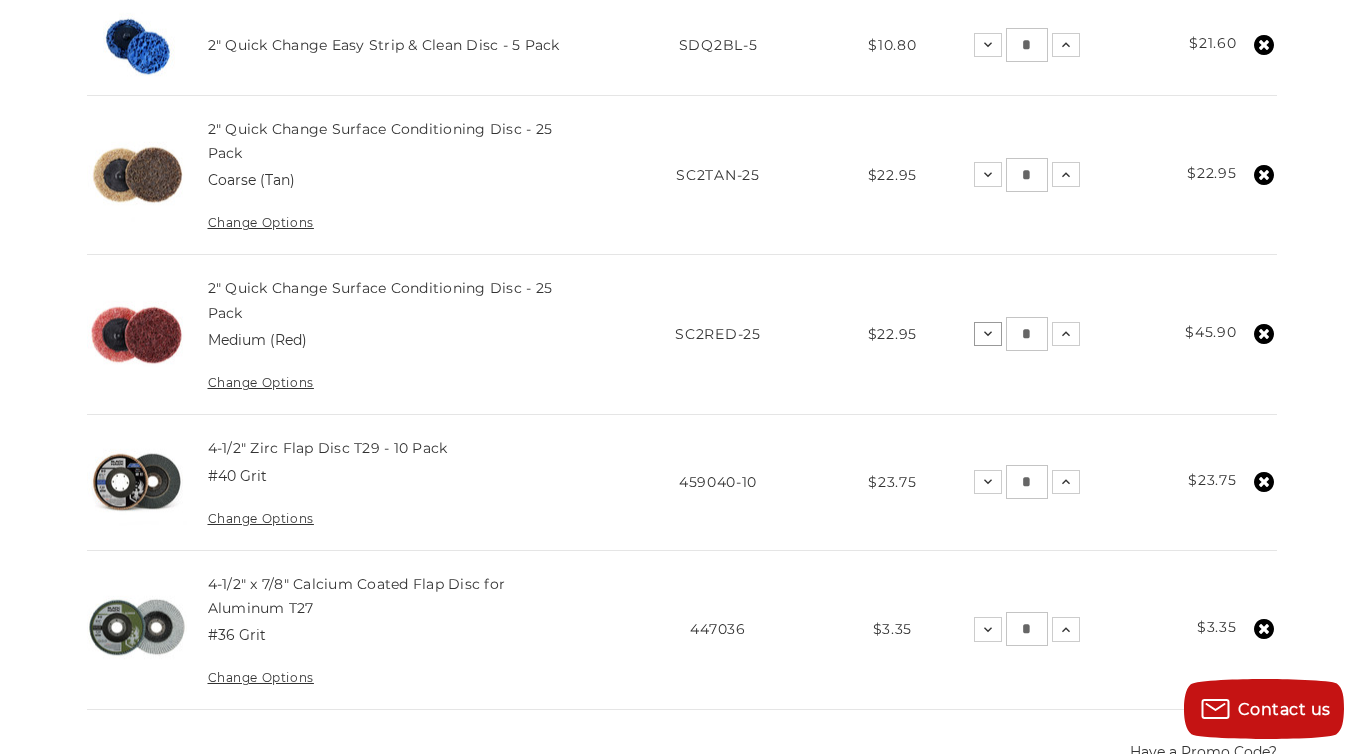 click 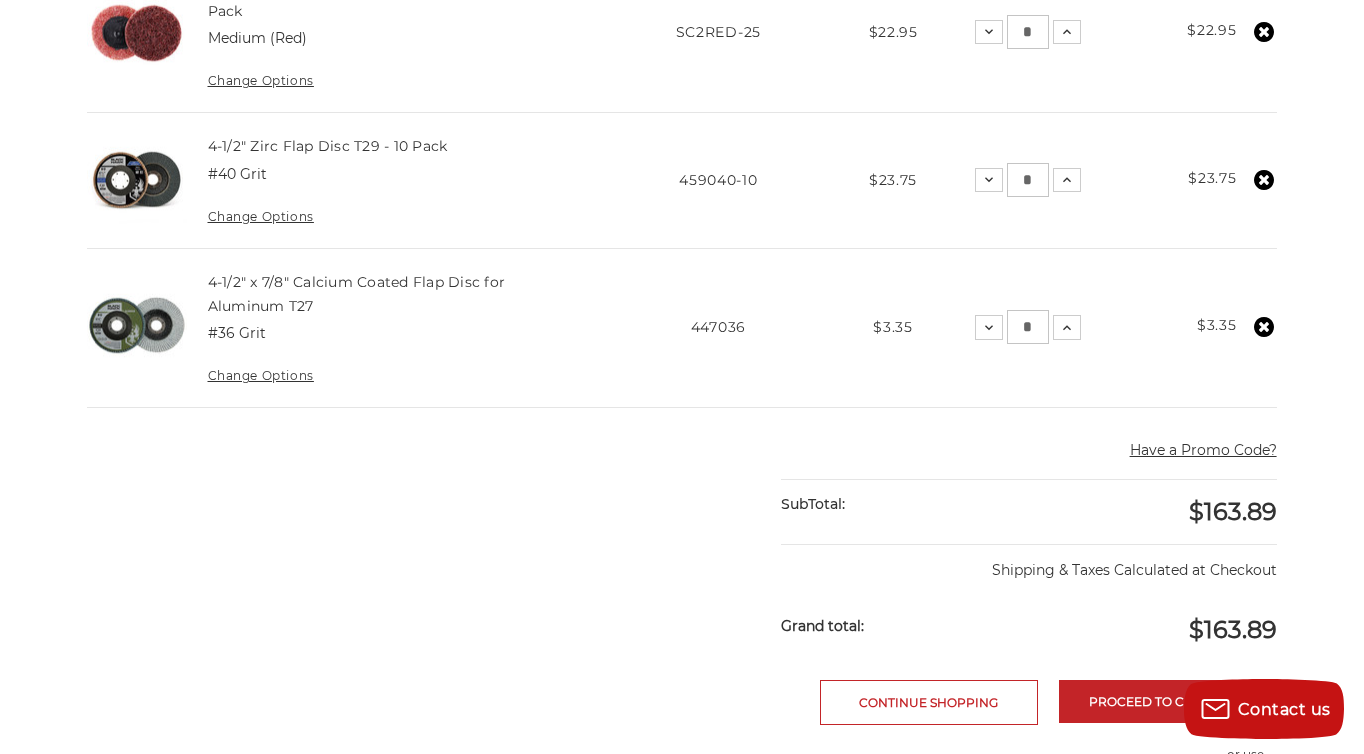 scroll, scrollTop: 1172, scrollLeft: 0, axis: vertical 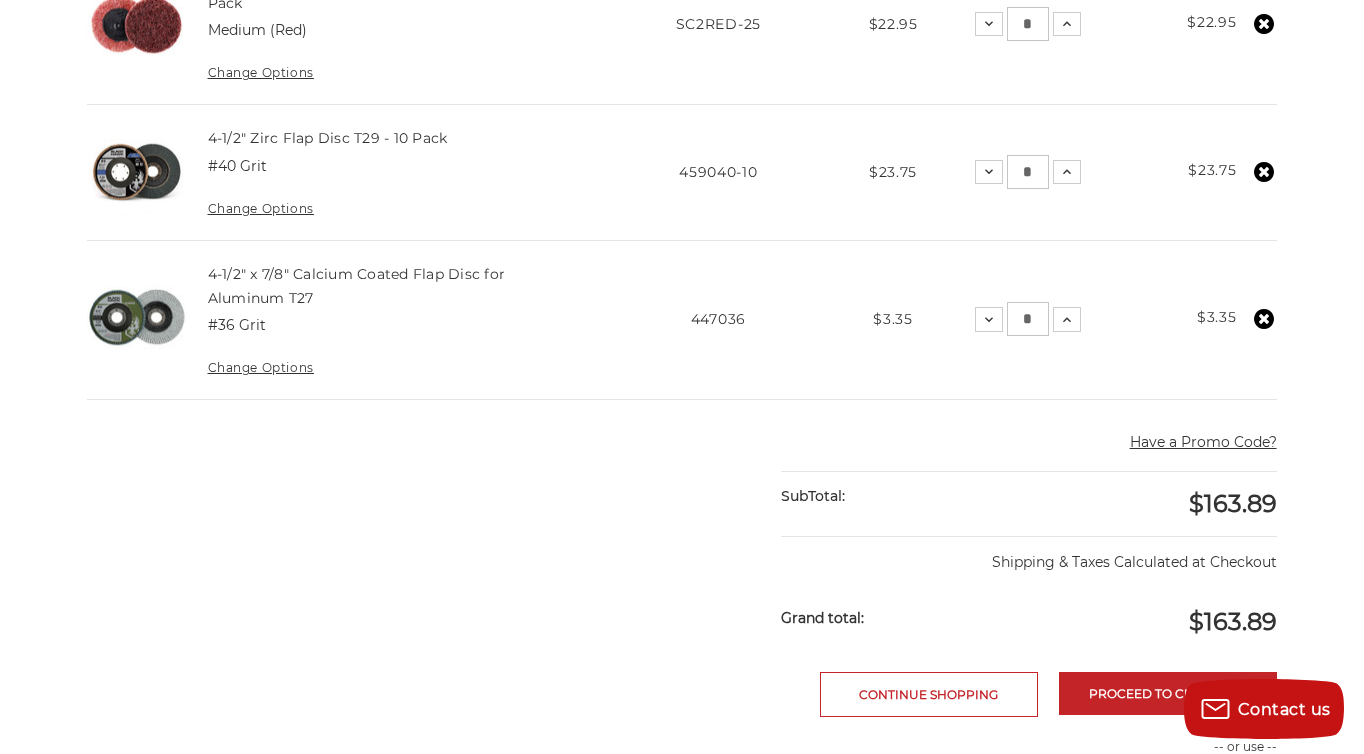 click 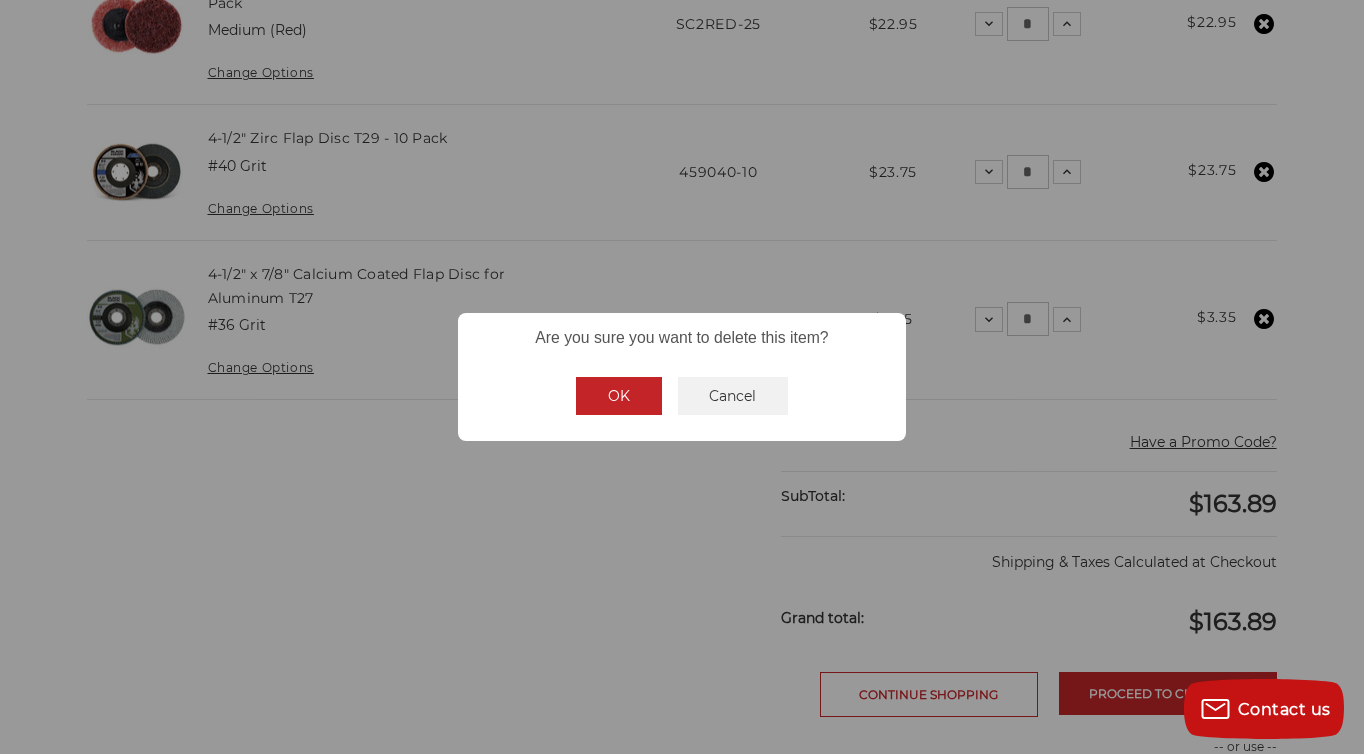 click on "OK" at bounding box center [619, 396] 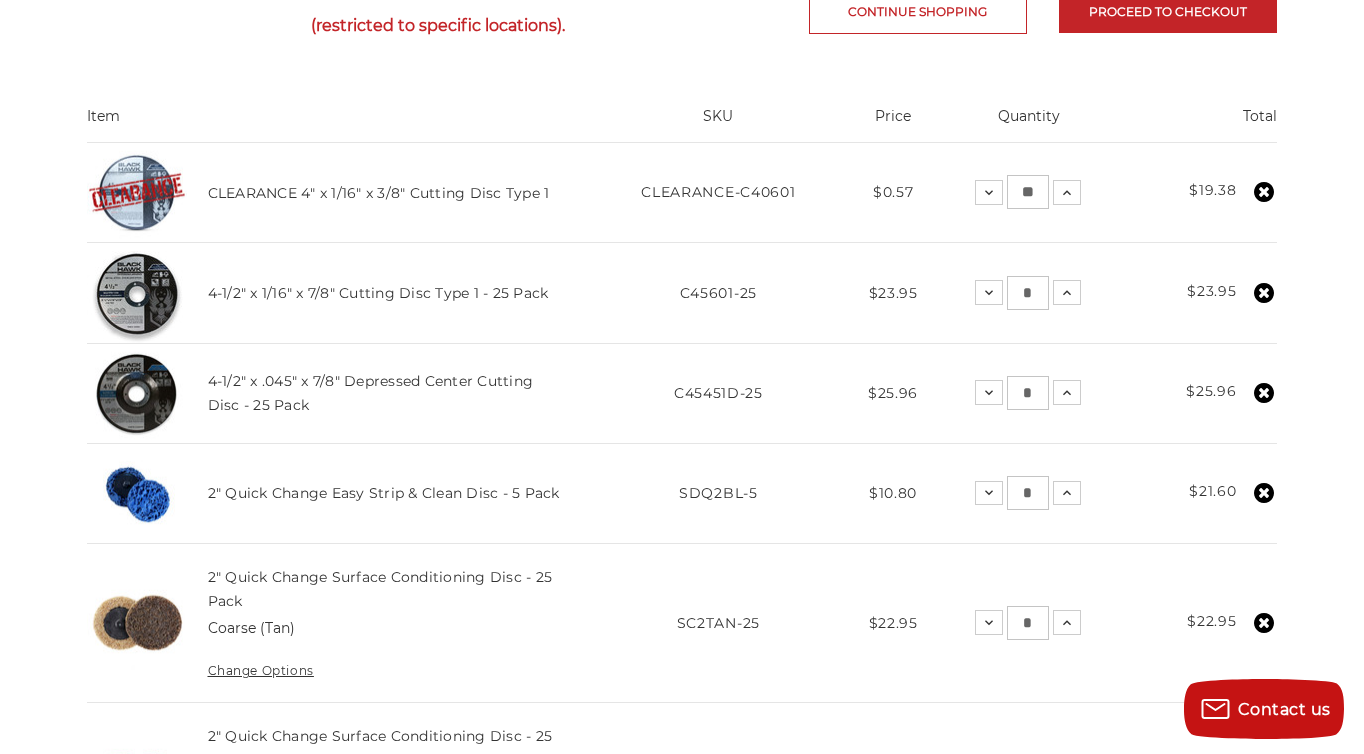 scroll, scrollTop: 411, scrollLeft: 0, axis: vertical 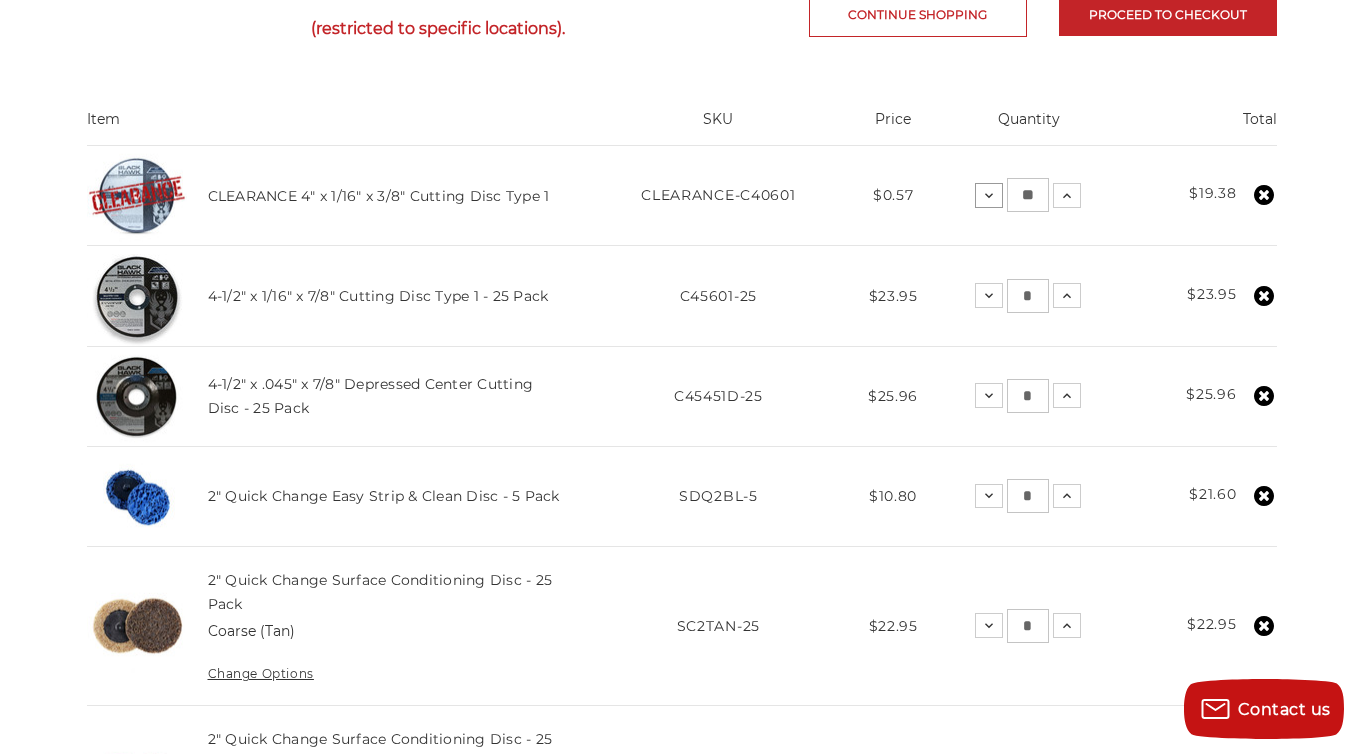 click 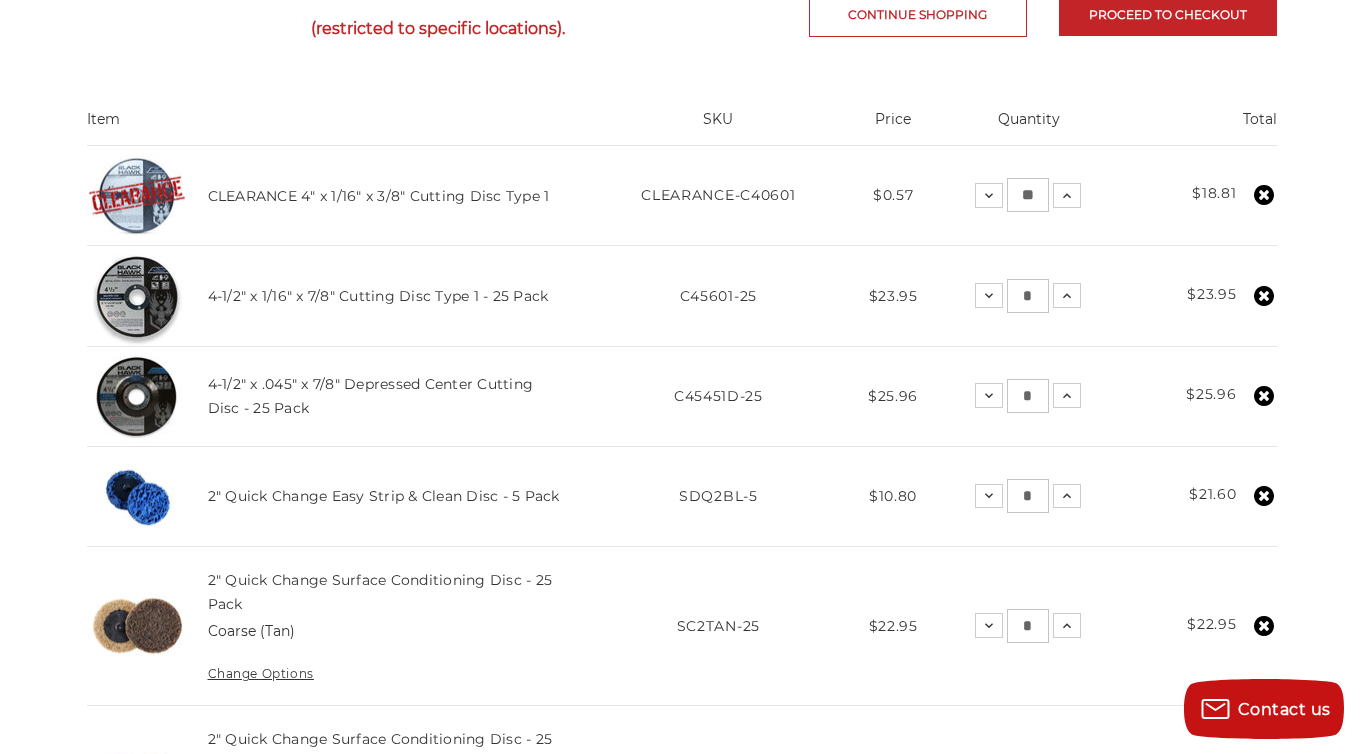 click on "**" at bounding box center (1028, 195) 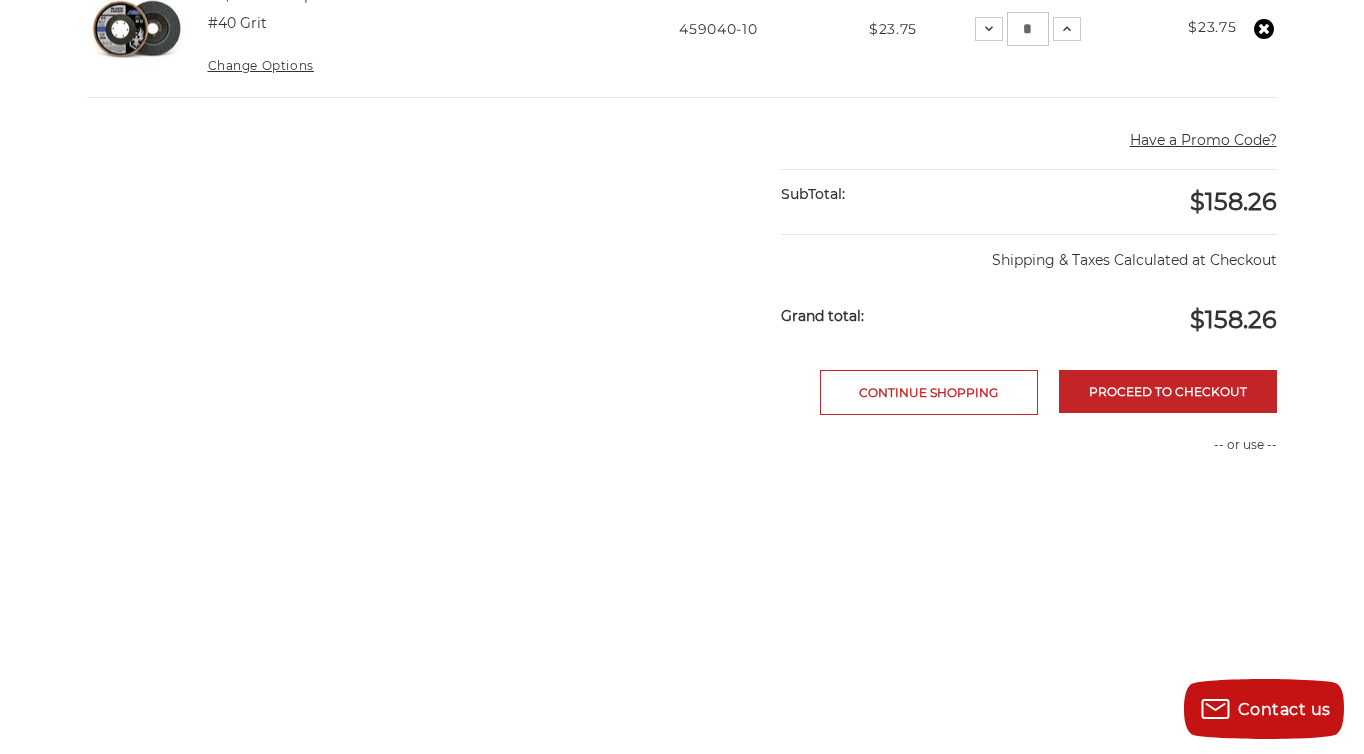 scroll, scrollTop: 1311, scrollLeft: 0, axis: vertical 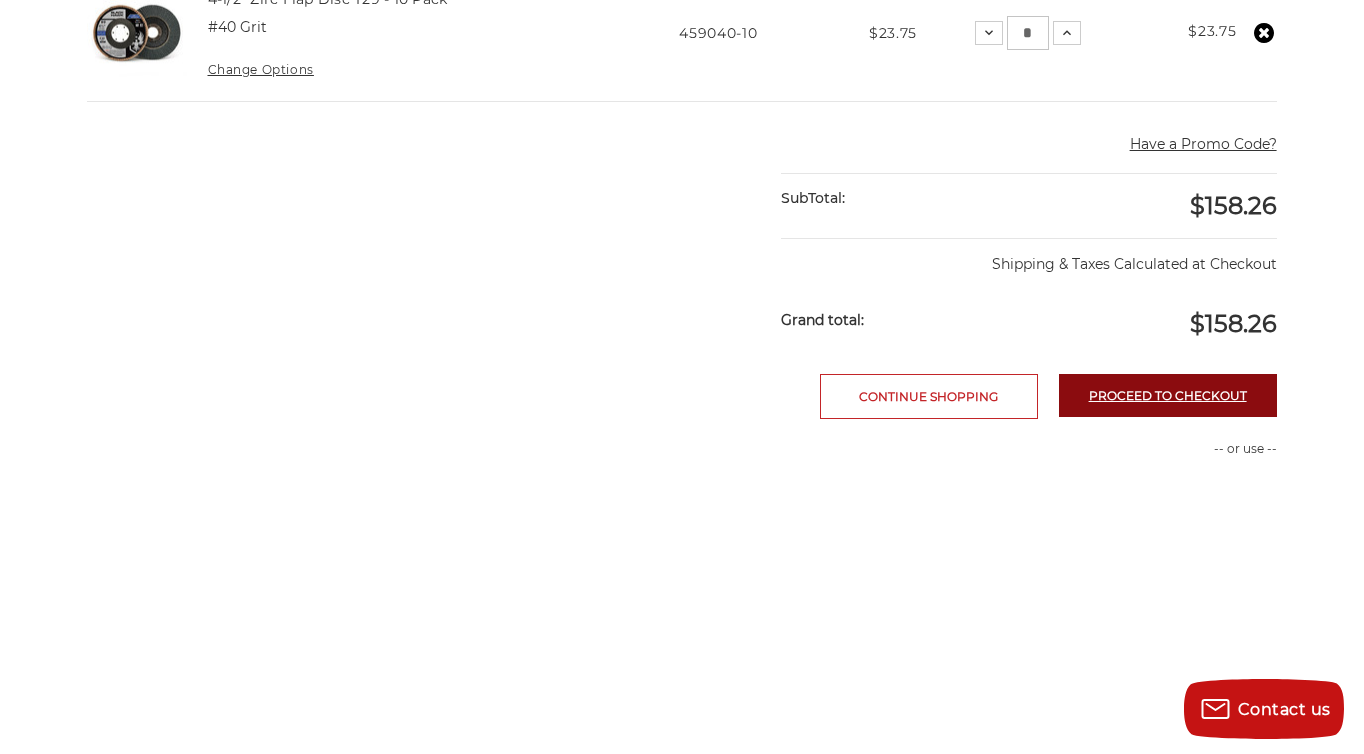 click on "Proceed to checkout" at bounding box center [1168, 395] 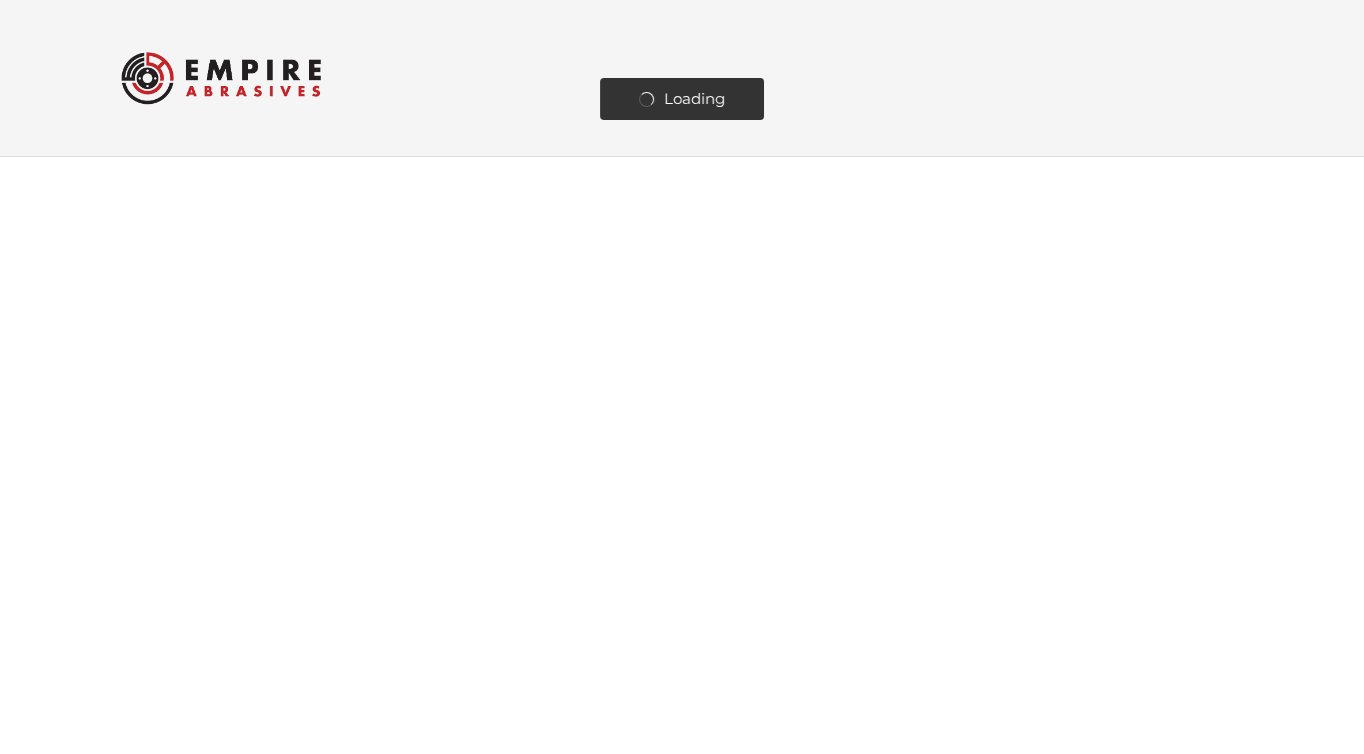 scroll, scrollTop: 0, scrollLeft: 0, axis: both 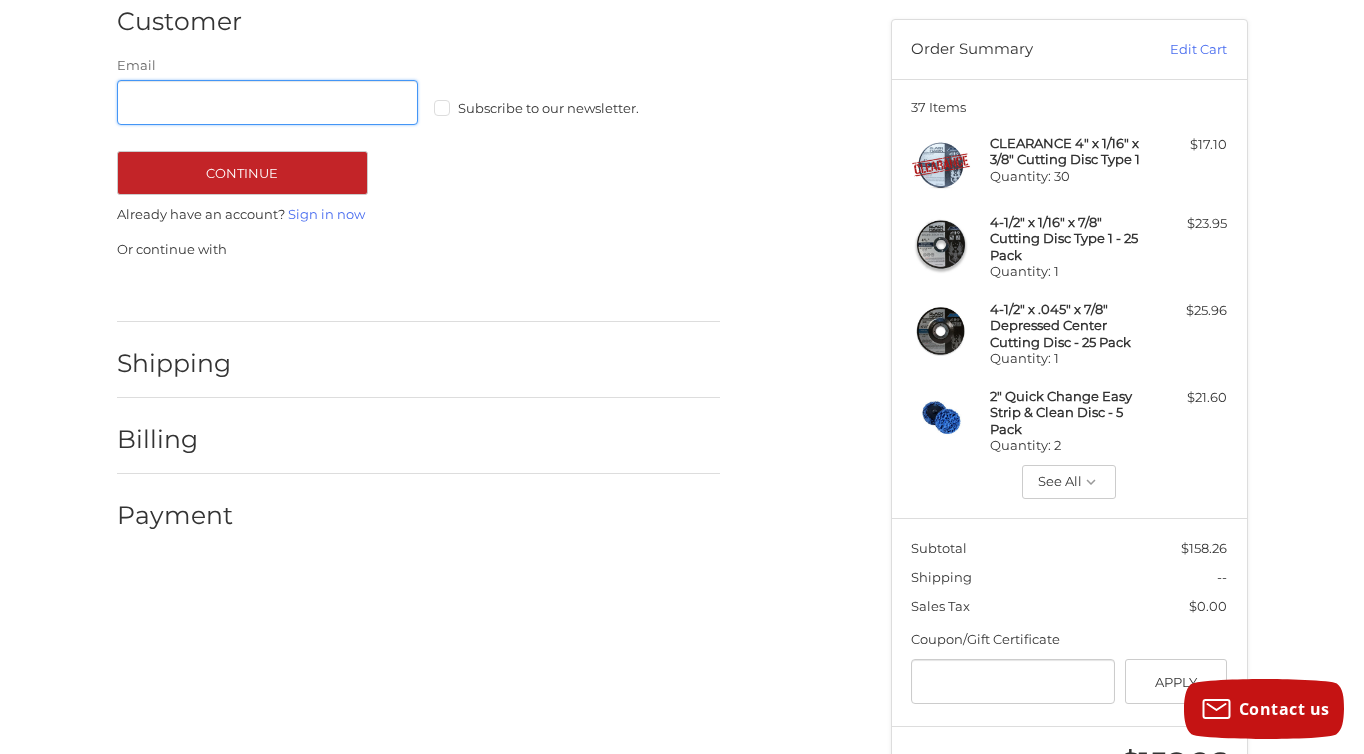 click on "Email" at bounding box center (268, 102) 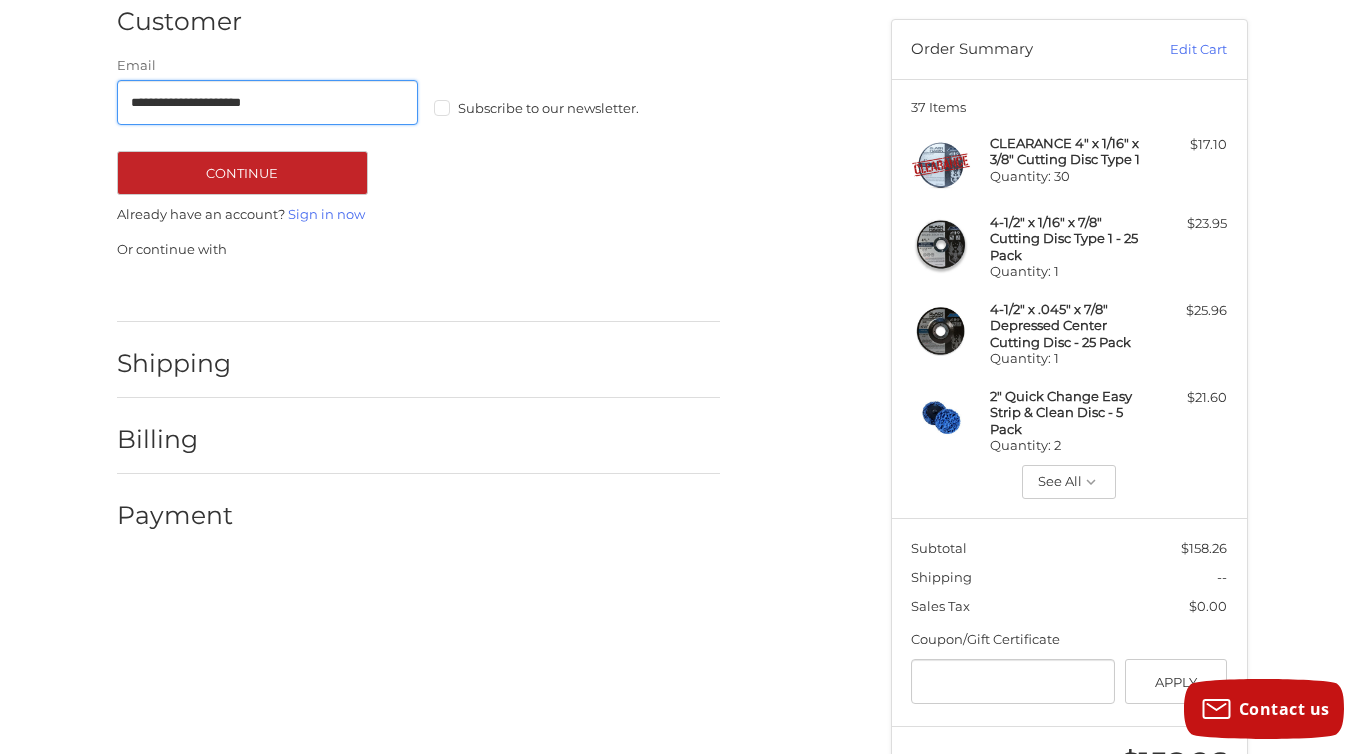 drag, startPoint x: 298, startPoint y: 113, endPoint x: -14, endPoint y: 105, distance: 312.10254 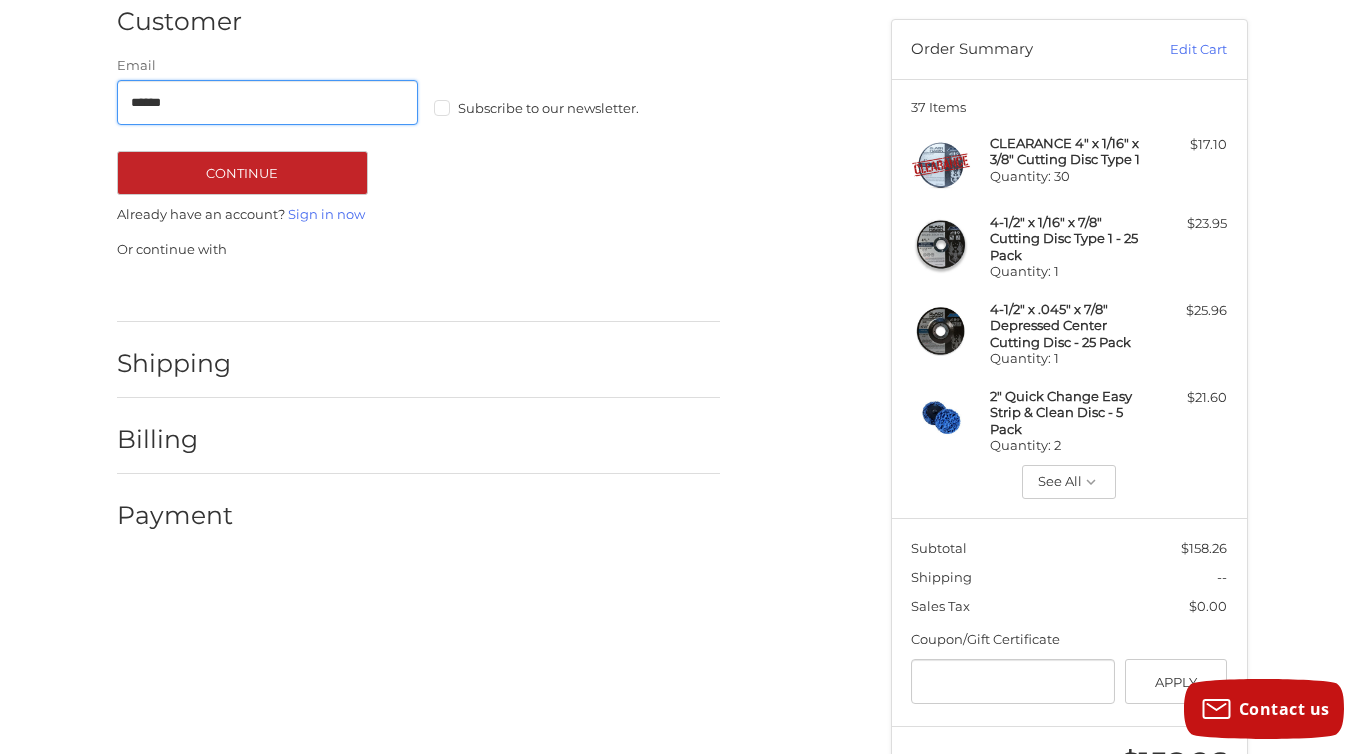 type on "**********" 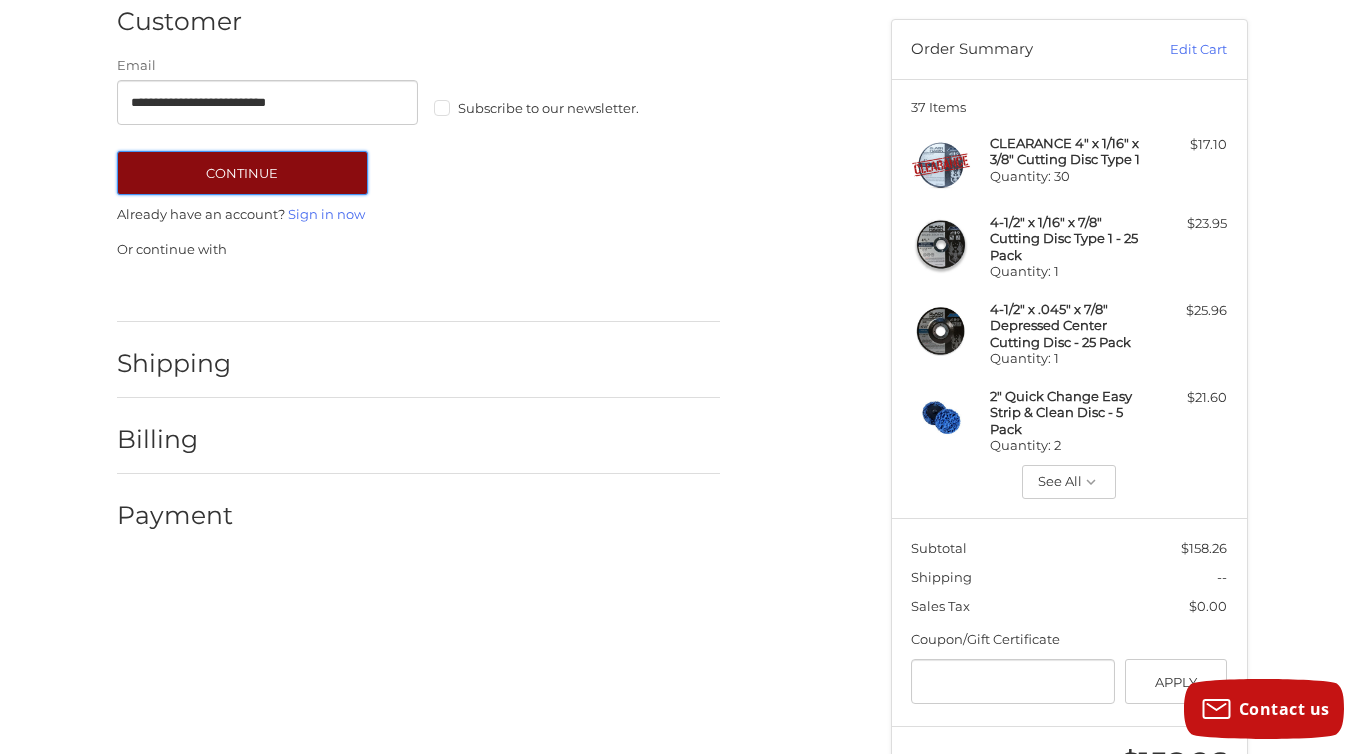 click on "Continue" at bounding box center (242, 173) 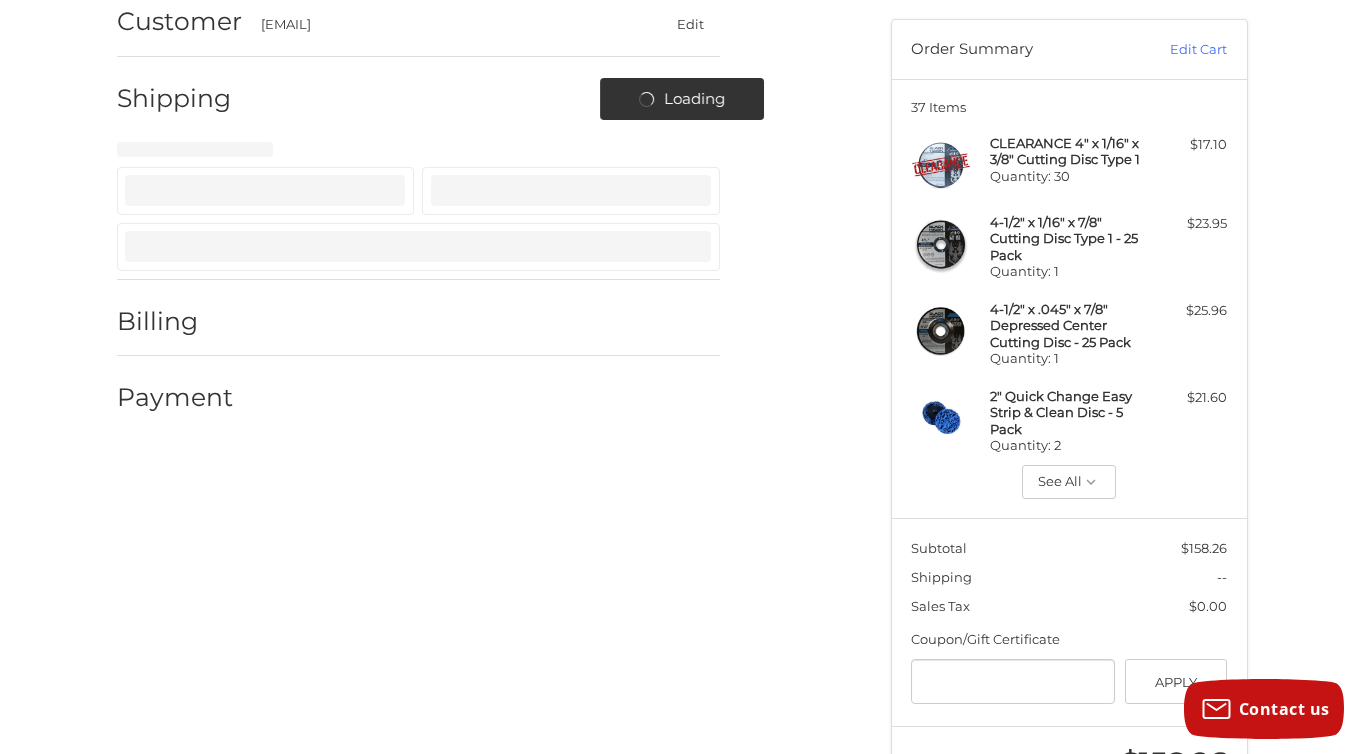 select on "**" 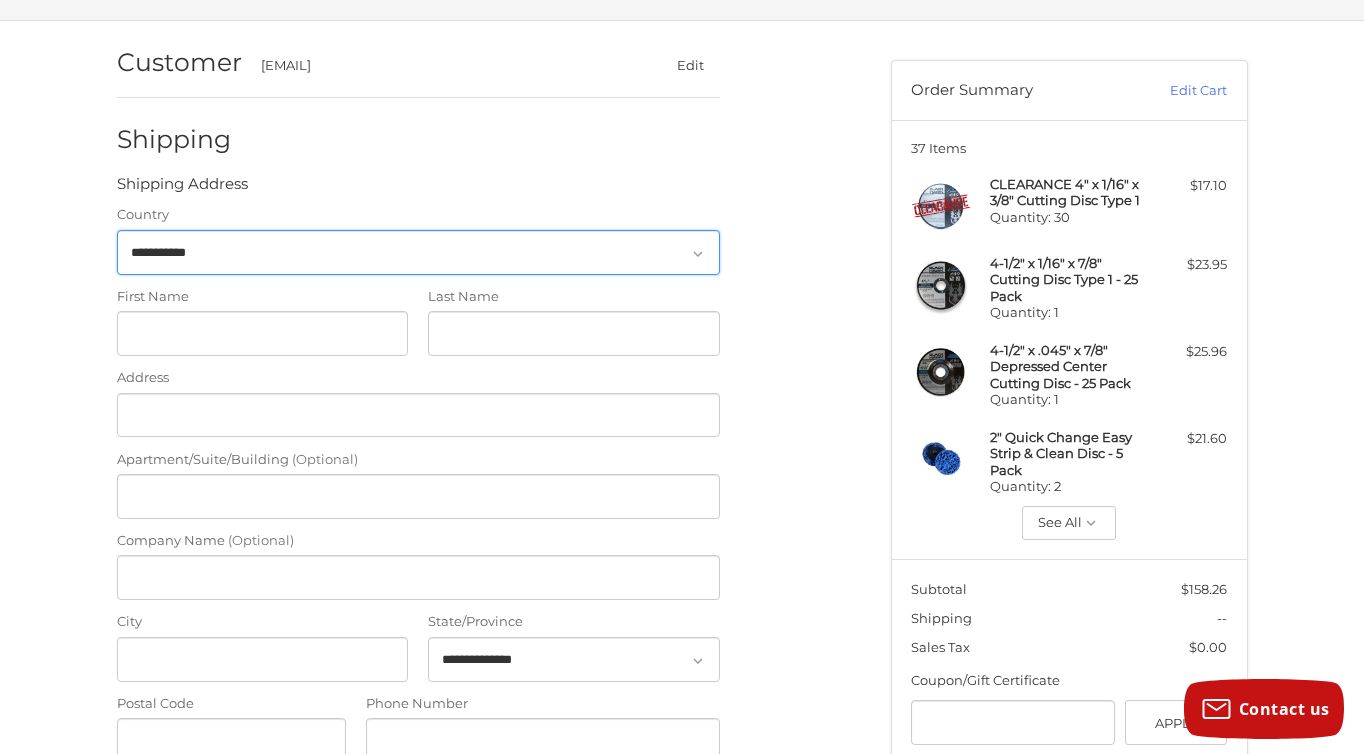 scroll, scrollTop: 181, scrollLeft: 0, axis: vertical 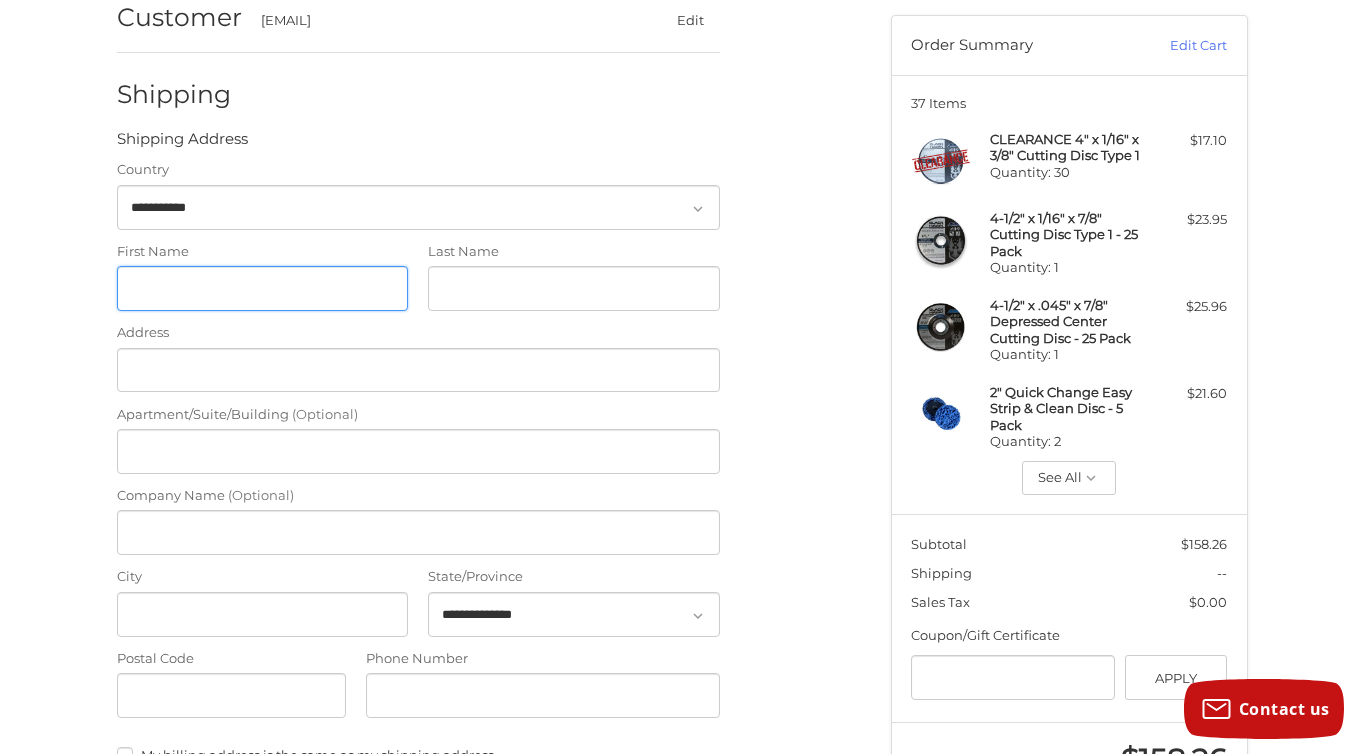 click on "First Name" at bounding box center [263, 288] 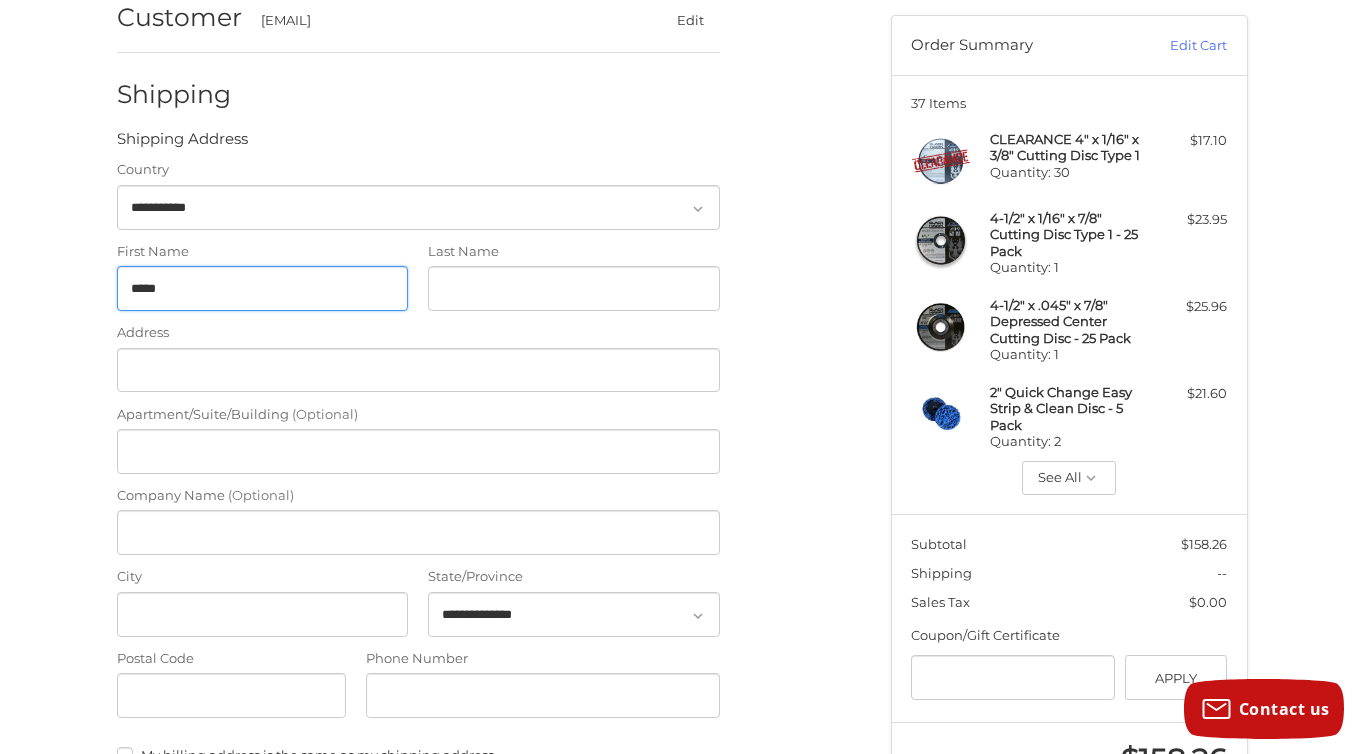 type on "*****" 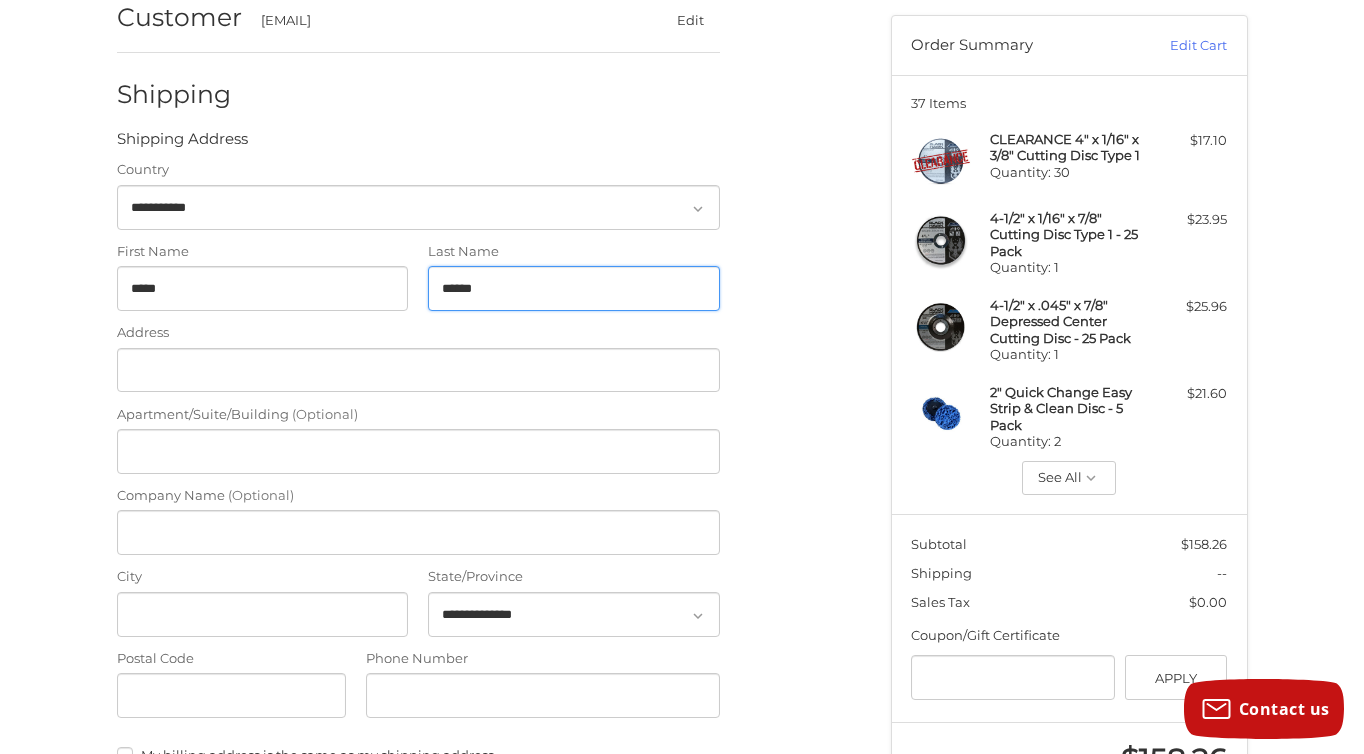 type on "******" 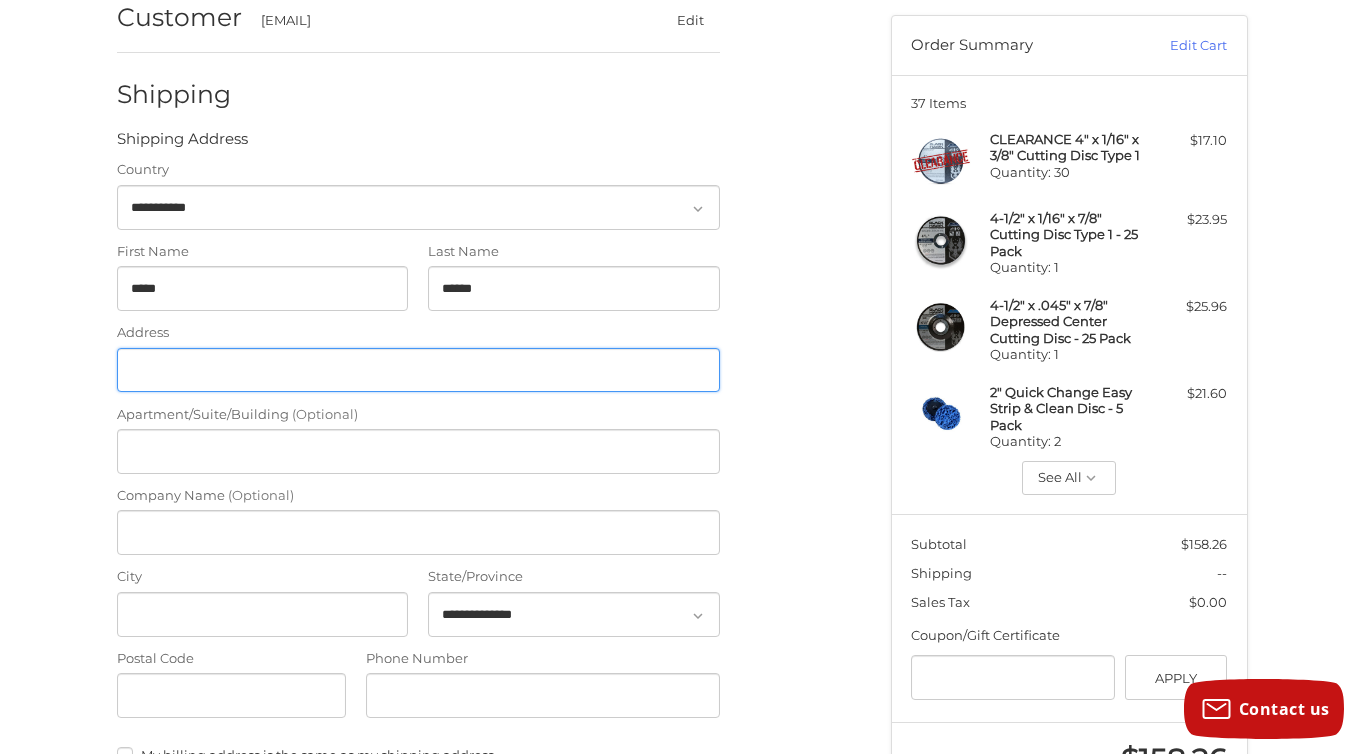 click on "Address" at bounding box center [418, 370] 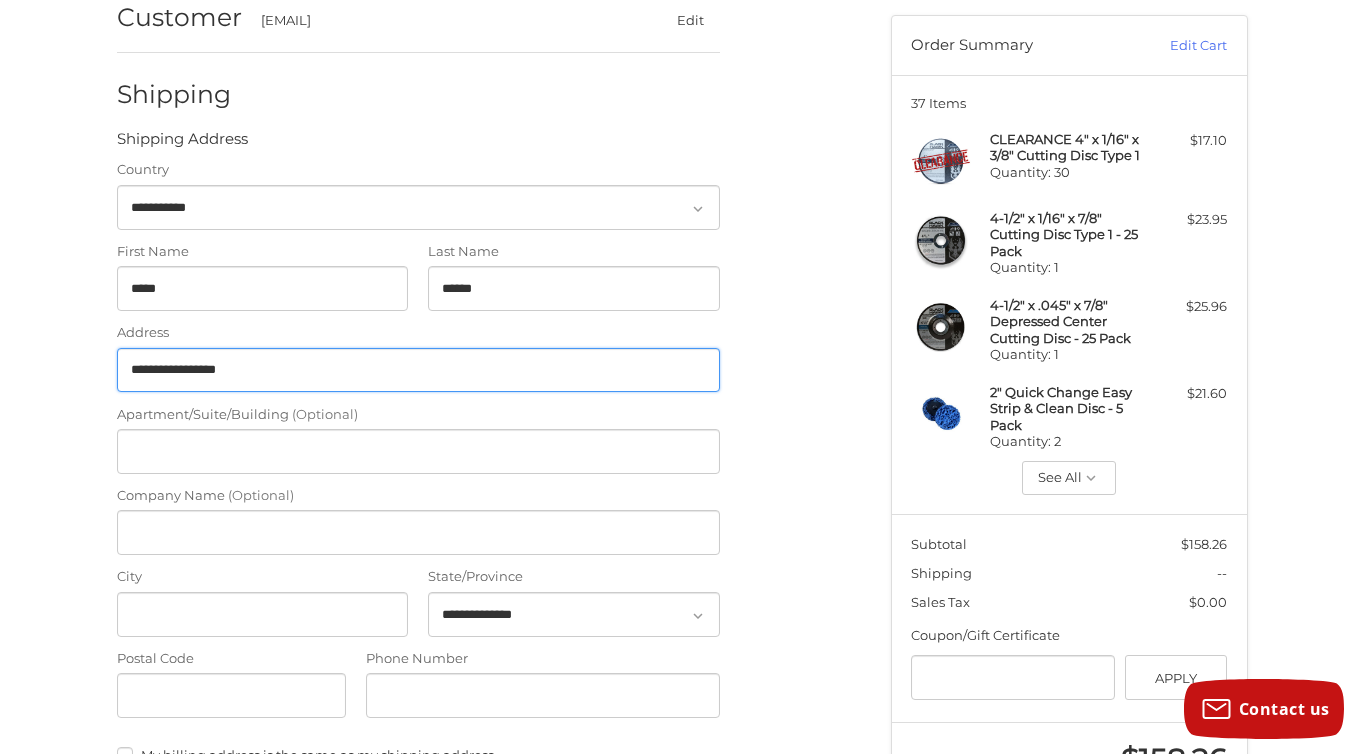 type on "**********" 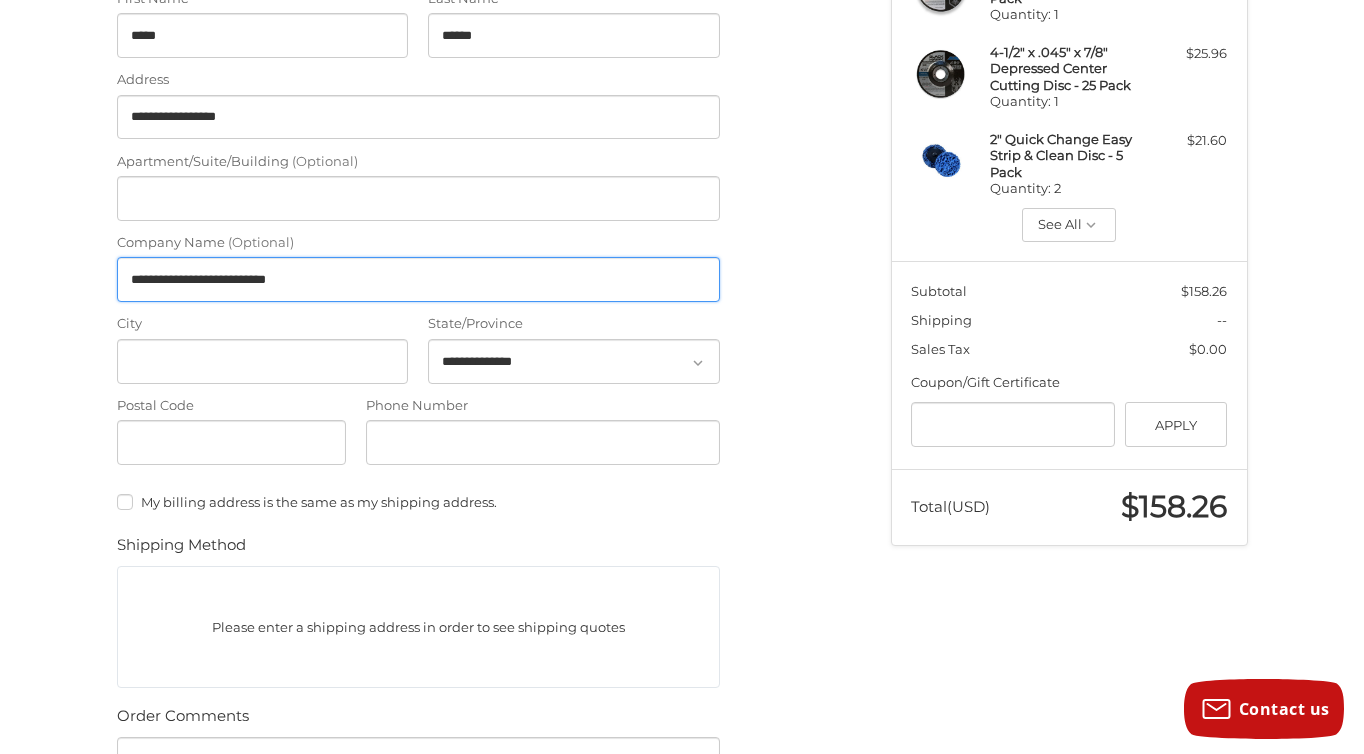 scroll, scrollTop: 465, scrollLeft: 0, axis: vertical 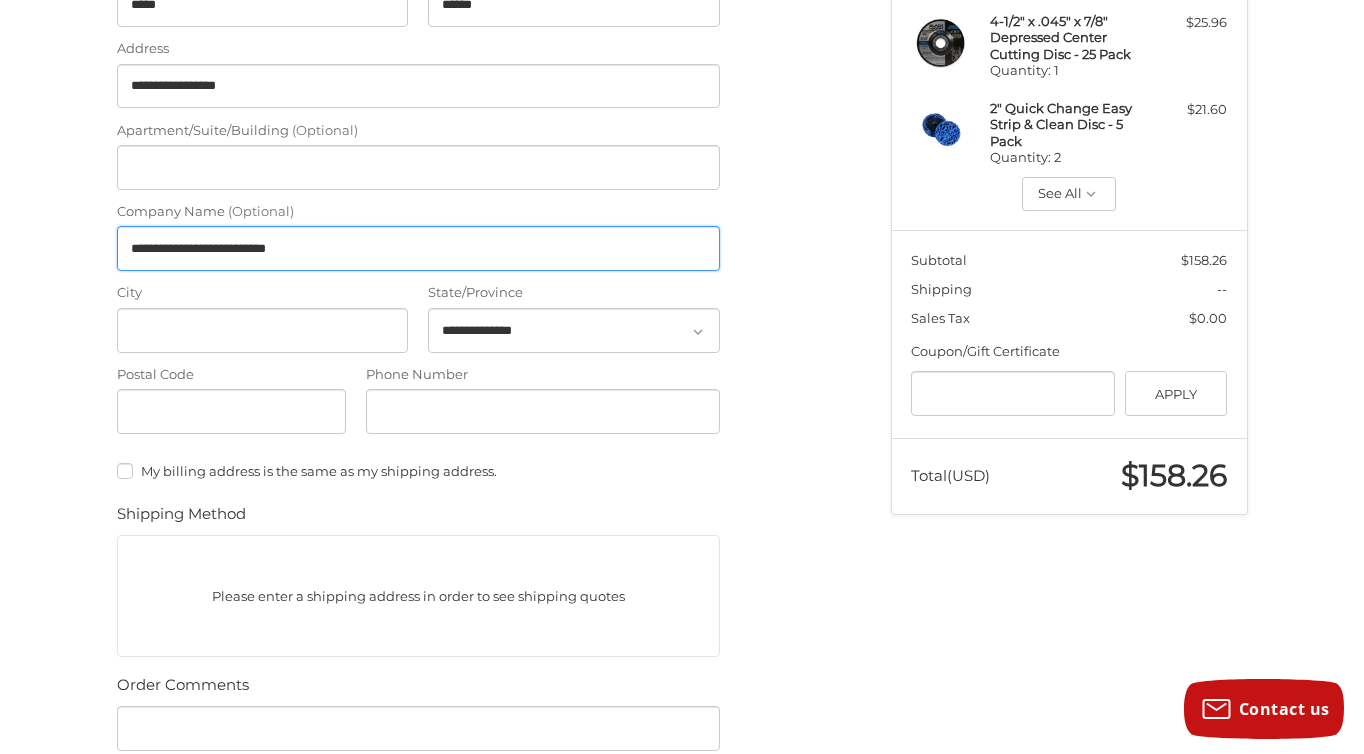 type on "**********" 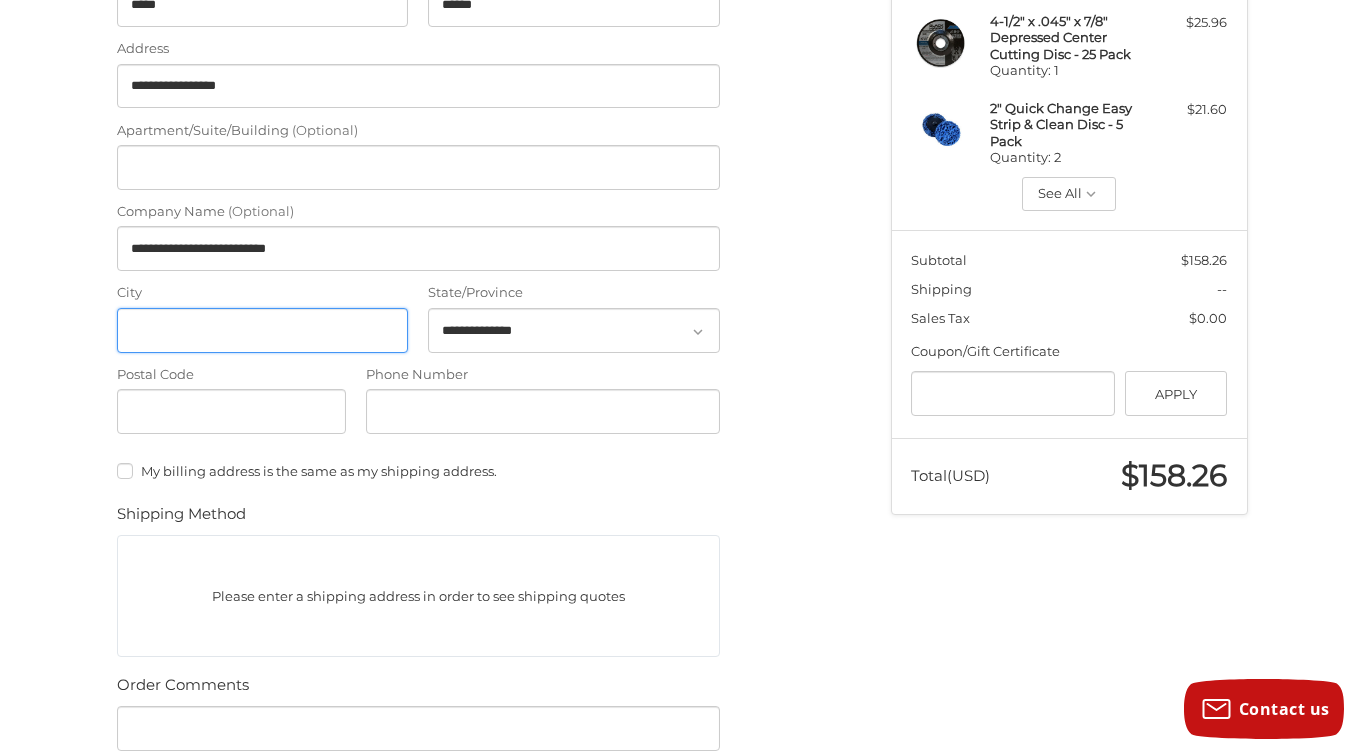 click on "City" at bounding box center [263, 330] 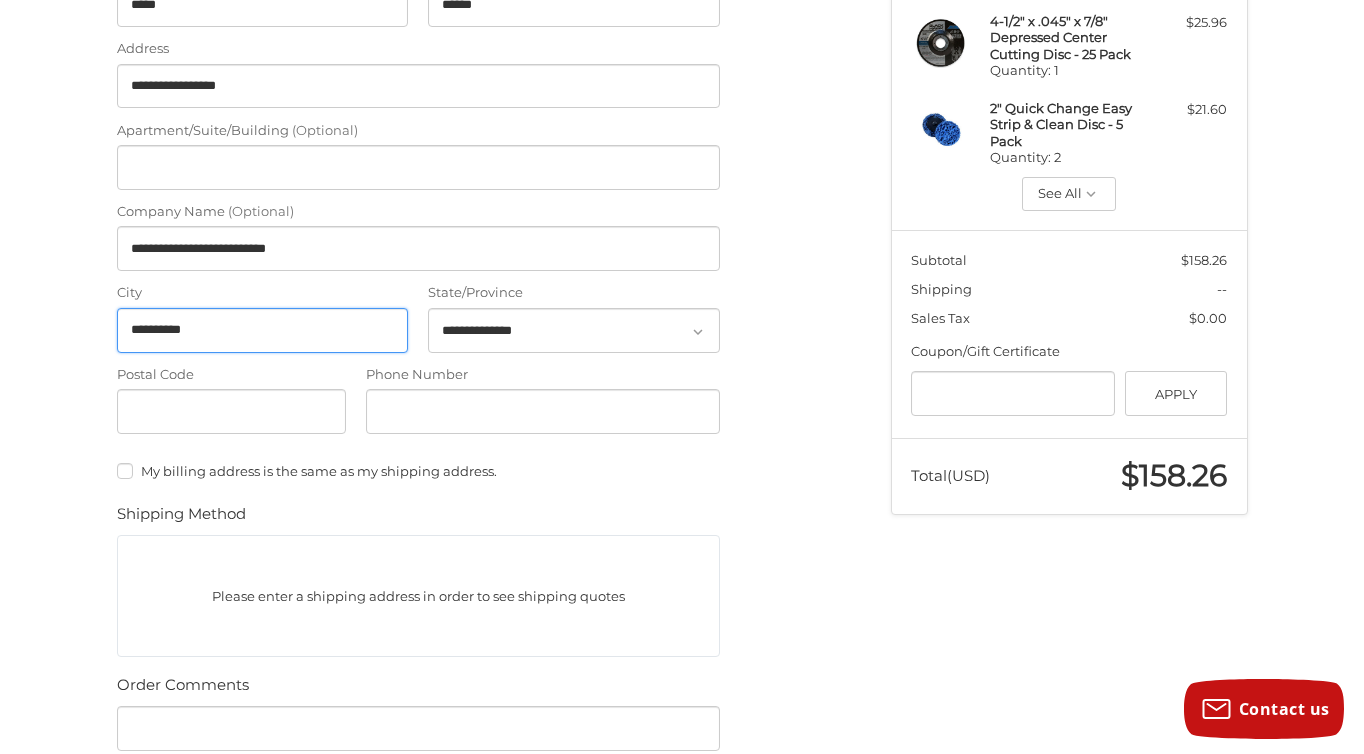 type on "**********" 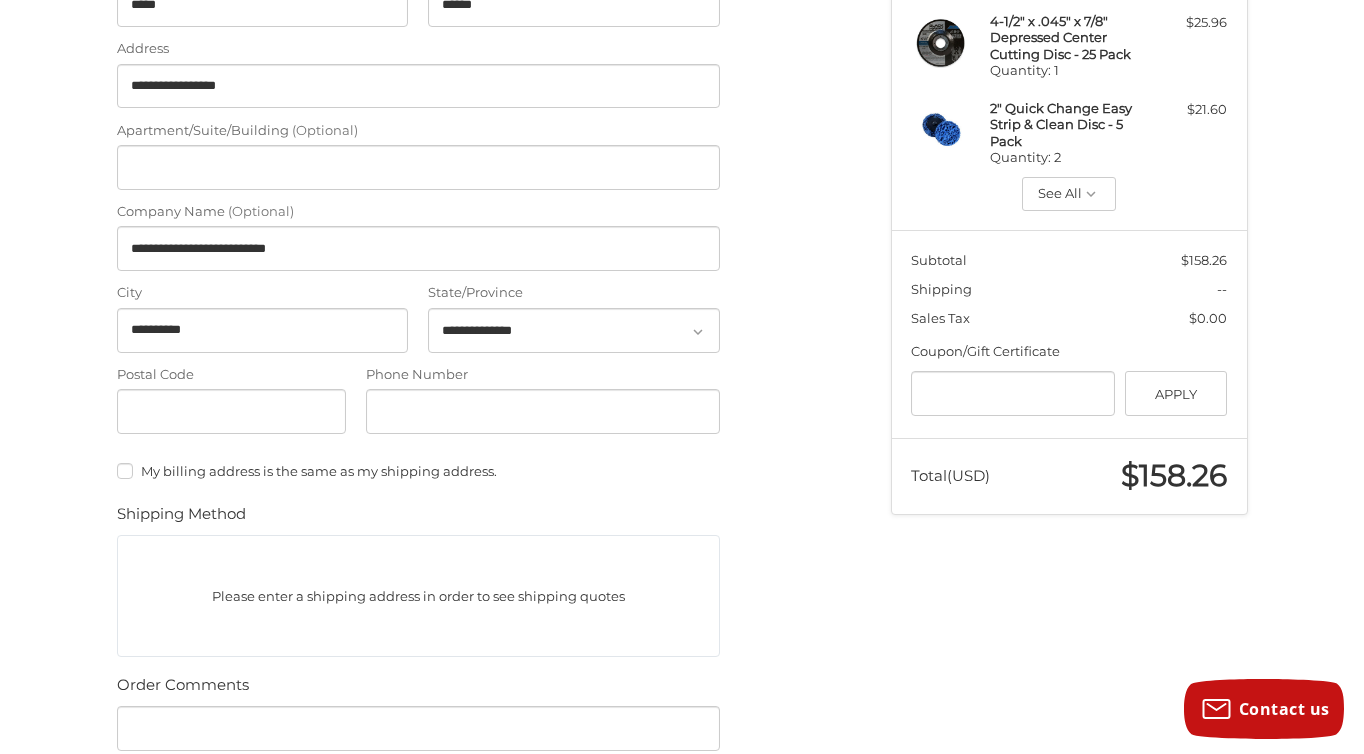 click on "**********" at bounding box center (574, 319) 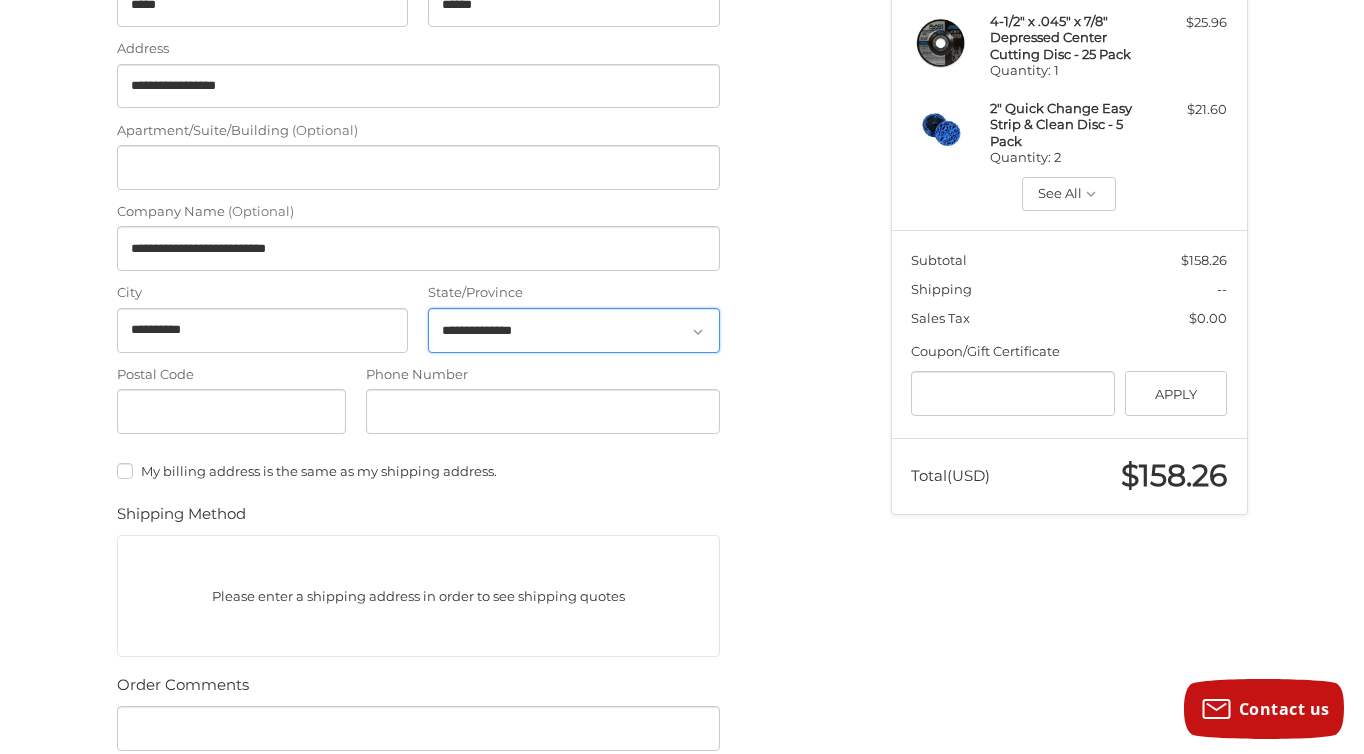 click on "**********" at bounding box center [574, 330] 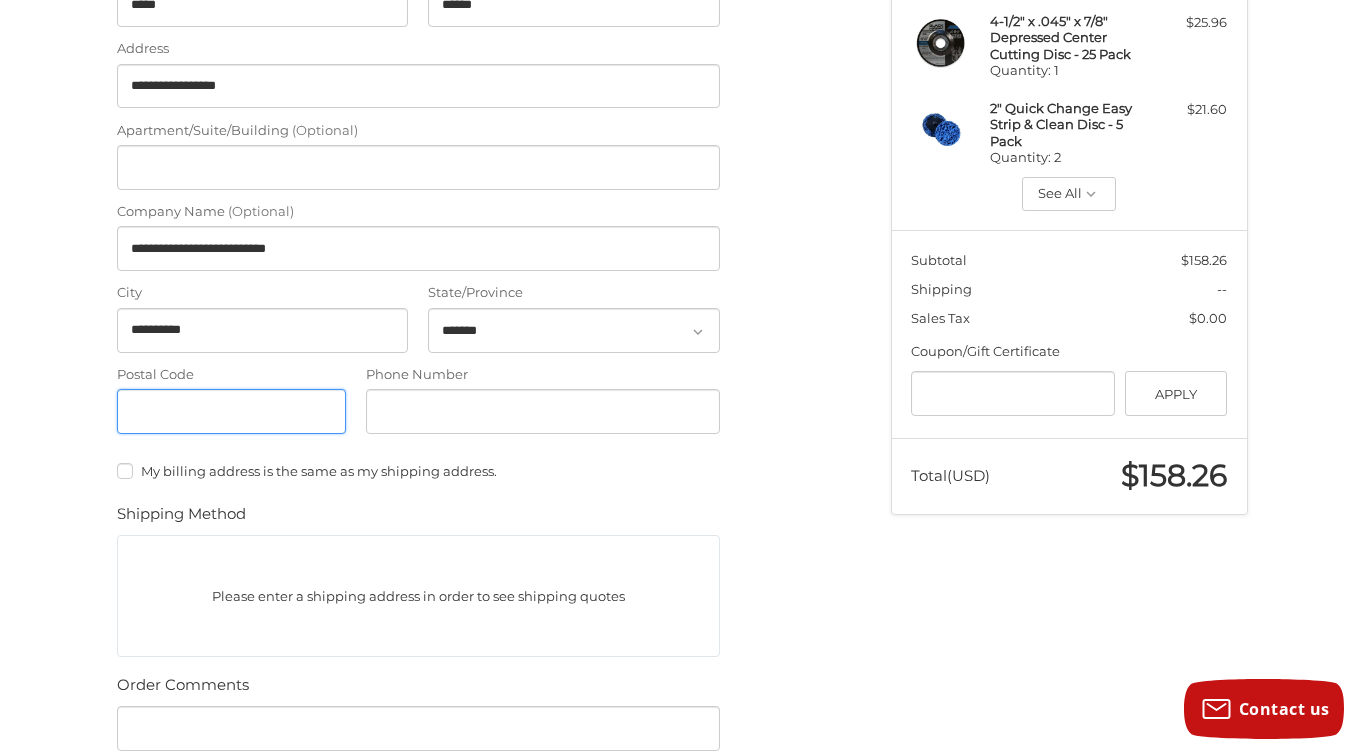 click on "Postal Code" at bounding box center [232, 411] 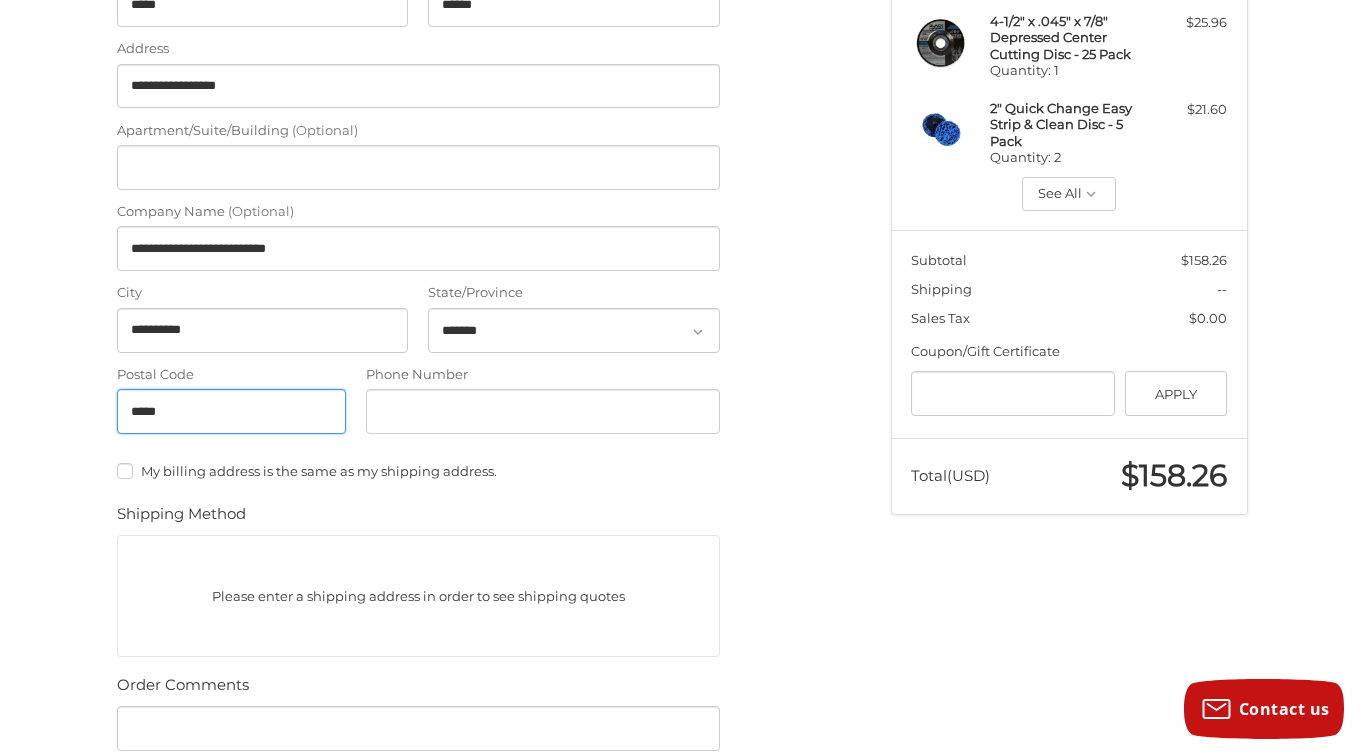 type on "*****" 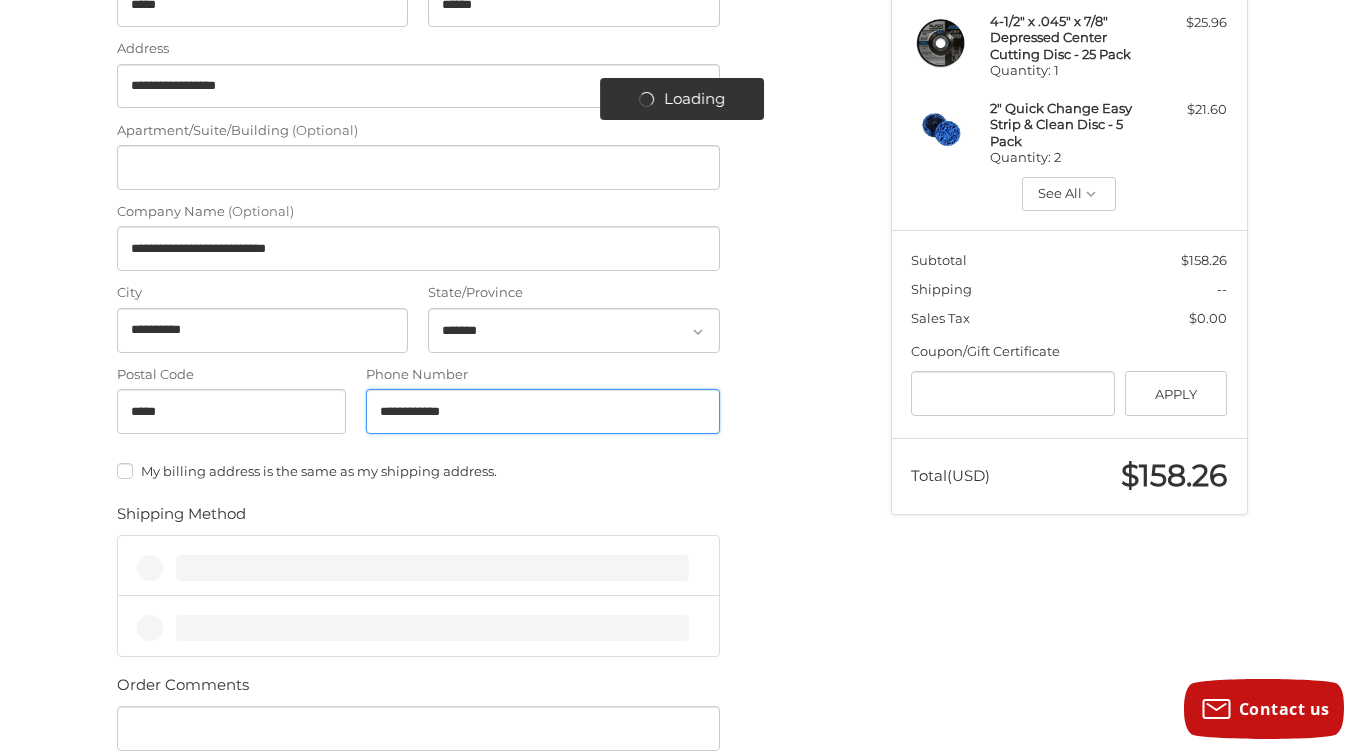 type on "**********" 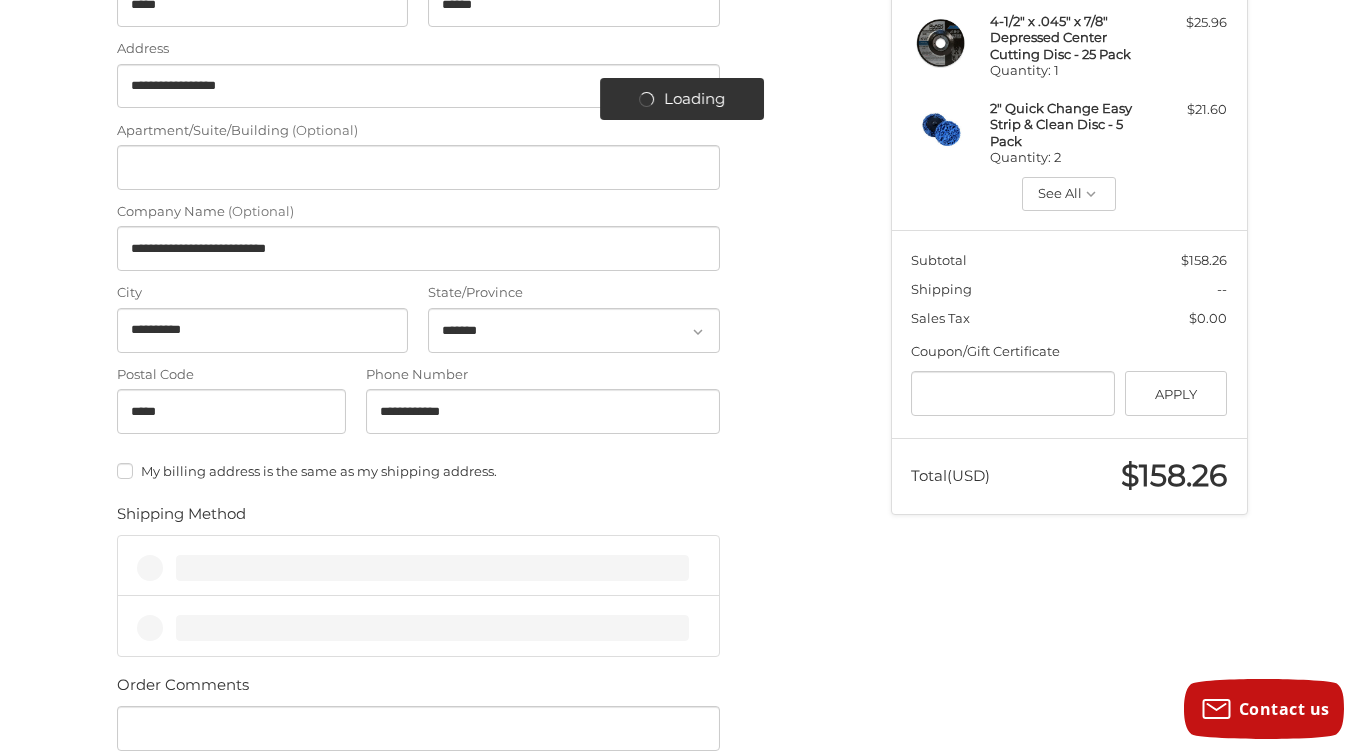 click on "My billing address is the same as my shipping address." at bounding box center (418, 471) 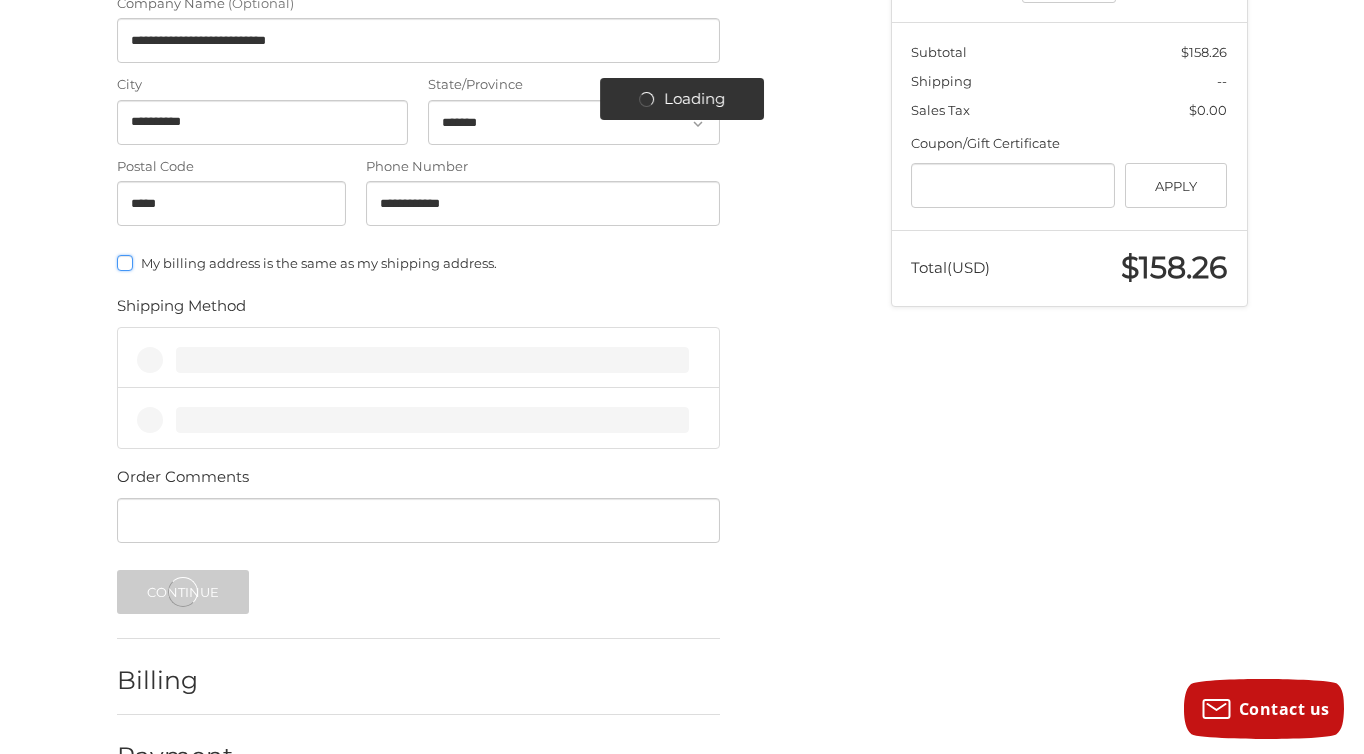 scroll, scrollTop: 729, scrollLeft: 0, axis: vertical 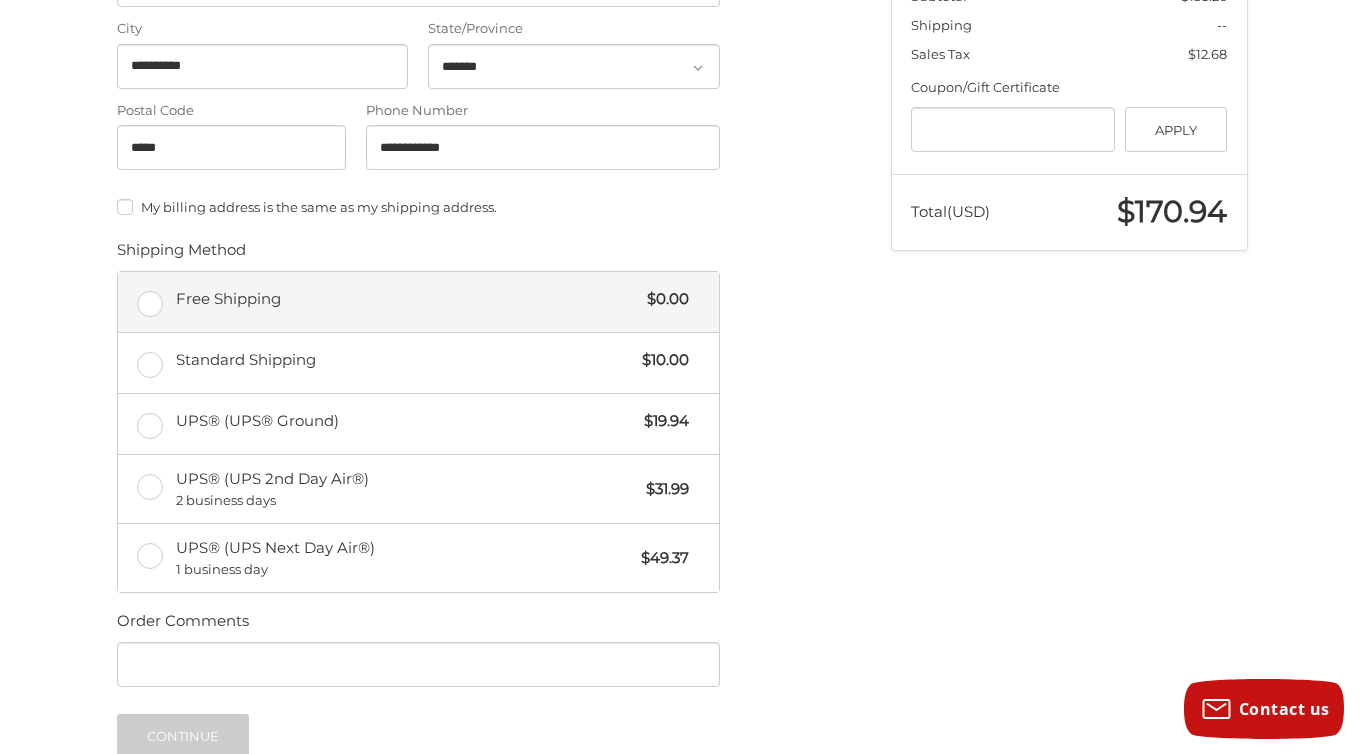 click on "Free Shipping" at bounding box center [407, 299] 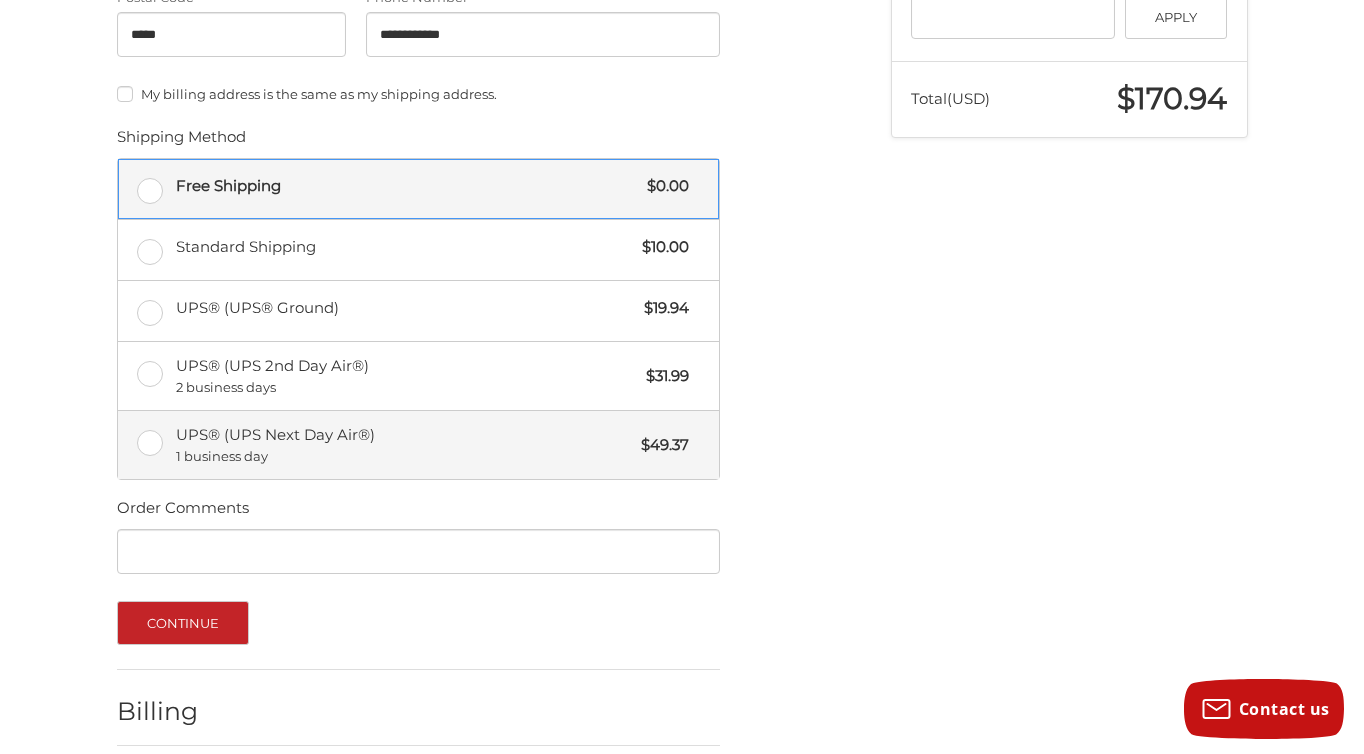 scroll, scrollTop: 867, scrollLeft: 0, axis: vertical 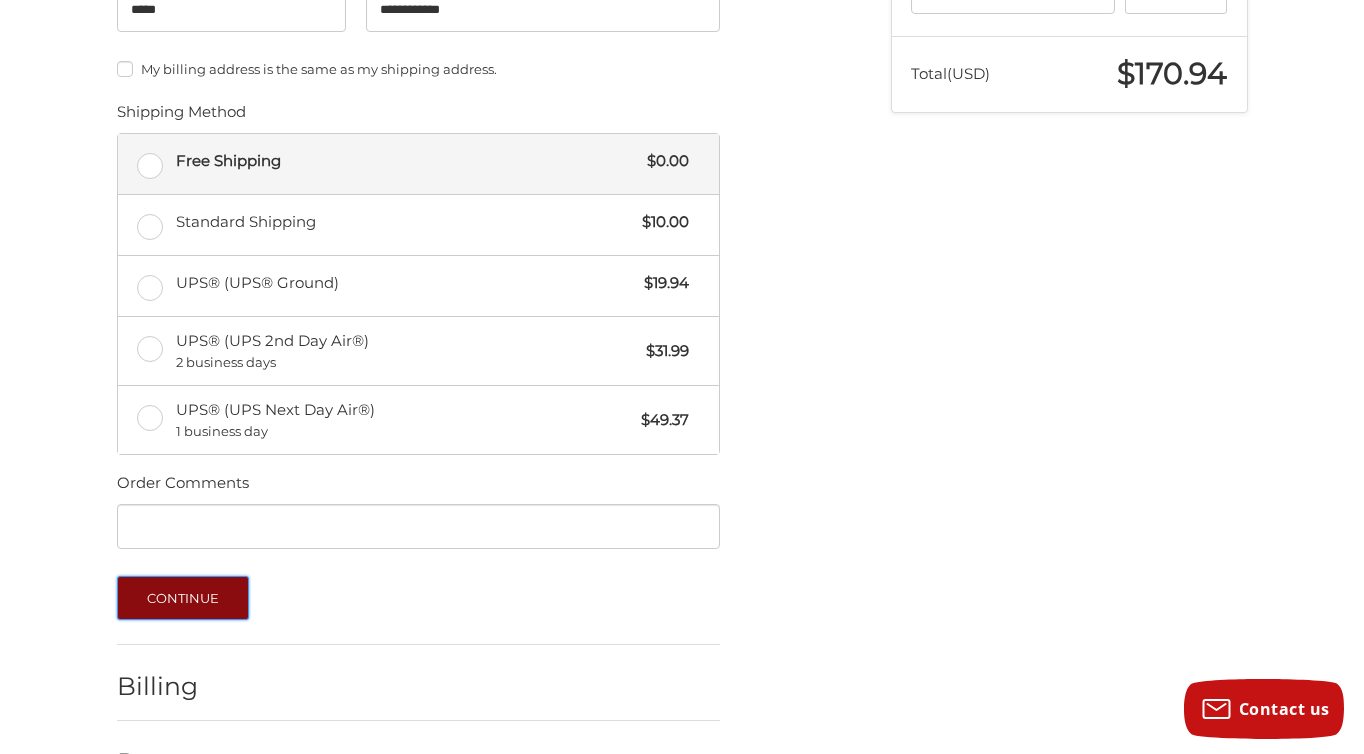 click on "Continue" at bounding box center [183, 598] 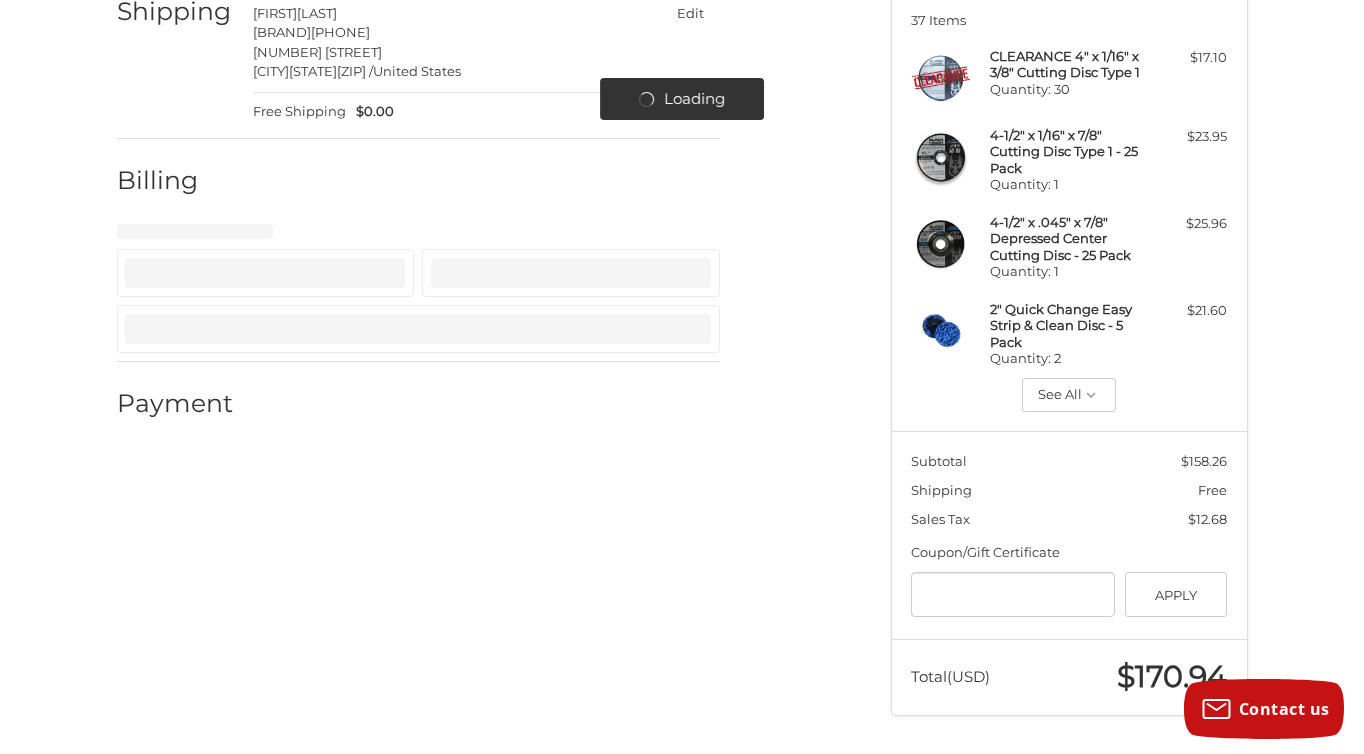 select on "**" 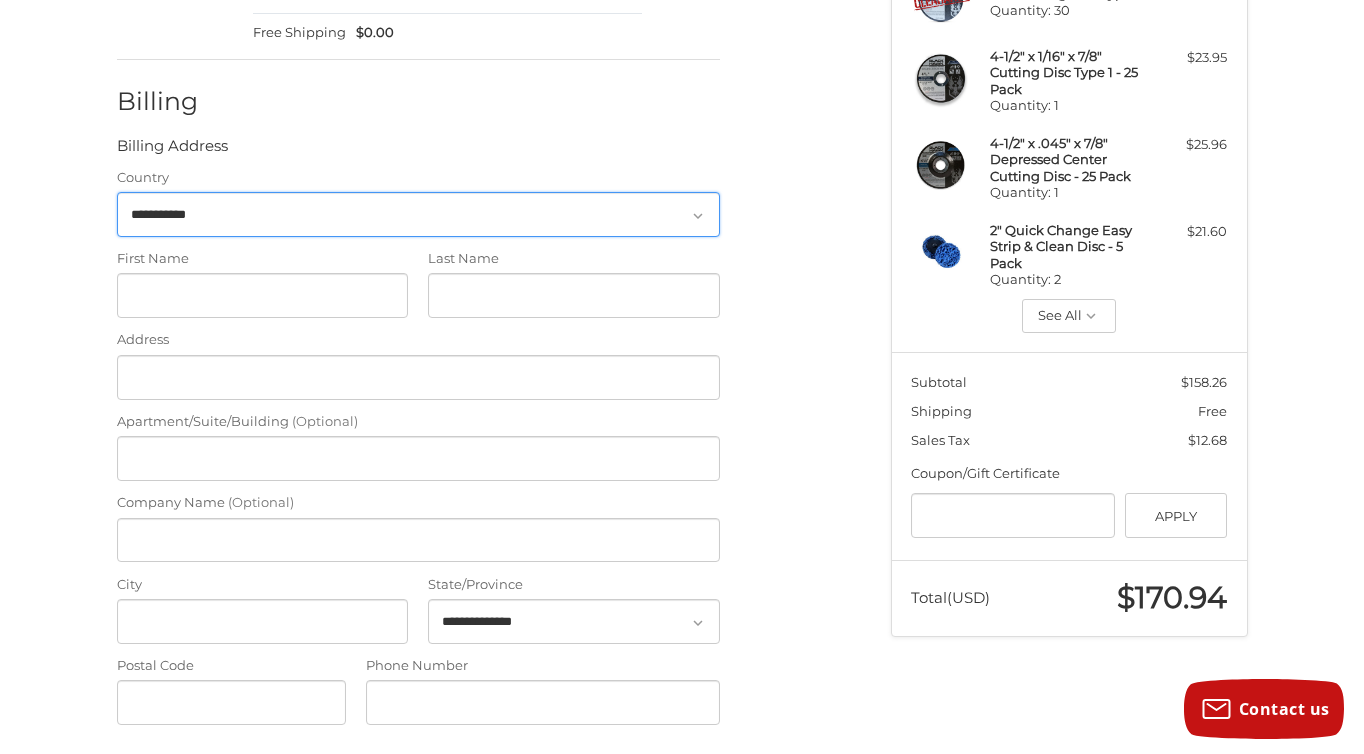 scroll, scrollTop: 330, scrollLeft: 0, axis: vertical 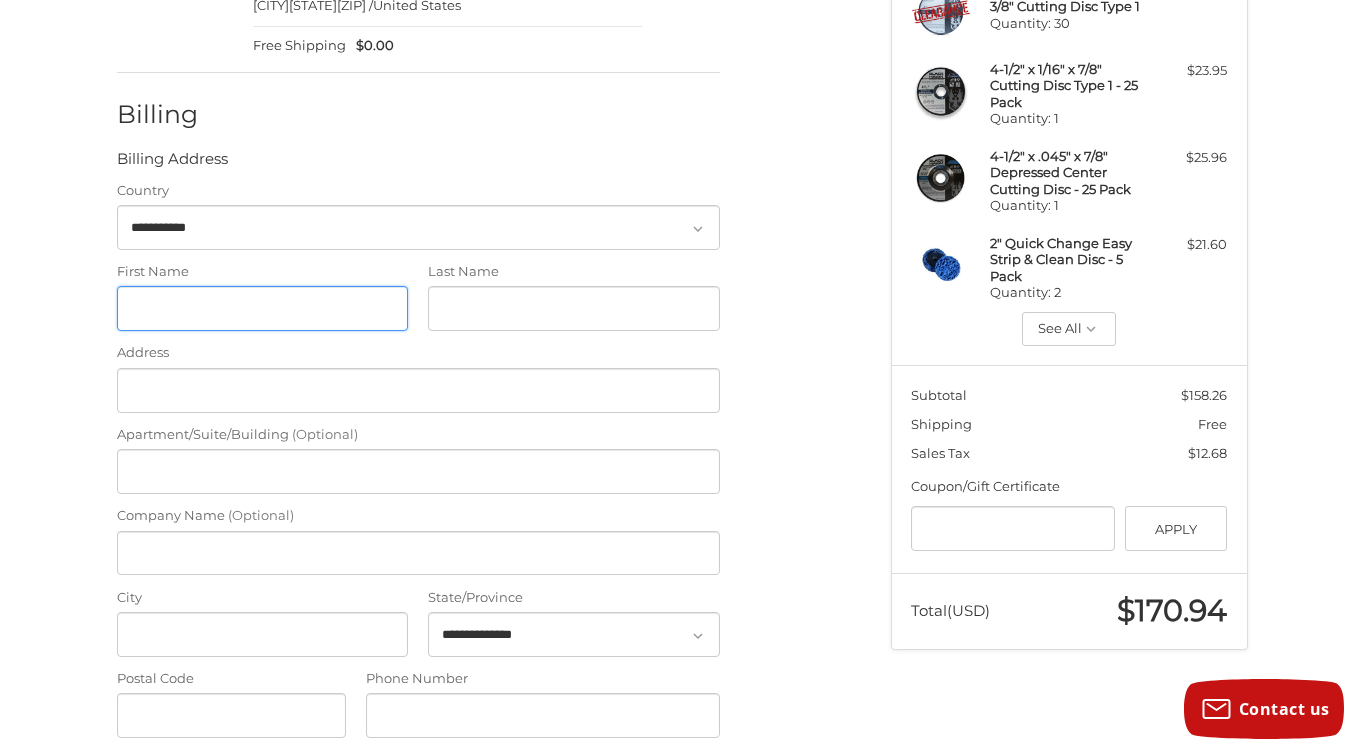 click on "First Name" at bounding box center (263, 308) 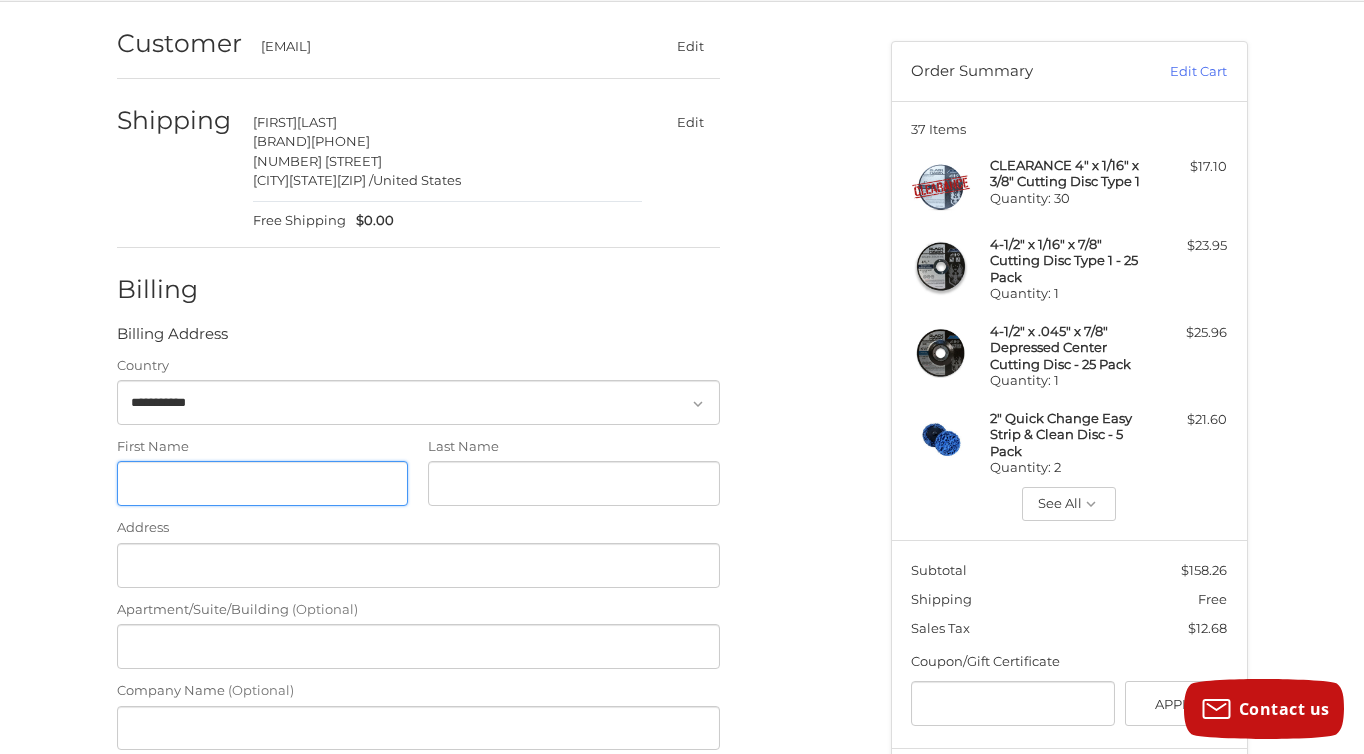 scroll, scrollTop: 157, scrollLeft: 0, axis: vertical 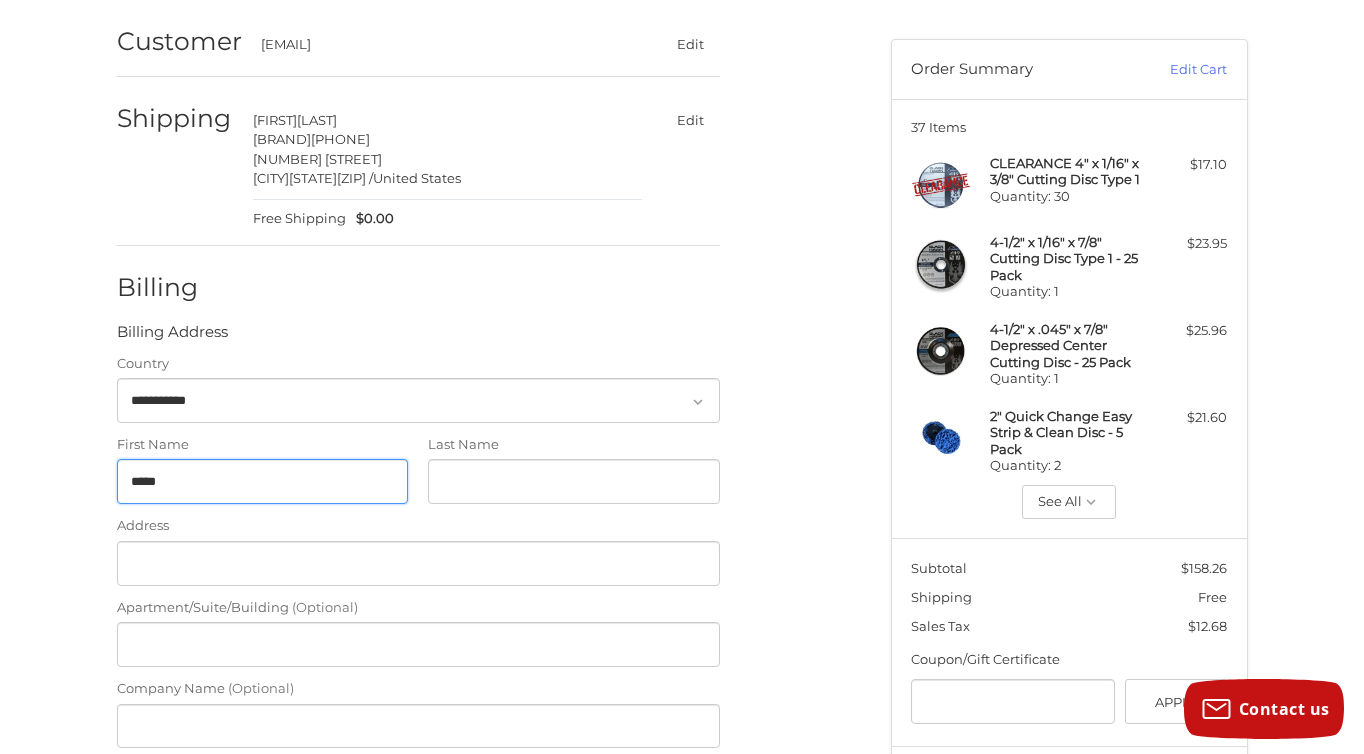 type on "*****" 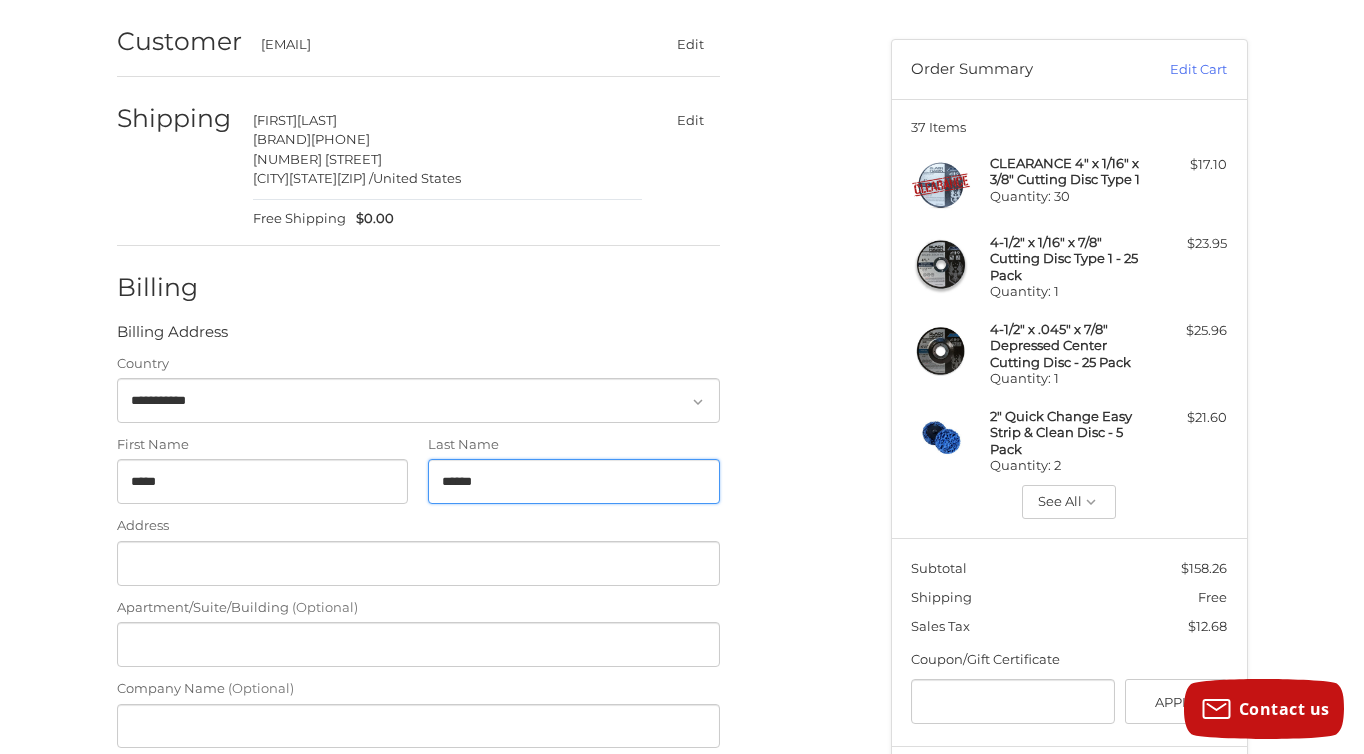 type on "******" 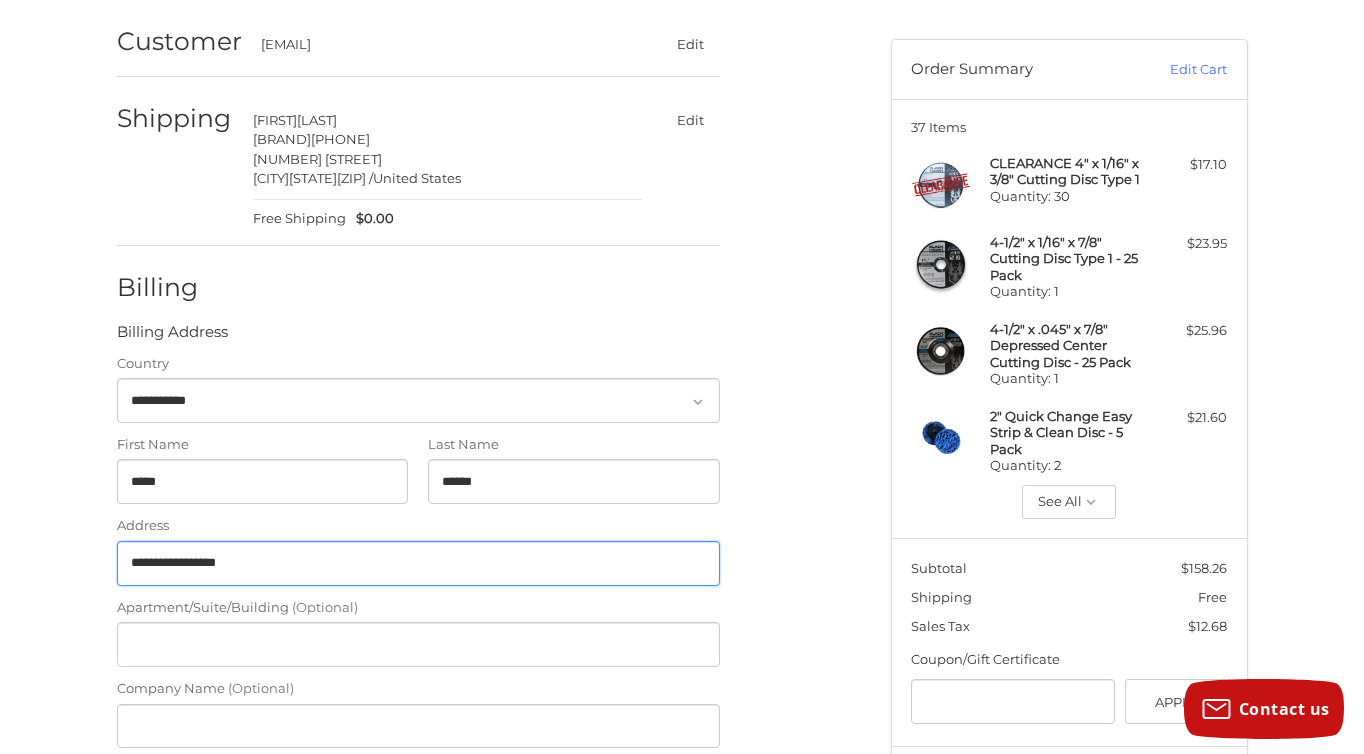 type on "**********" 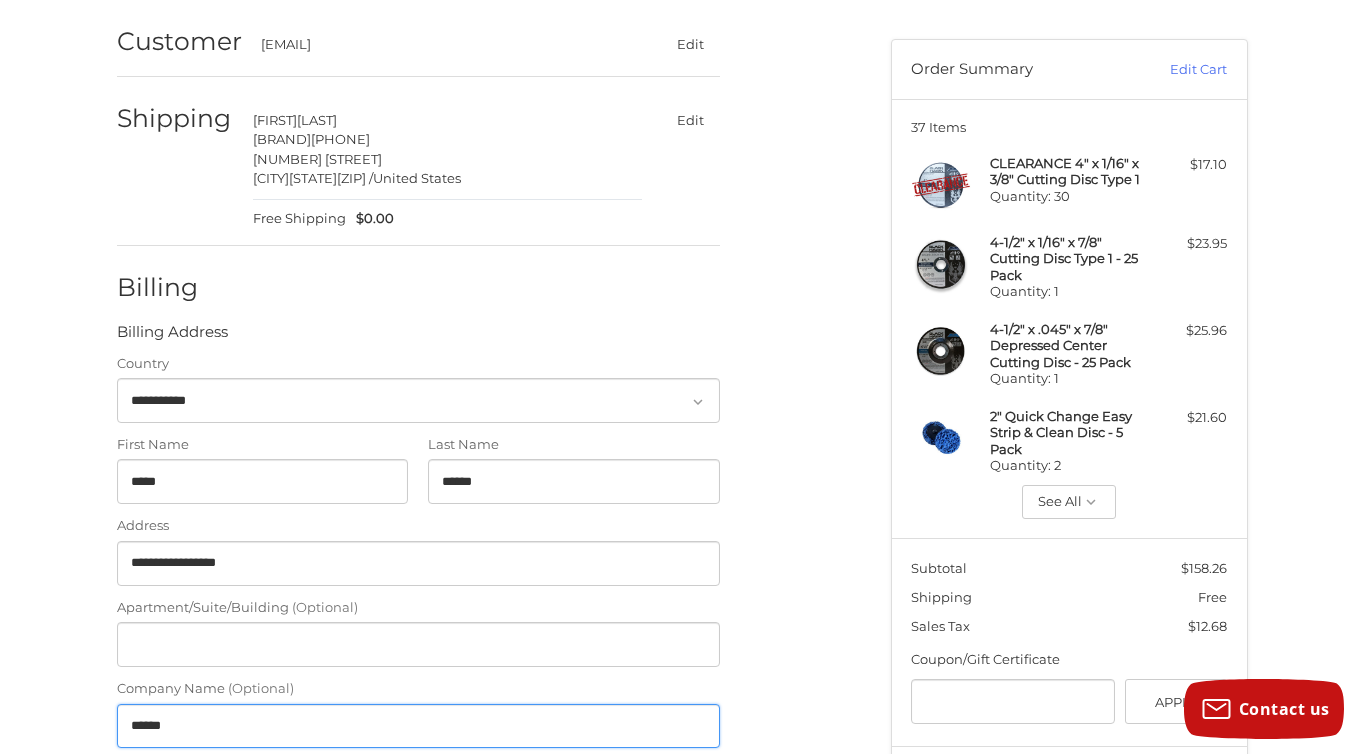 type on "**********" 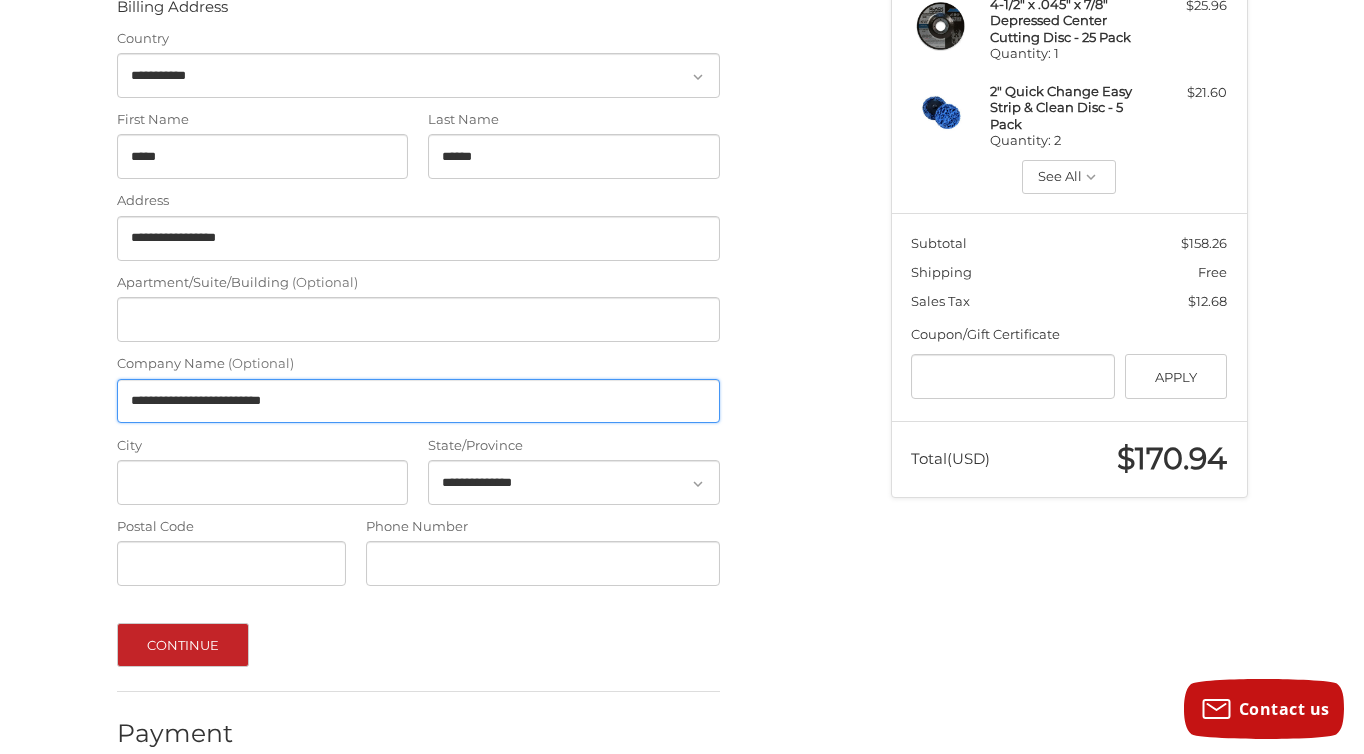 scroll, scrollTop: 487, scrollLeft: 0, axis: vertical 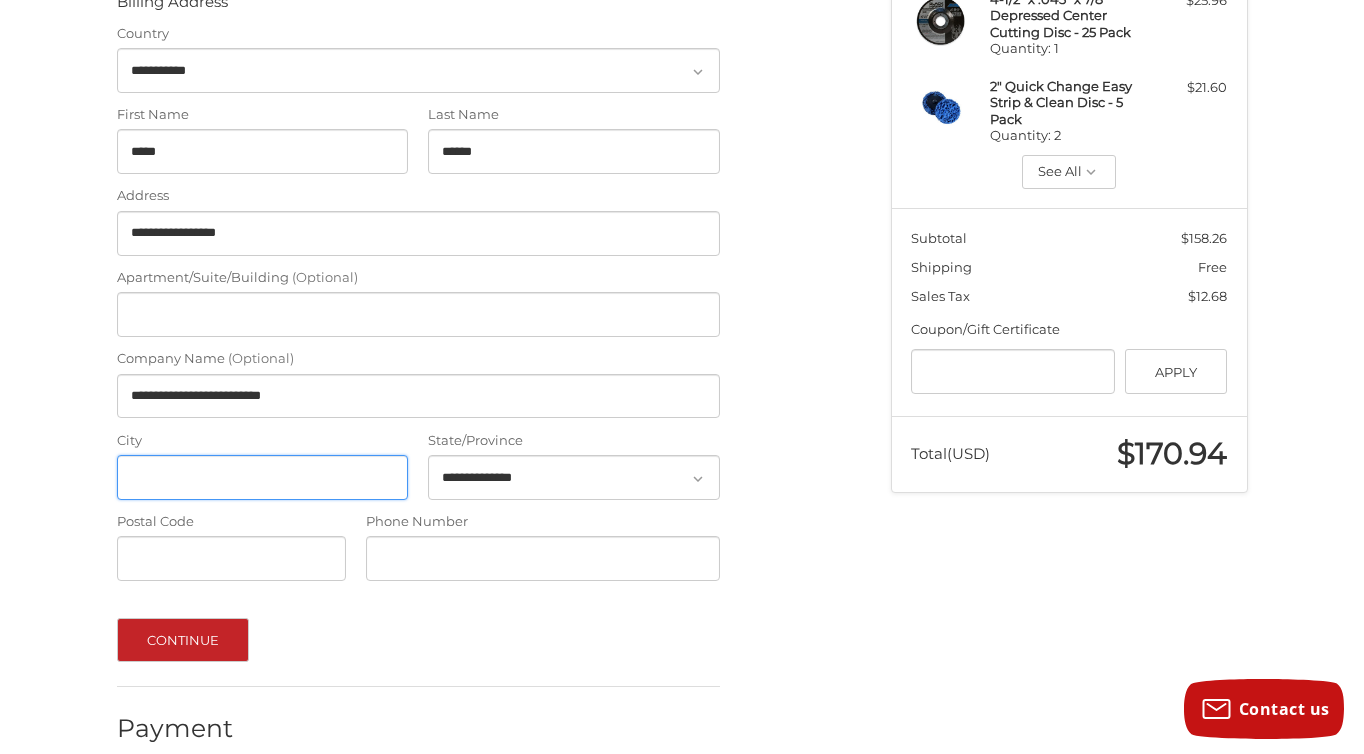 click on "City" at bounding box center (263, 477) 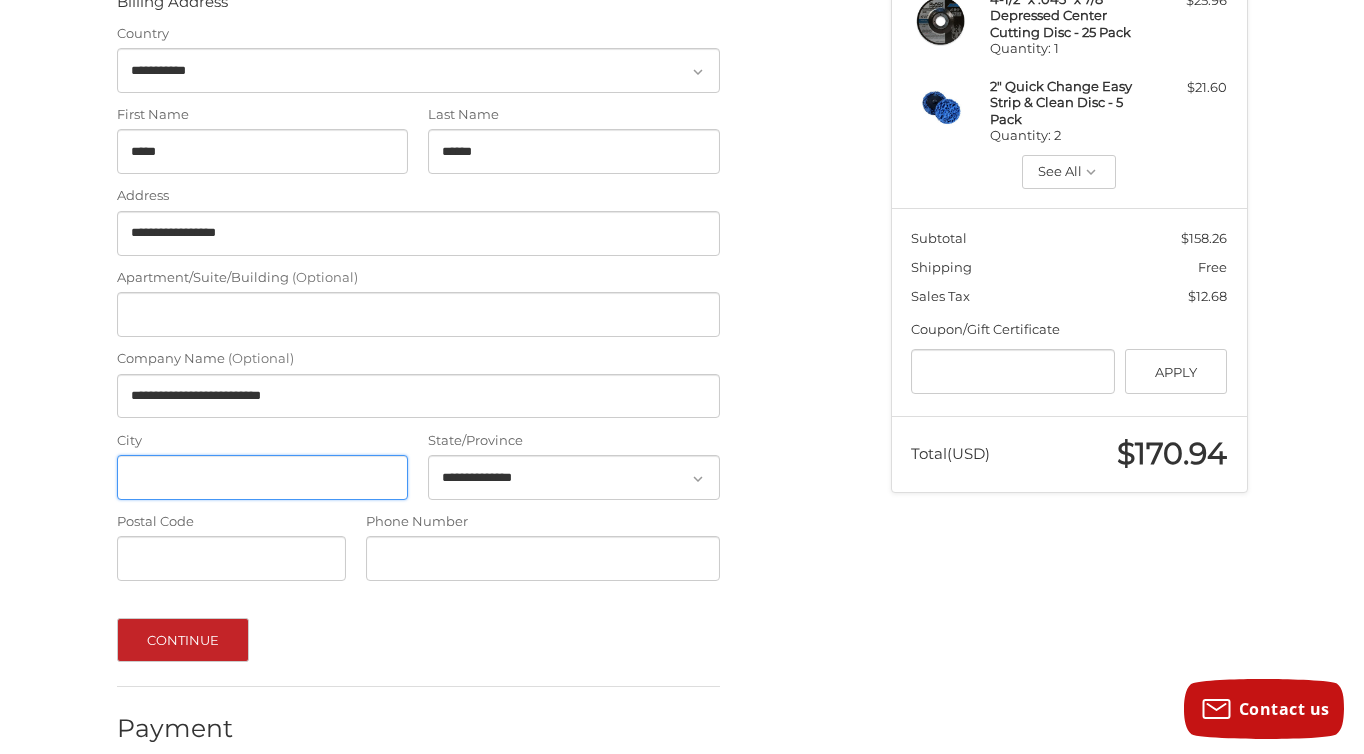 type on "**********" 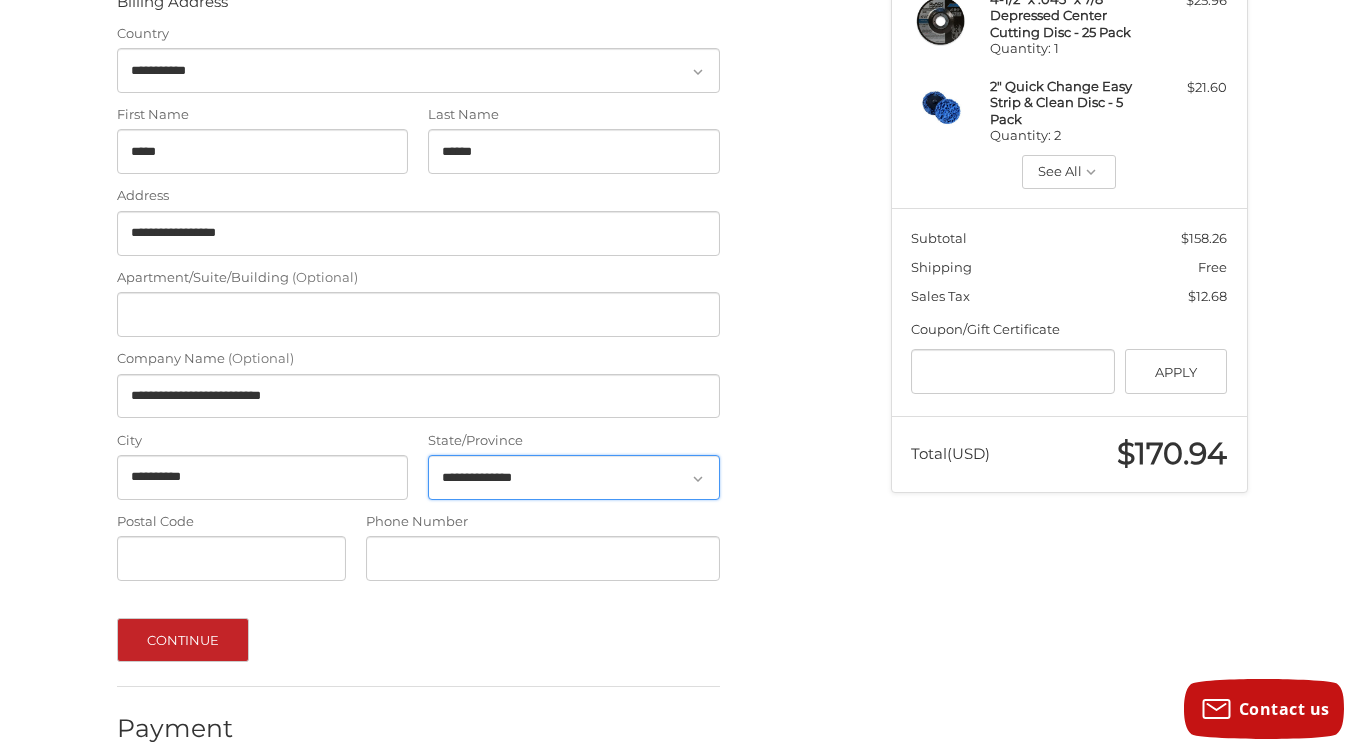 select on "**" 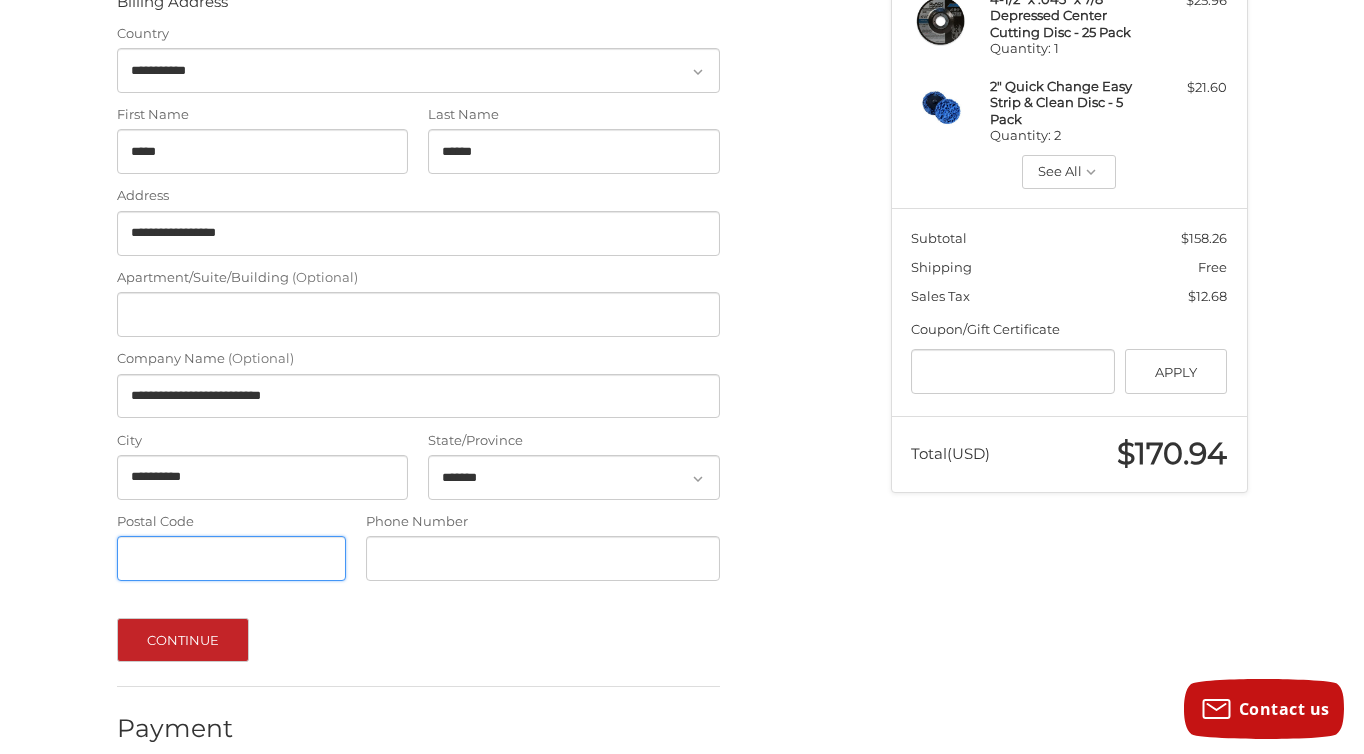 type on "*****" 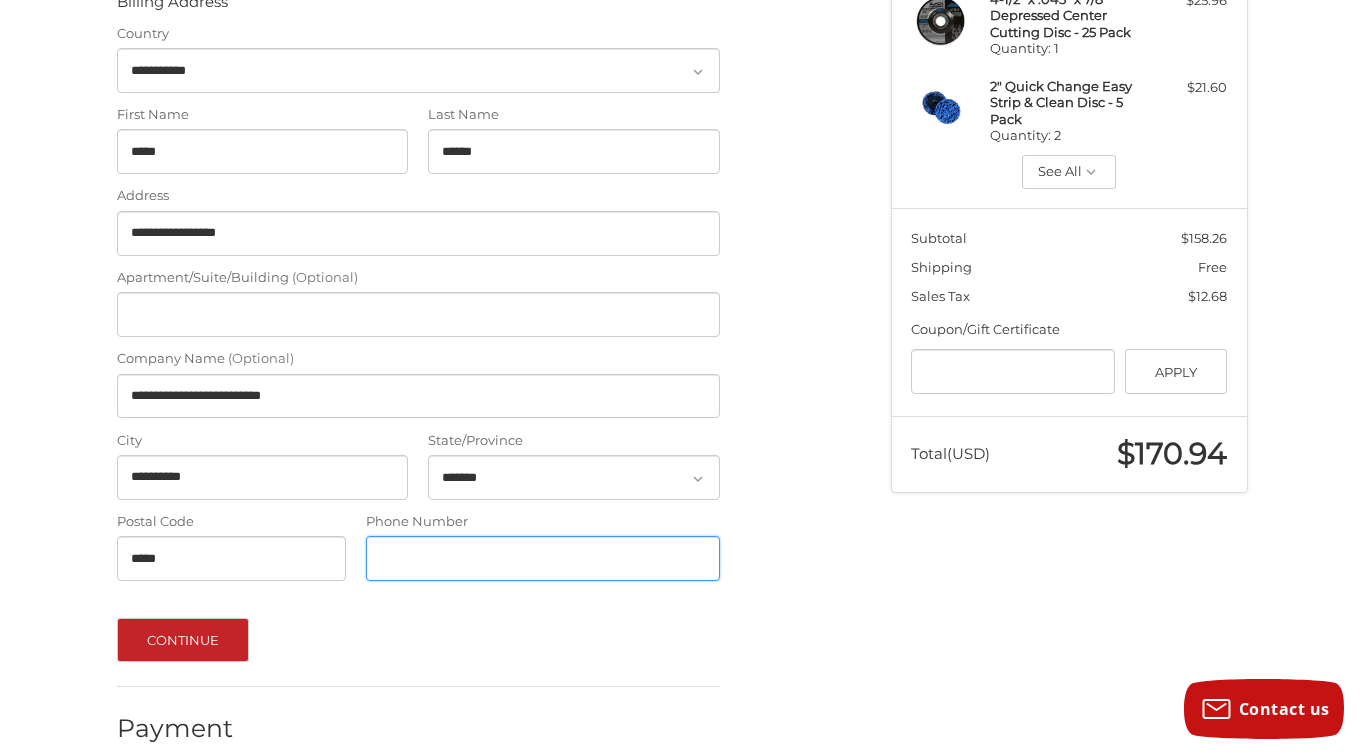 click on "Phone Number" at bounding box center (543, 558) 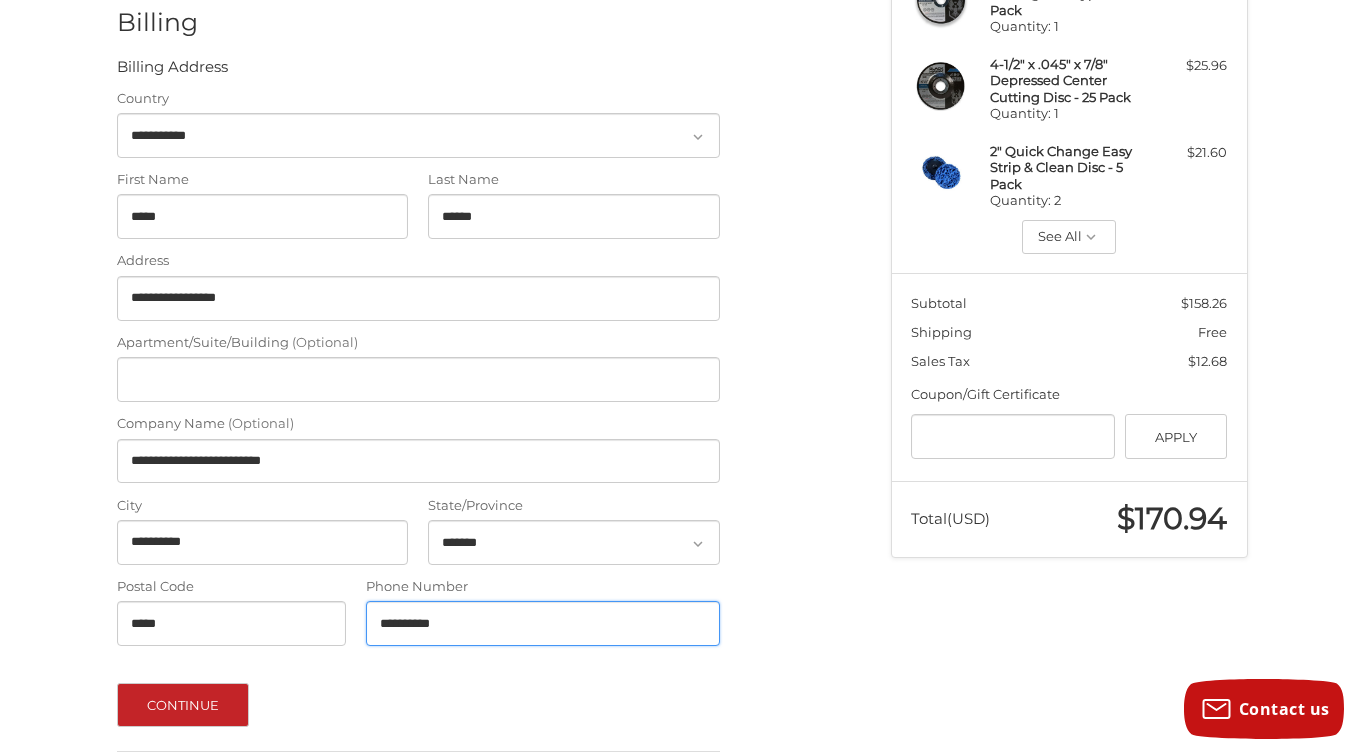 scroll, scrollTop: 0, scrollLeft: 0, axis: both 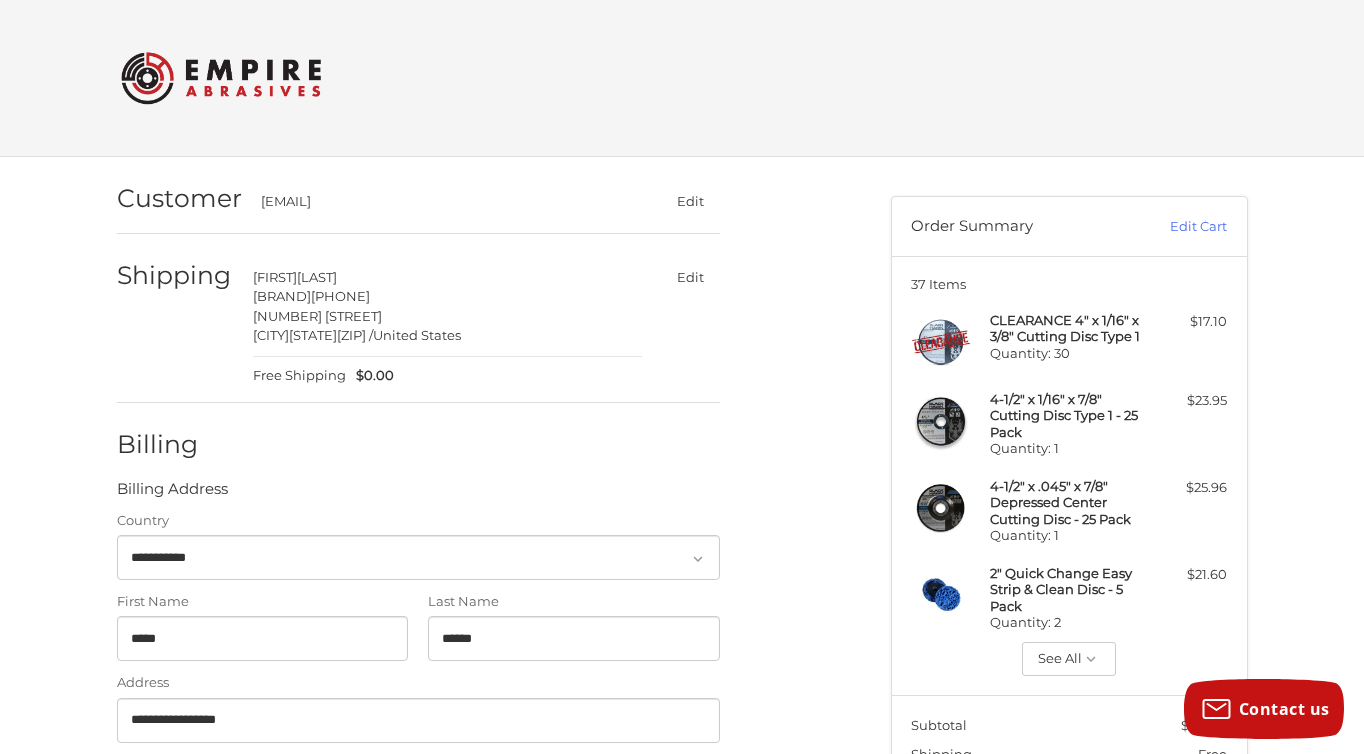 type on "**********" 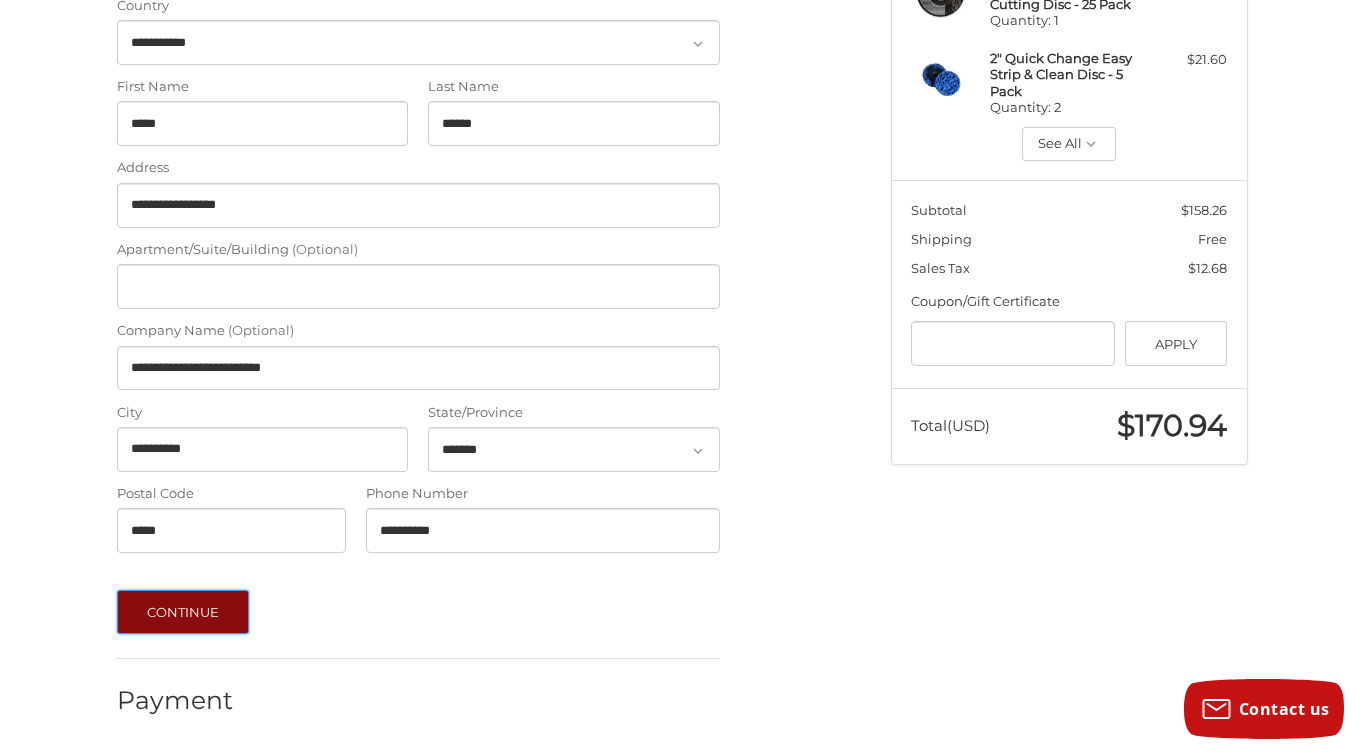 click on "Continue" at bounding box center (183, 612) 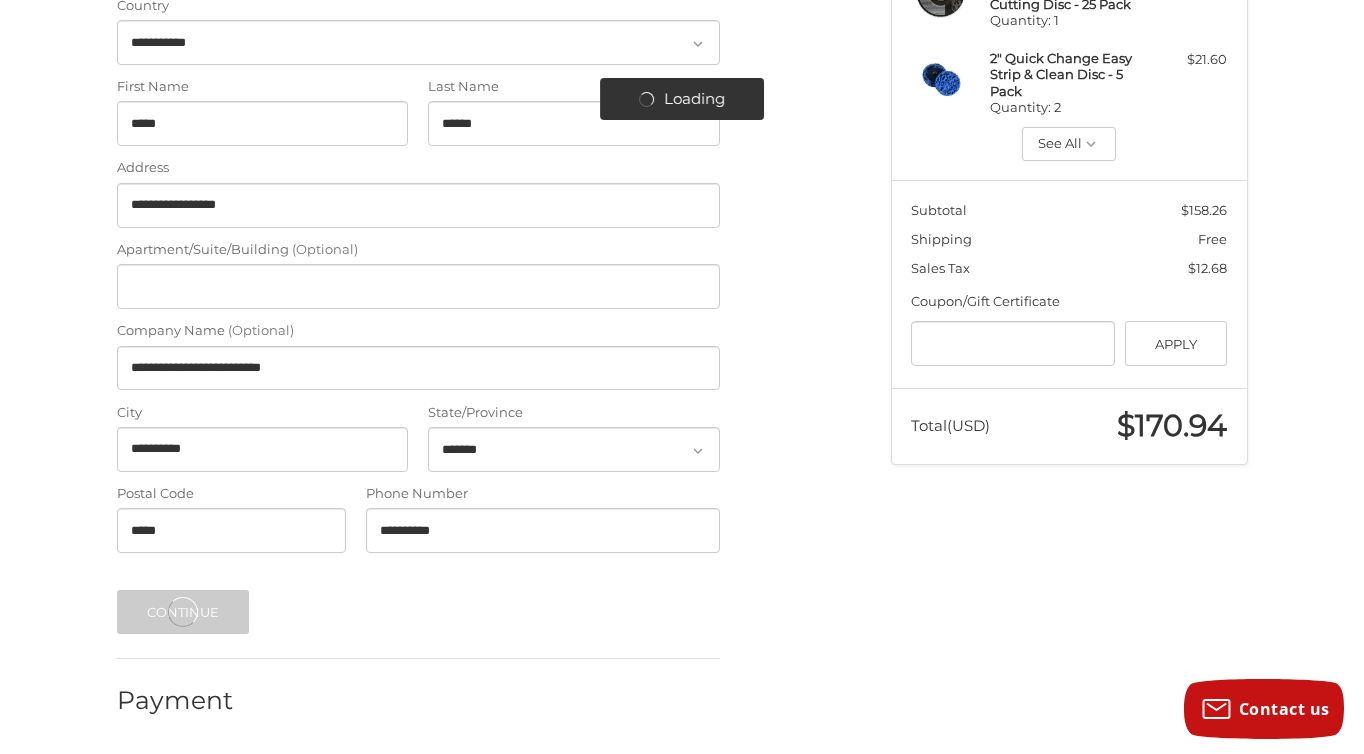 scroll, scrollTop: 264, scrollLeft: 0, axis: vertical 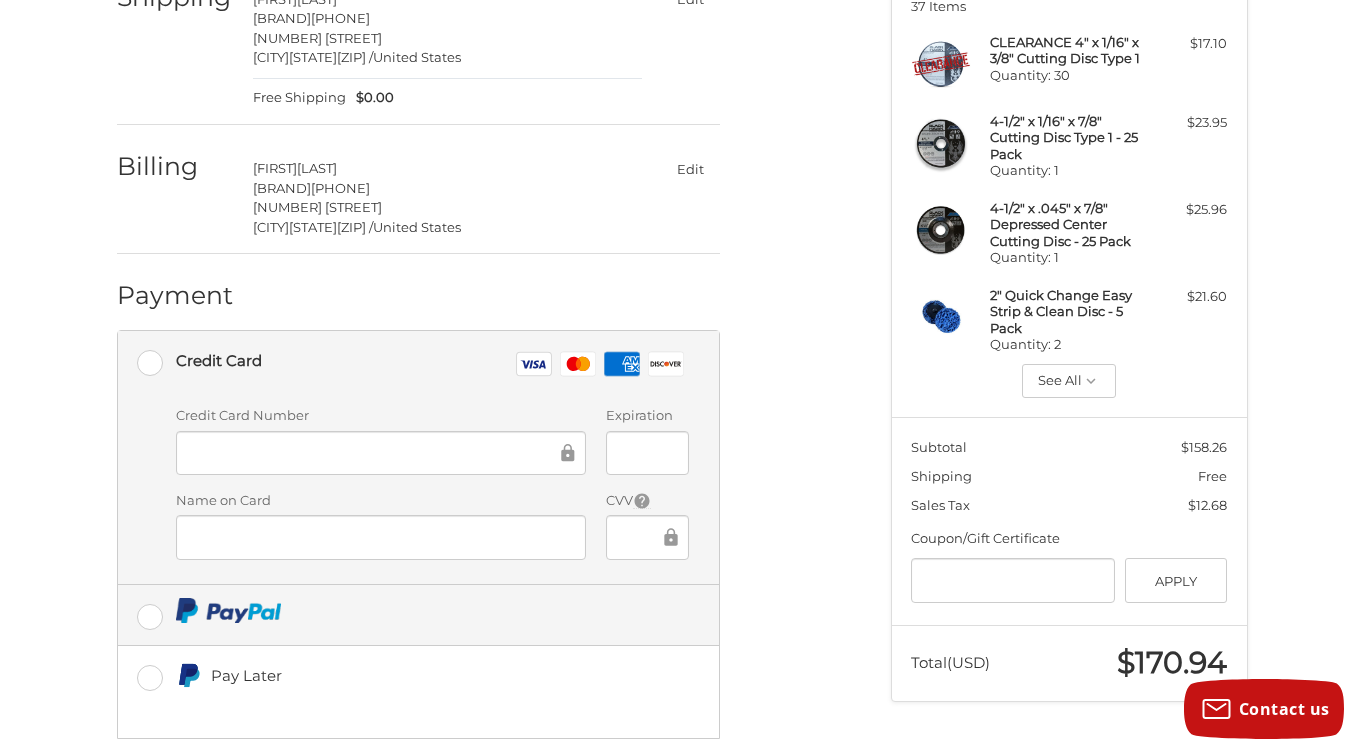click at bounding box center (418, 615) 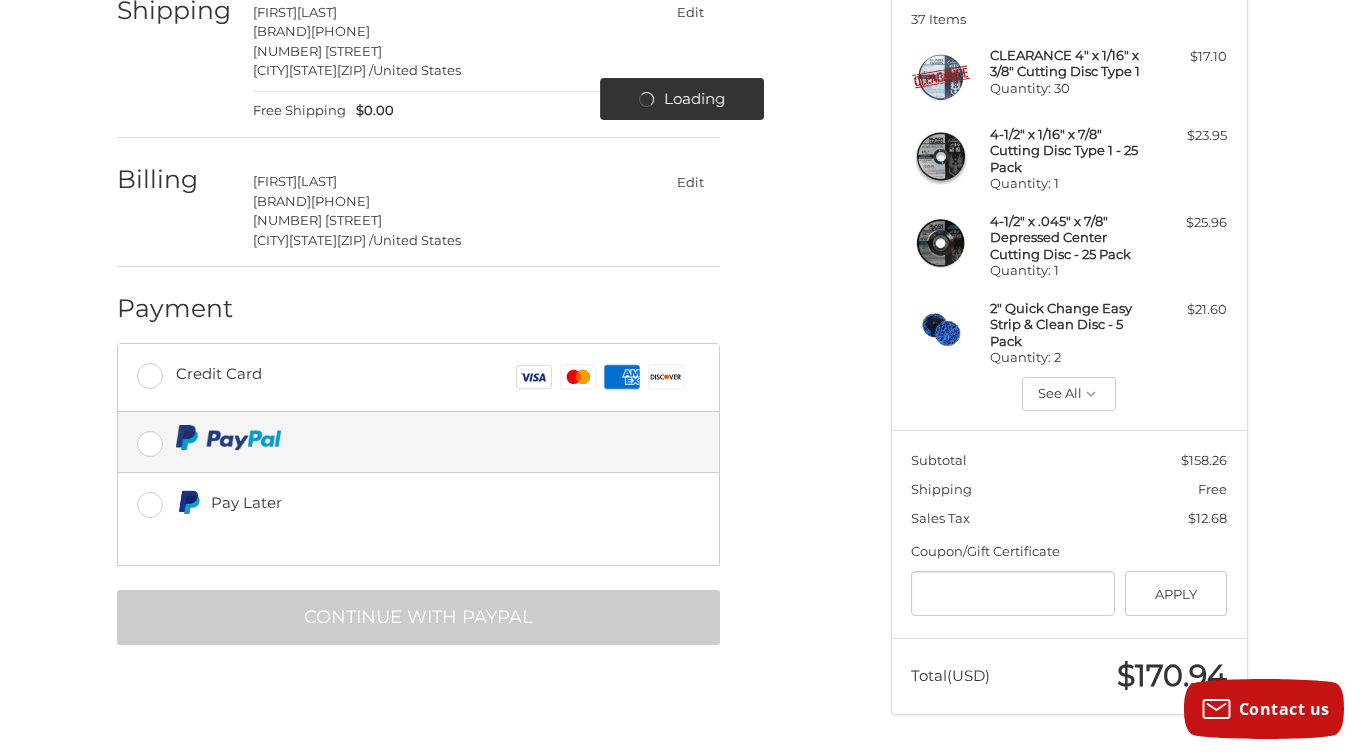 scroll, scrollTop: 264, scrollLeft: 0, axis: vertical 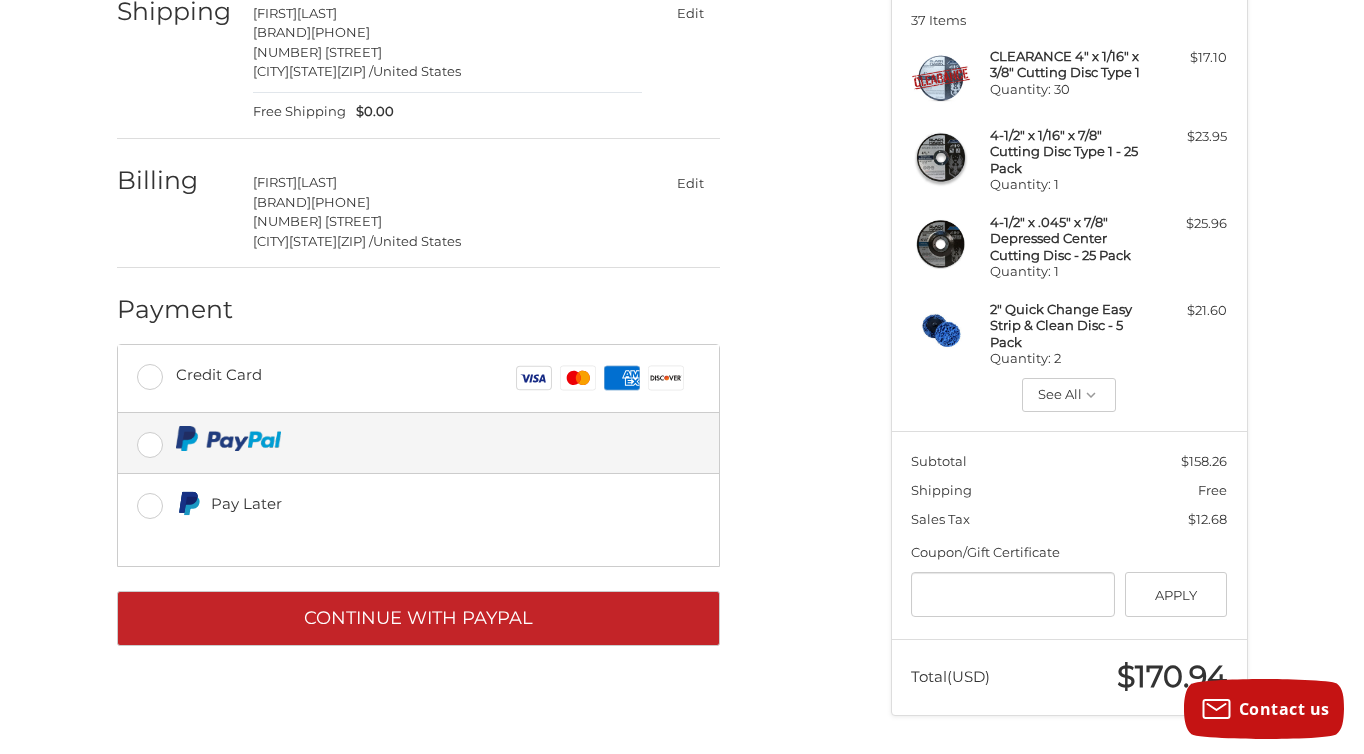 click on "Customer childsperformance@yahoo.com Edit Shipping Brett  Childs Childs Performance Exhaust   334-396-3033 4121 Atlanta Hwy.  Mongtomery,  Alabama,  36109 /  United States  Free Shipping $0.00 Edit Billing Brett  Childs Childs Performance Exhaust  3343963033 4121 Atlanta Hwy.  Montgomery,  Alabama,  36109 /  United States  Edit Payment Payment Methods PayPal Credit Card Visa Master Amex Discover Pay Later Redeemable Payments Coupon/Gift Certificate Gift Certificate or Coupon Code Apply Continue with PayPal" at bounding box center (489, 281) 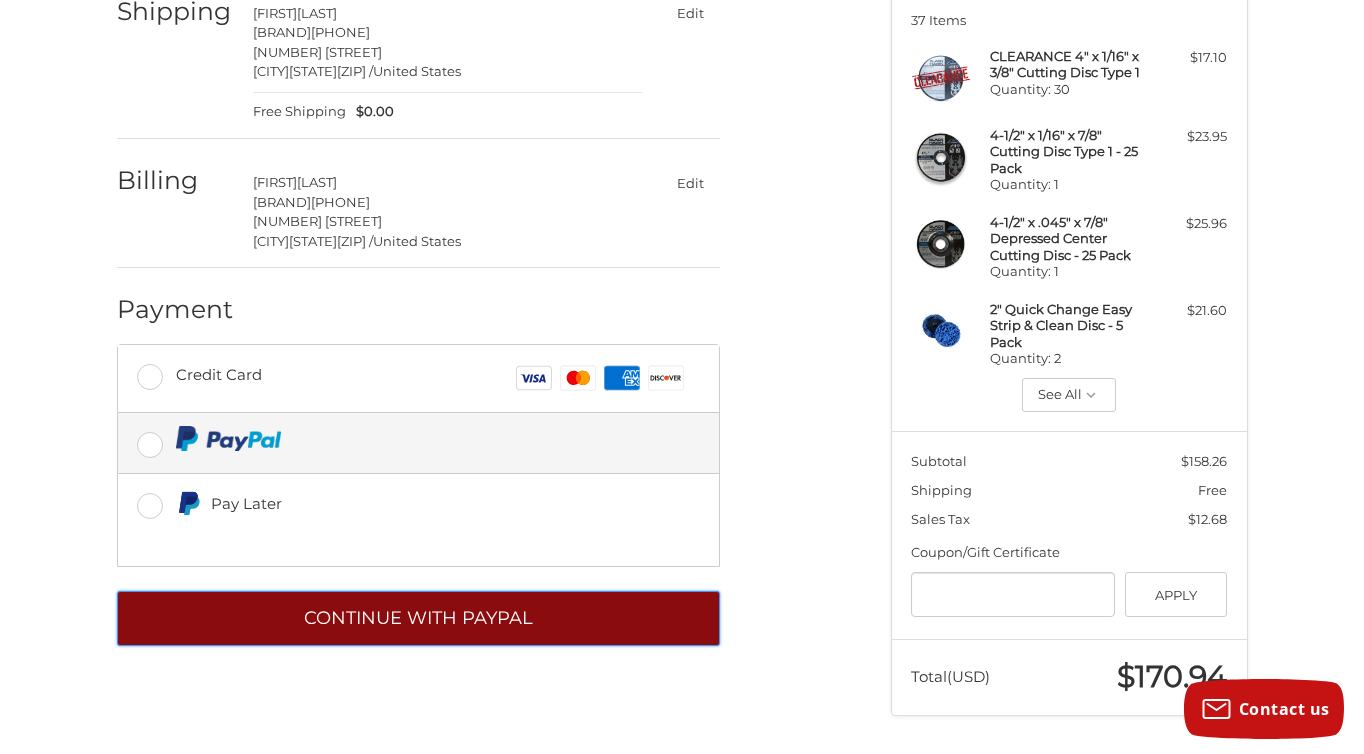 click on "Continue with PayPal" at bounding box center (418, 618) 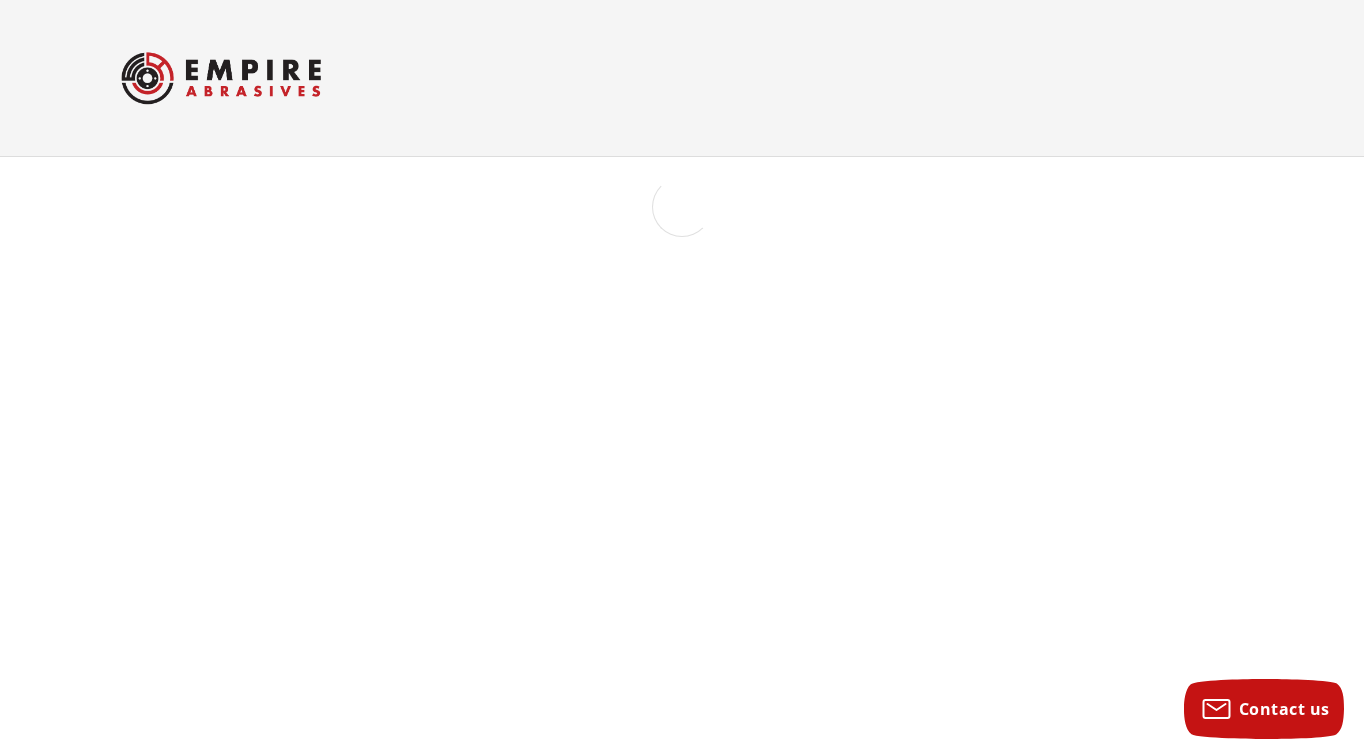 scroll, scrollTop: 0, scrollLeft: 0, axis: both 